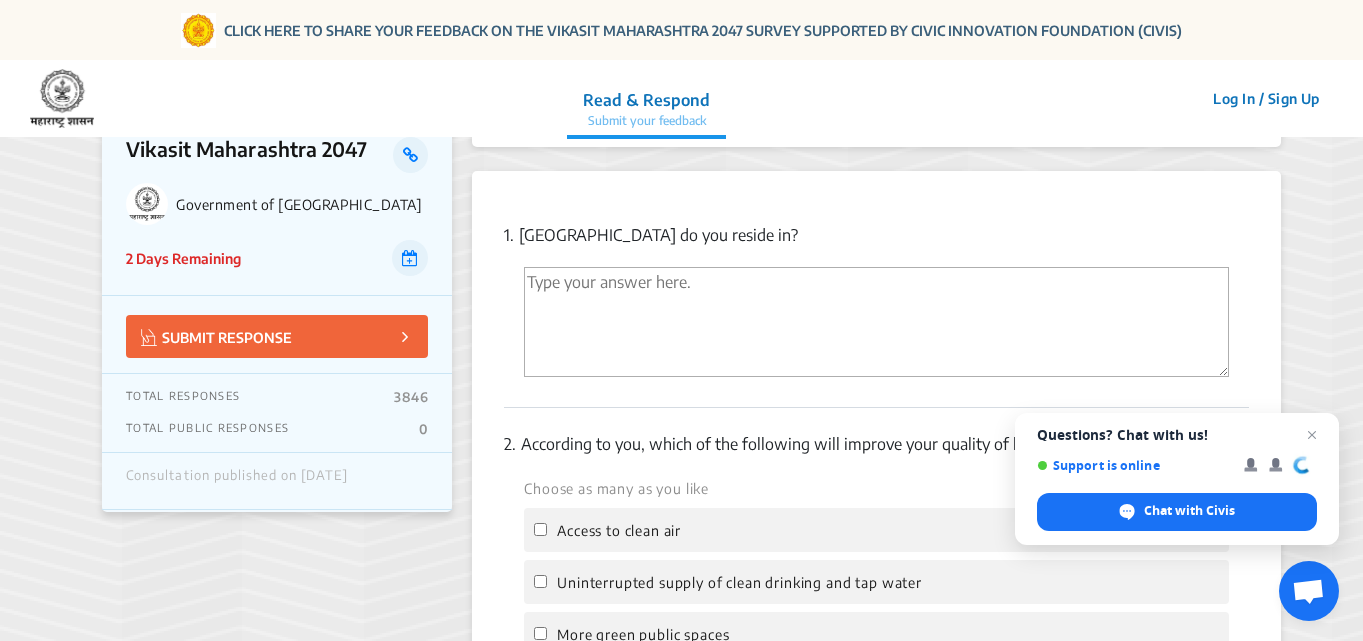 scroll, scrollTop: 280, scrollLeft: 0, axis: vertical 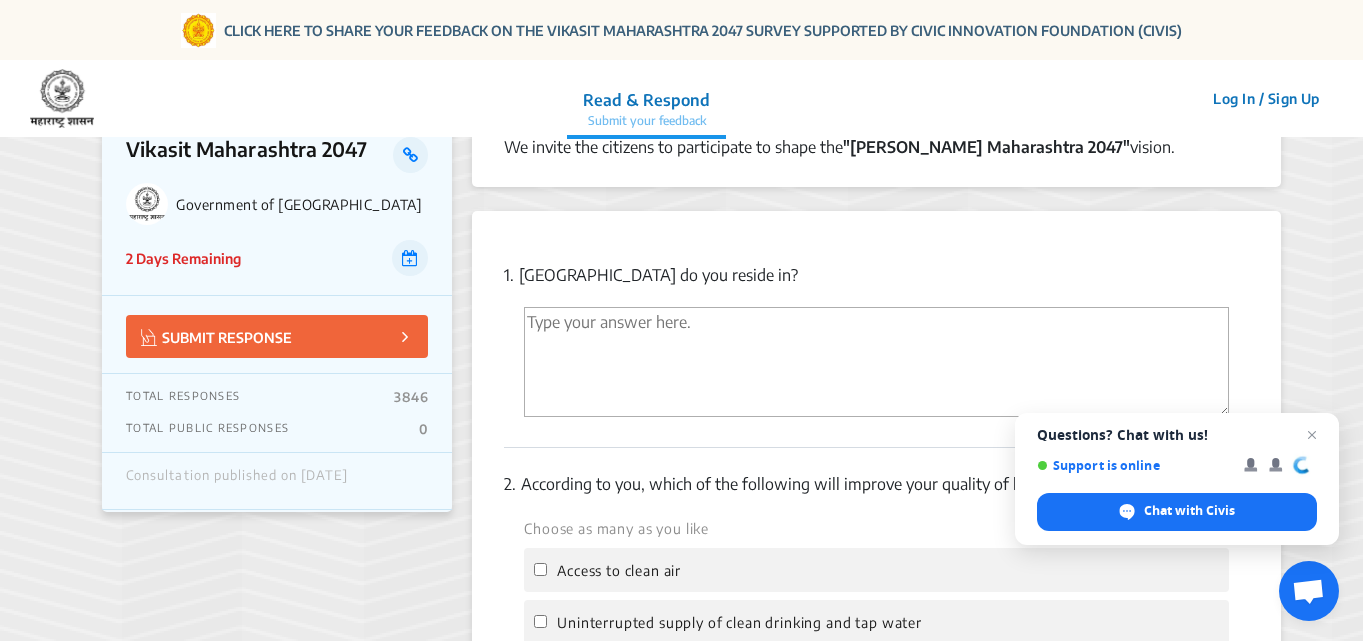 click at bounding box center (876, 362) 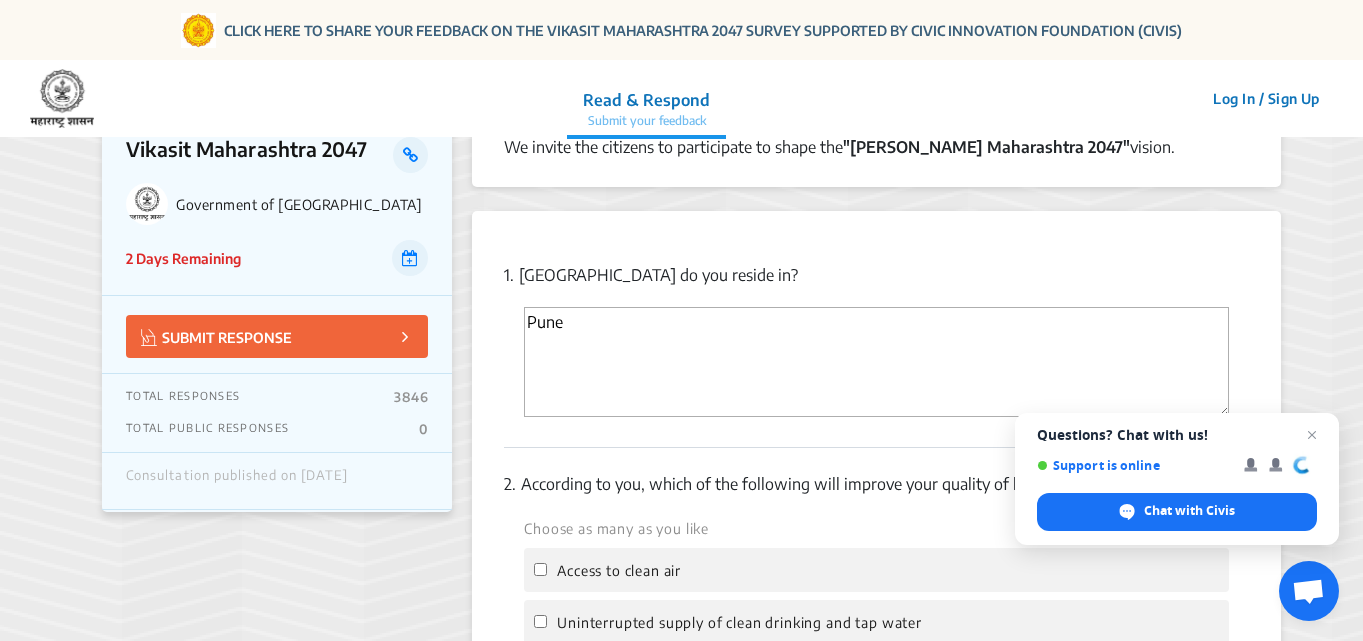 type on "Pune" 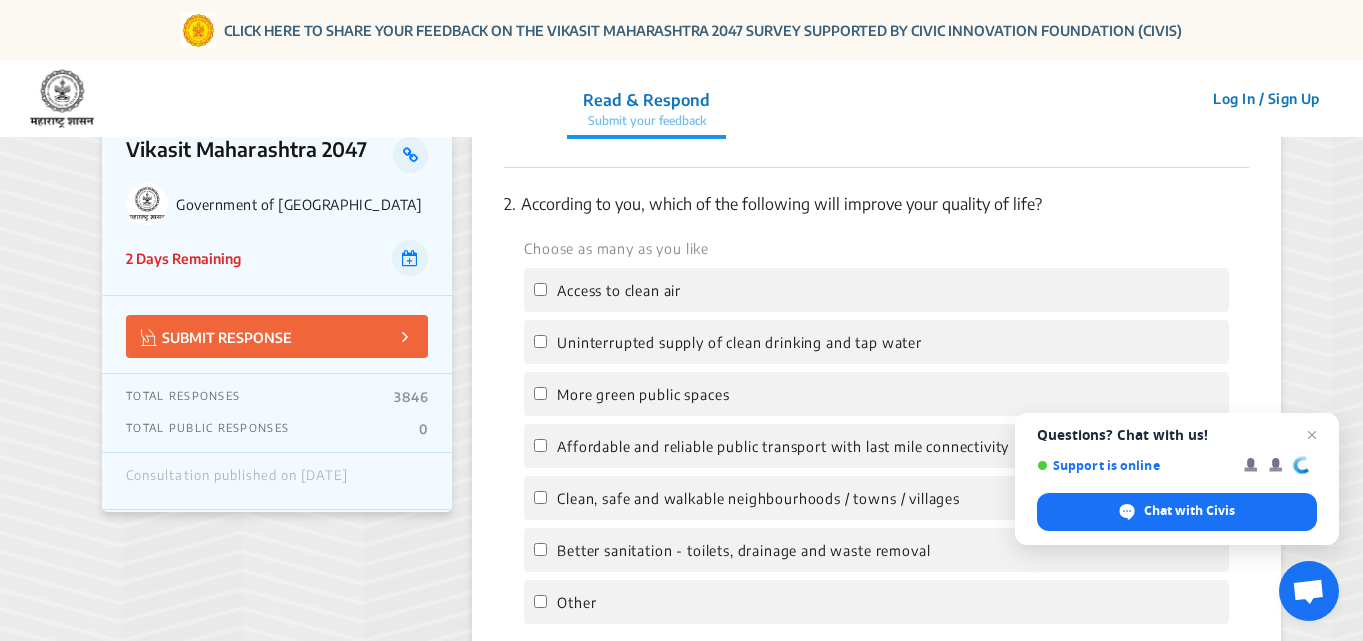 scroll, scrollTop: 600, scrollLeft: 0, axis: vertical 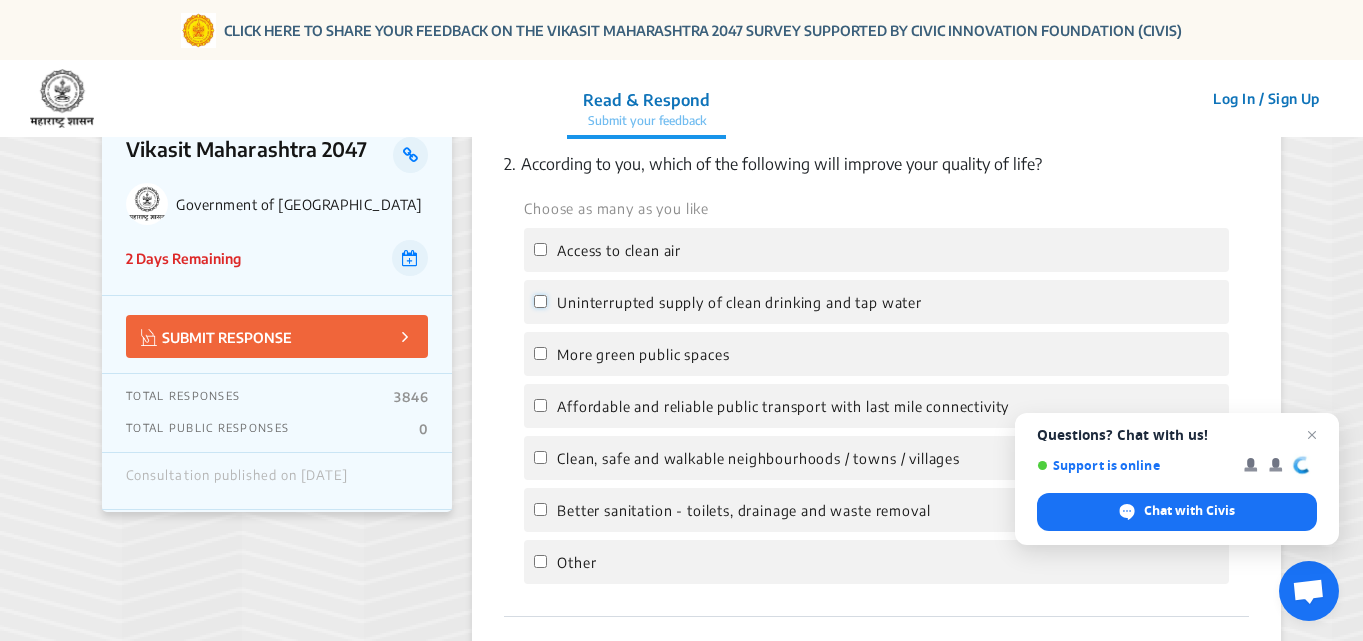 click on "Uninterrupted supply of clean drinking and tap water" 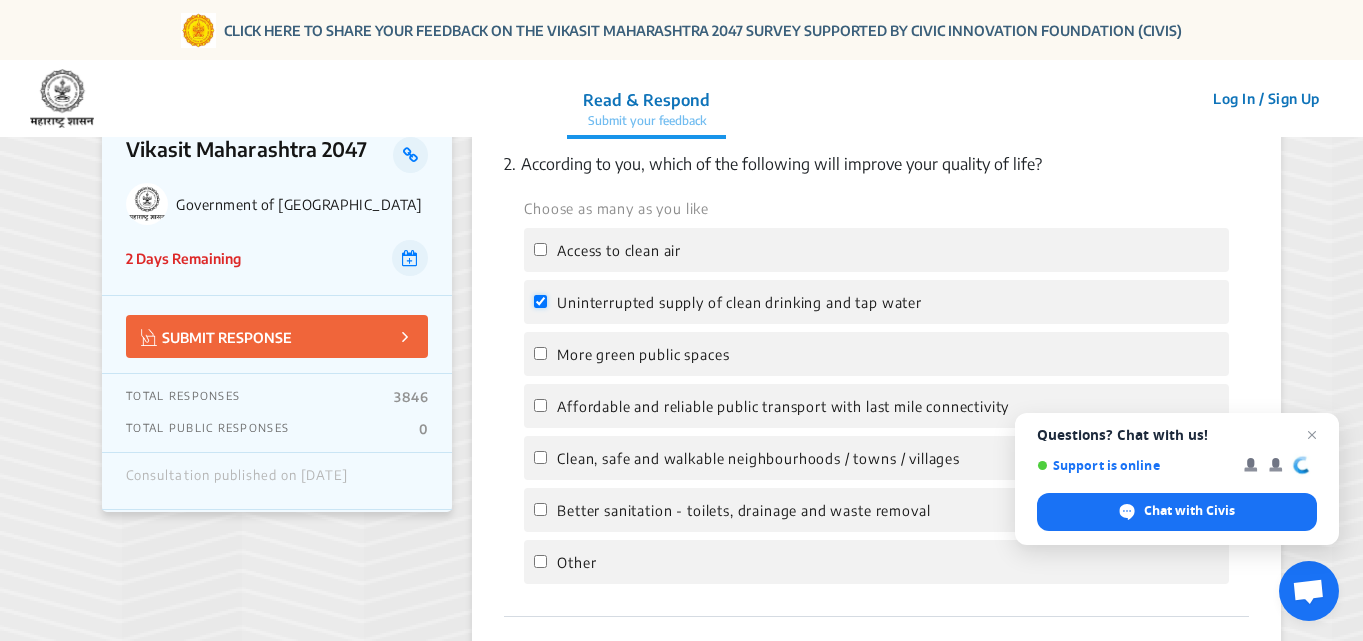 checkbox on "true" 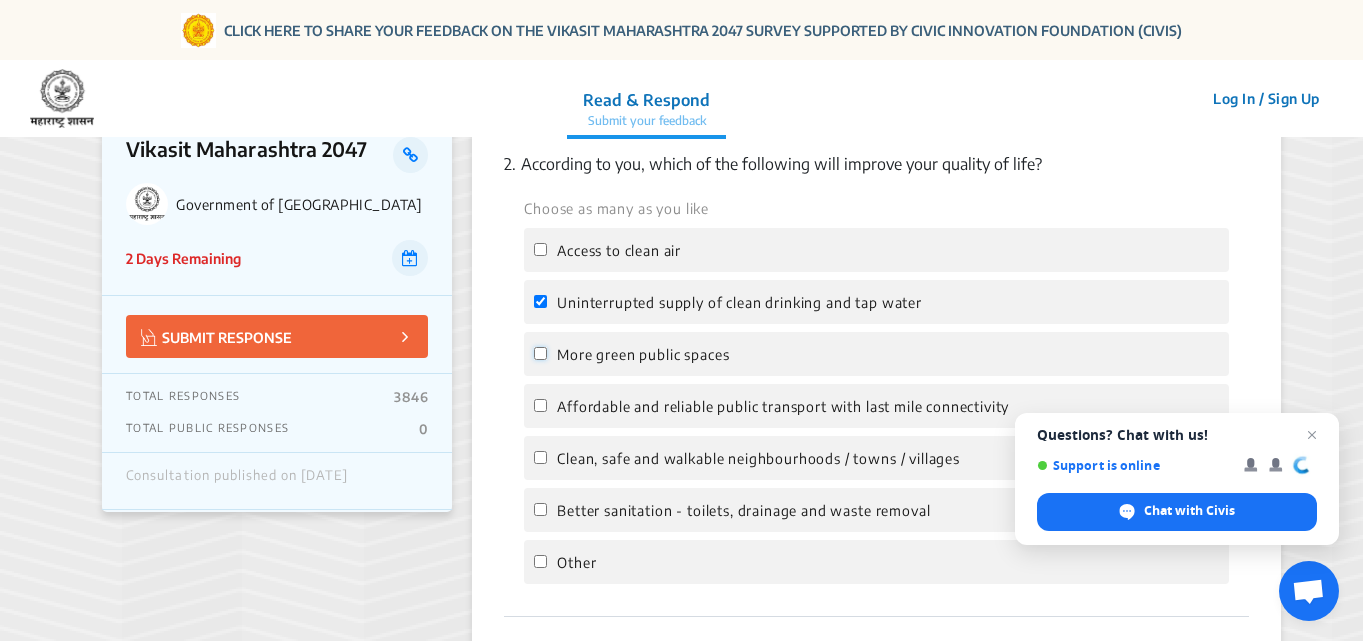 click on "More green public spaces" 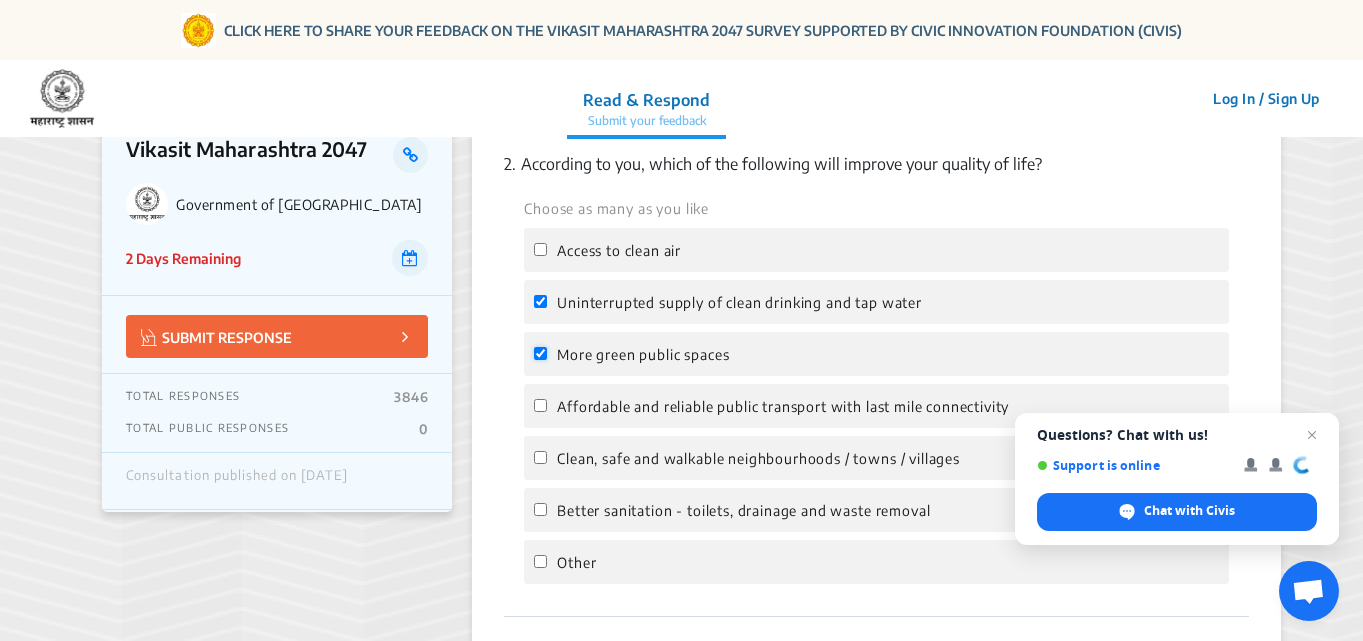 checkbox on "true" 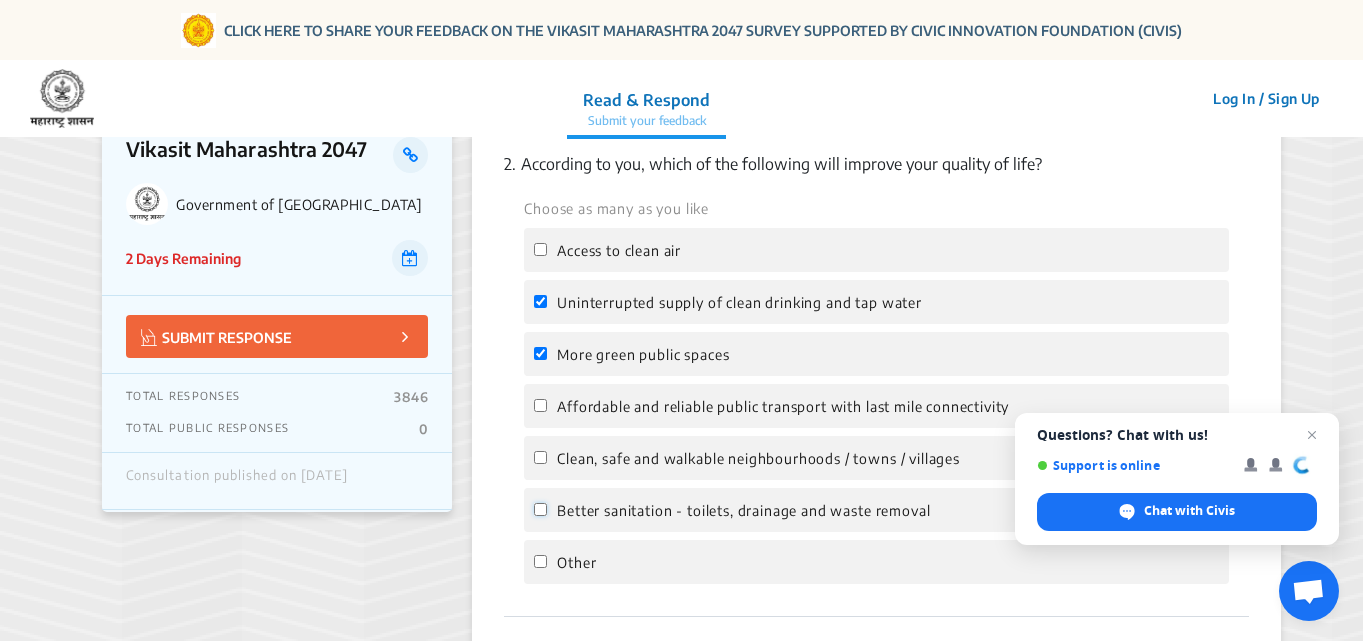 click on "Better sanitation - toilets, drainage and waste removal" 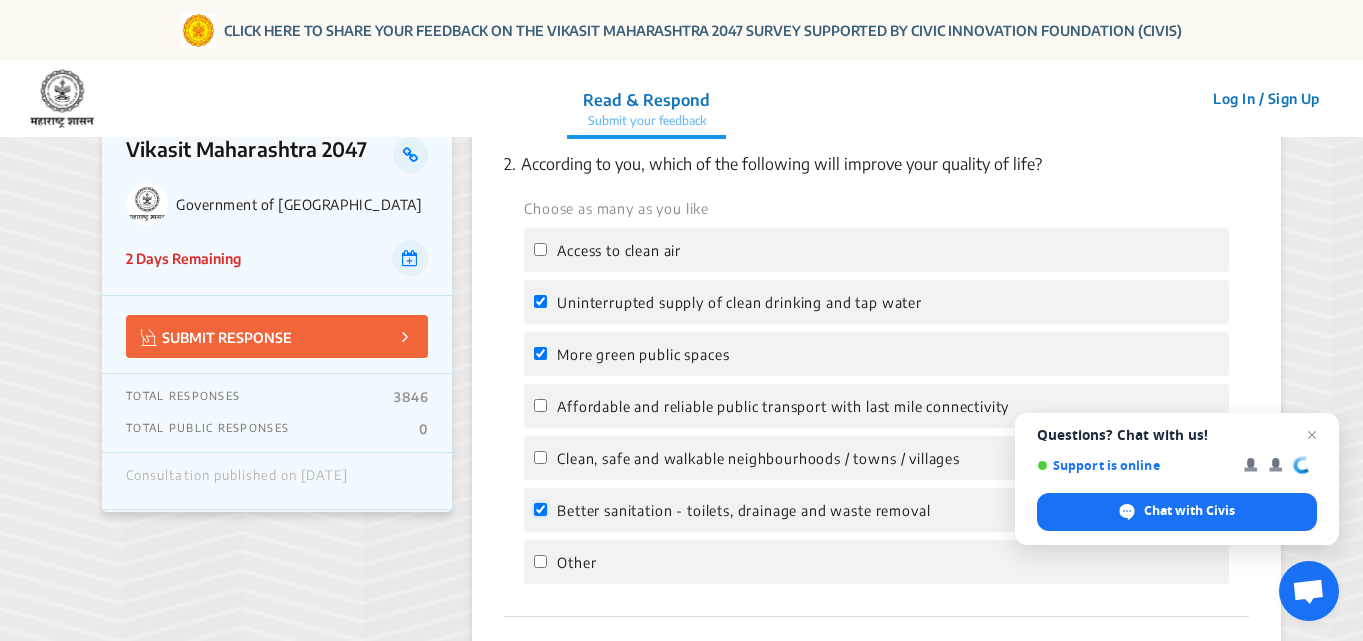 checkbox on "true" 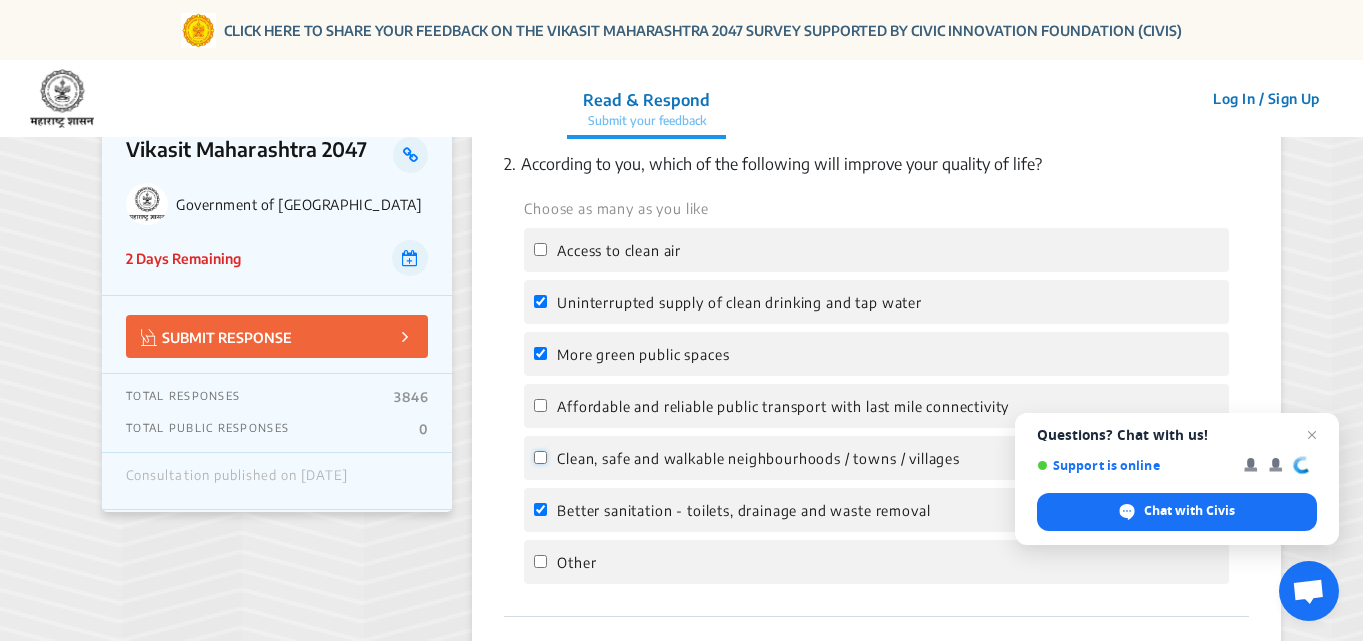 click on "Clean, safe and walkable neighbourhoods / towns / villages" 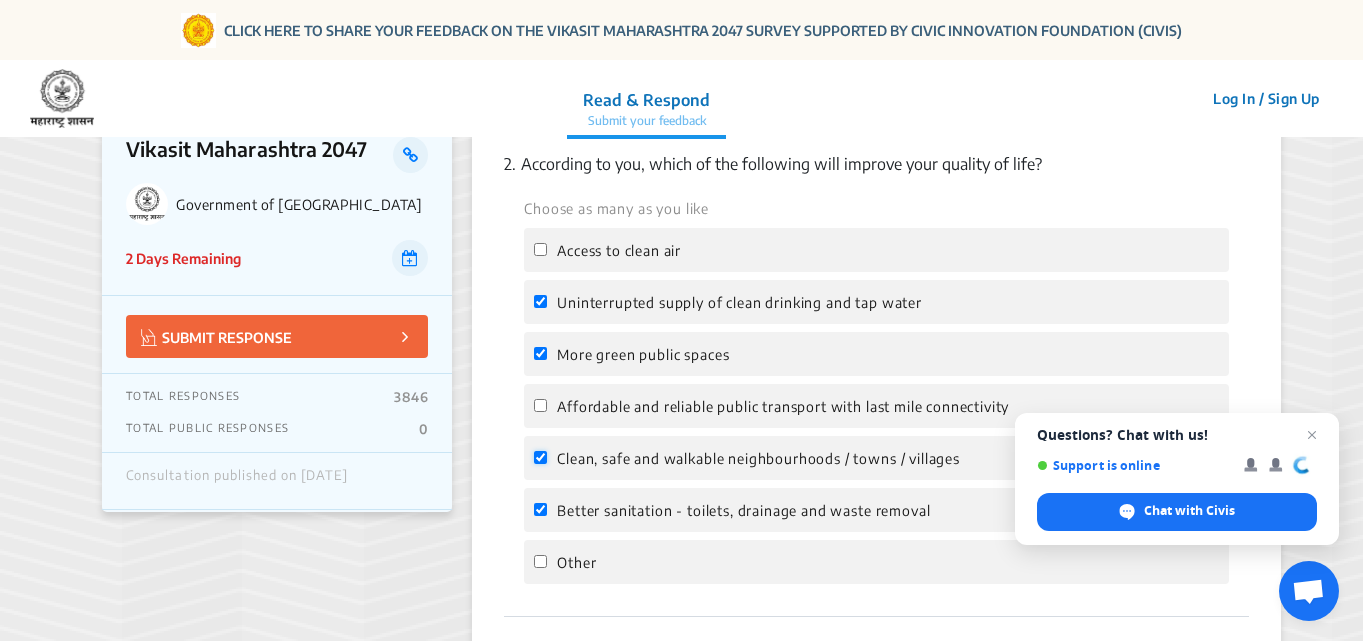 checkbox on "true" 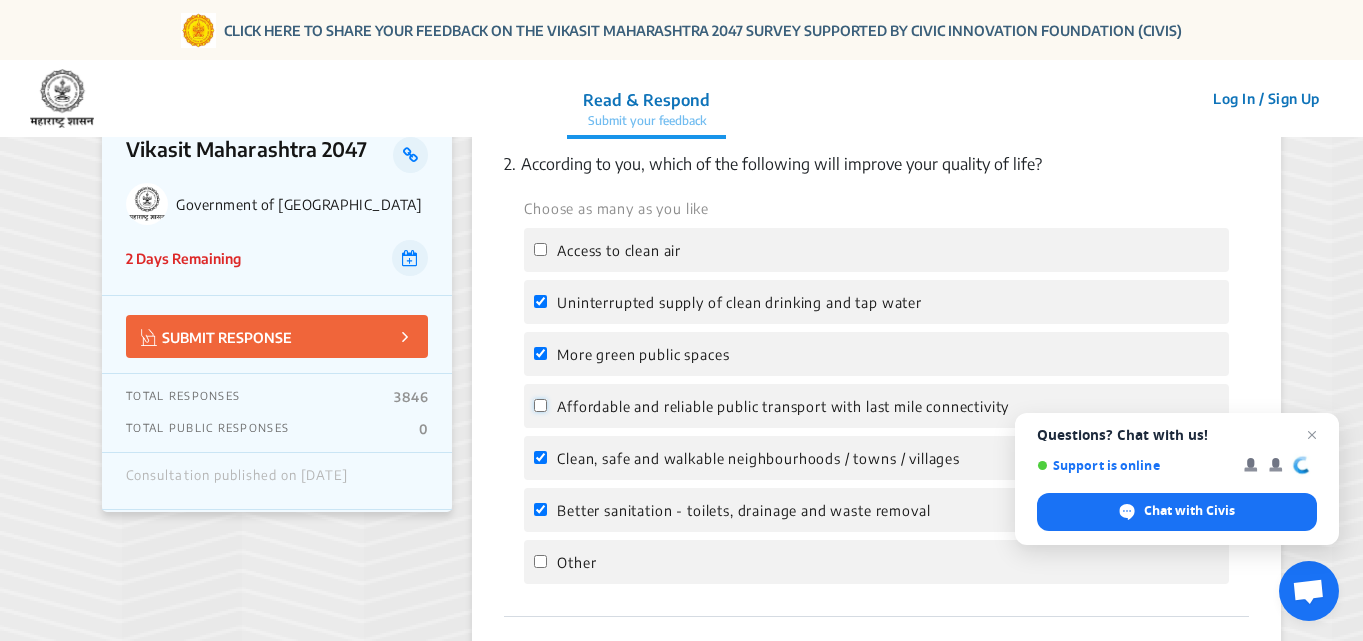 click on "Affordable and reliable public transport with last mile connectivity" 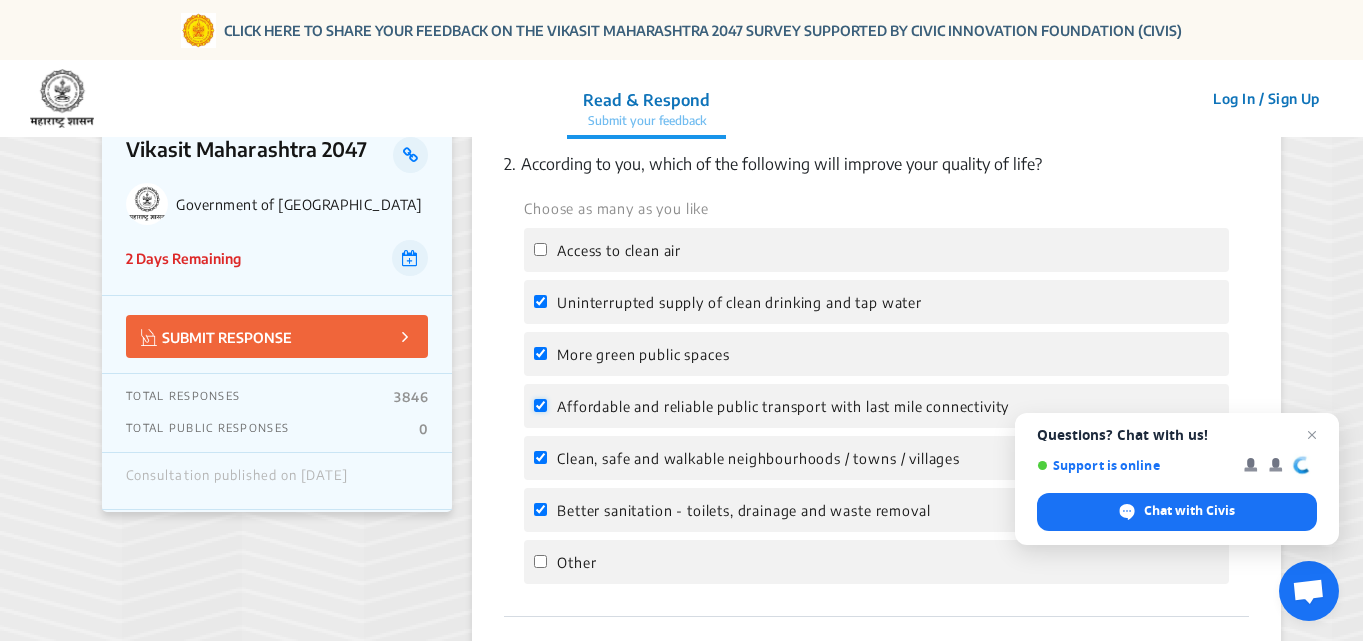 checkbox on "true" 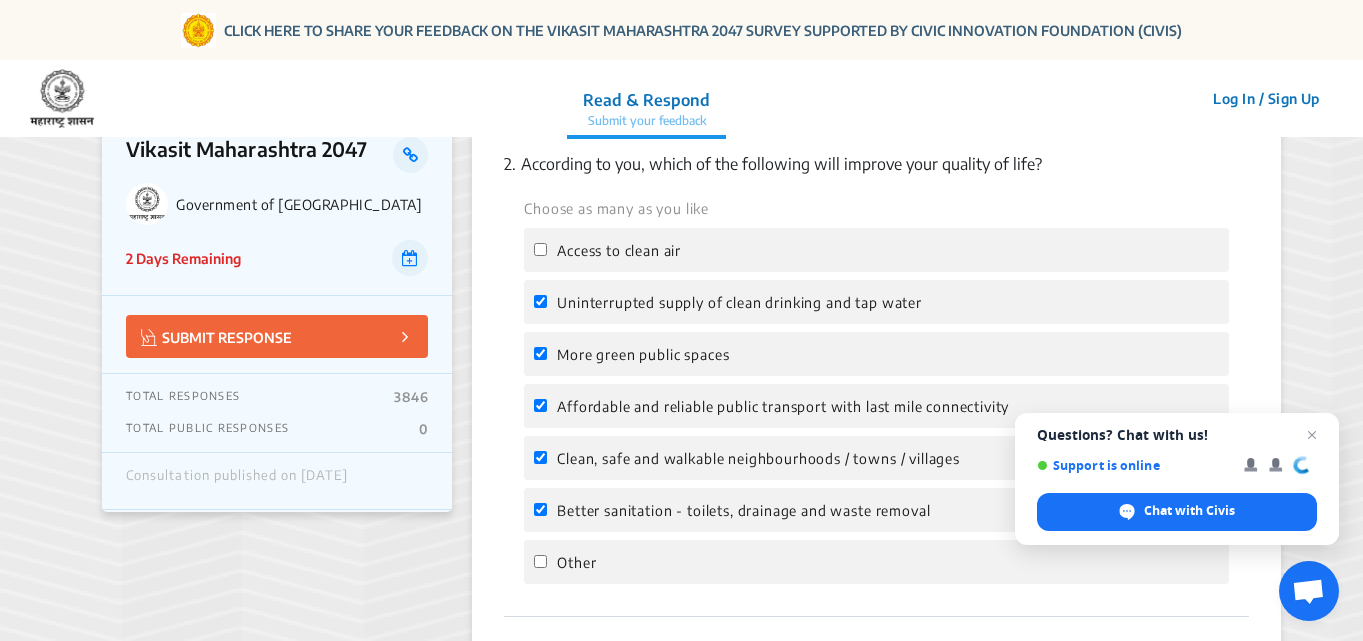 click on "1.  [GEOGRAPHIC_DATA] do you reside in?  Pune 2.  According to you, which of the following will improve your quality of life?   Choose as many as you like Access to clean air Uninterrupted supply of clean drinking and tap water More green public spaces Affordable and reliable public transport with last mile connectivity Clean, safe and walkable neighbourhoods / towns / villages Better sanitation - toilets, drainage and waste removal  Other 3.  According to you, which of the following will improve your ease of living with respect to public service delivery?   Choose as many as you like Availability of essential citizen and business services digitally e.g. ration card, marriage certificate etc. Strenghthening grievance redressal mechanism and dispute resolution More transparency on completion status of public projects Quick response time of medical emergency services, fire tender and police Reduced compliance burden for availing services e.g. land registration, new utility connections  Other 4.  Other 5.  Other 6." 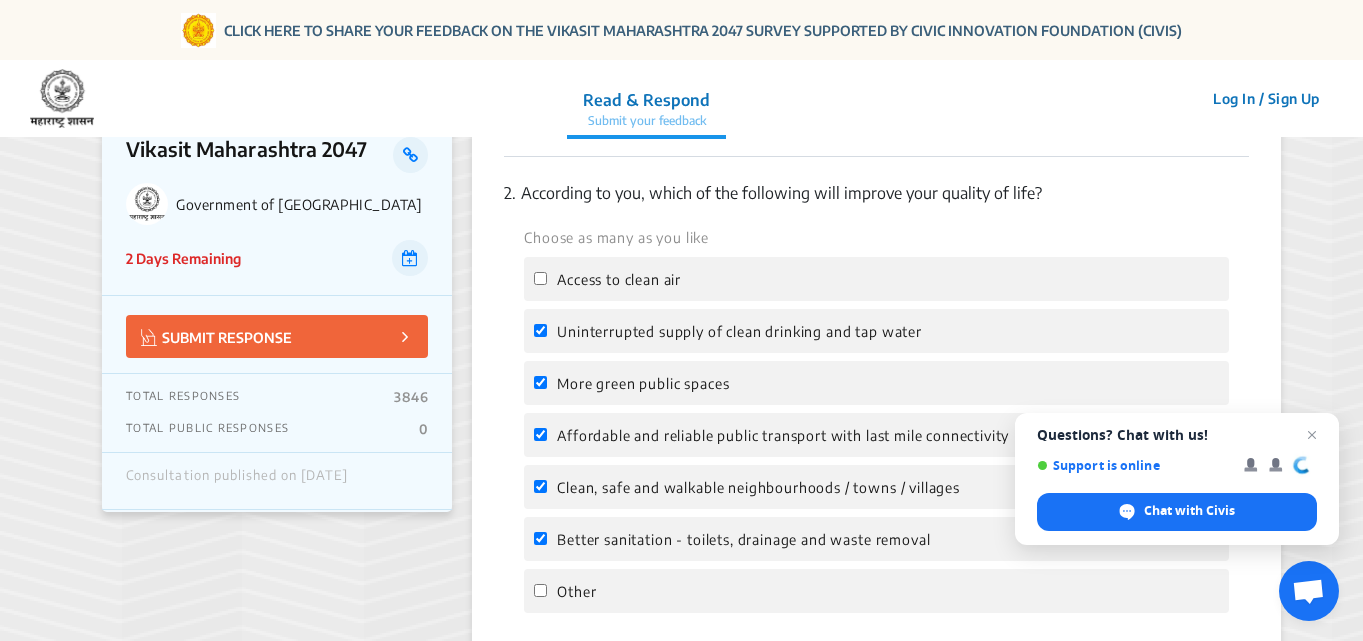scroll, scrollTop: 611, scrollLeft: 0, axis: vertical 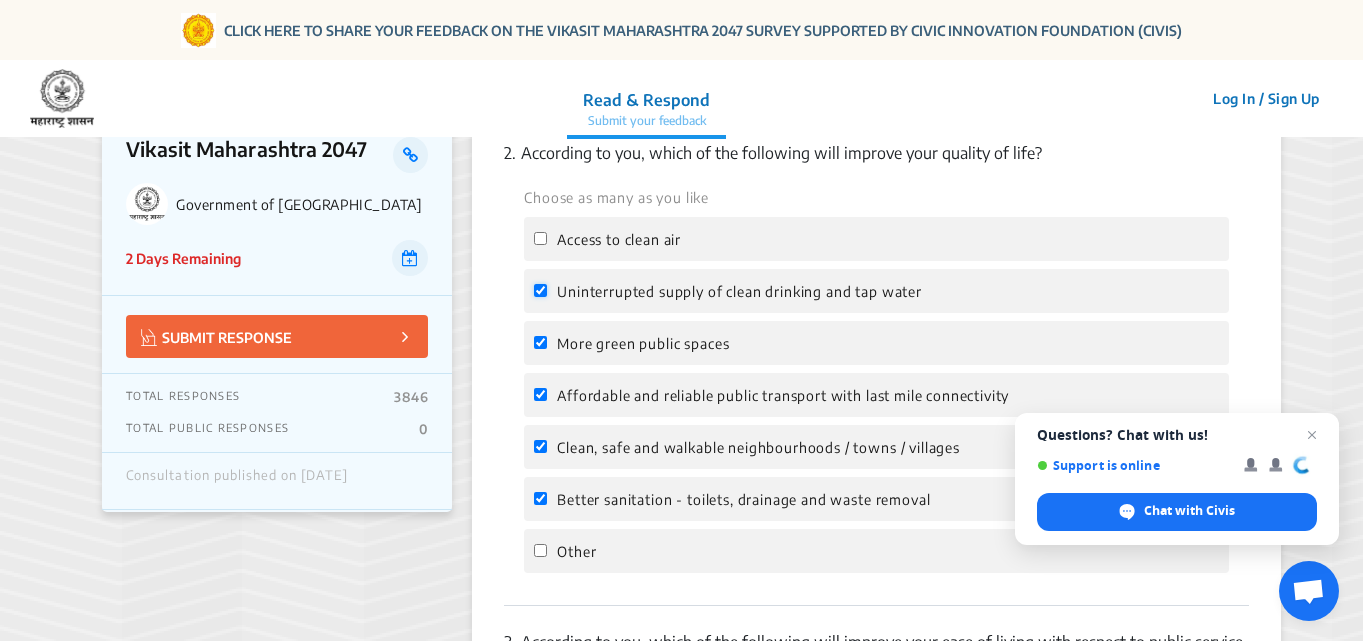 click on "Uninterrupted supply of clean drinking and tap water" 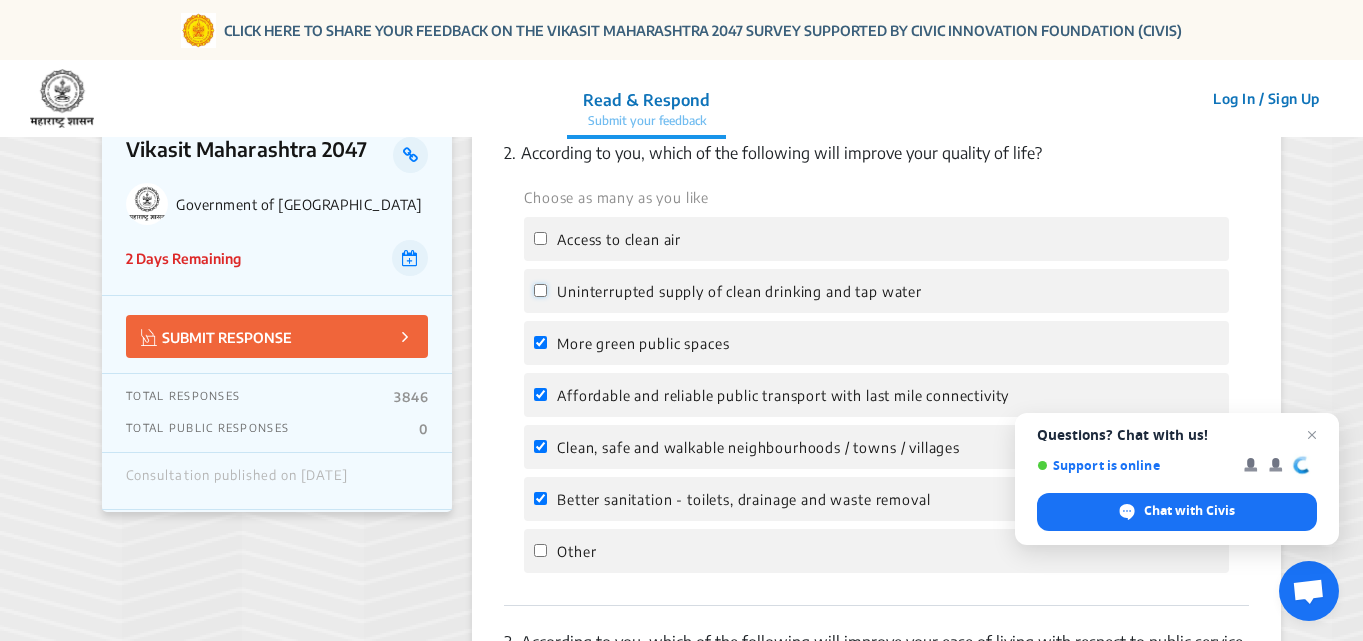 checkbox on "false" 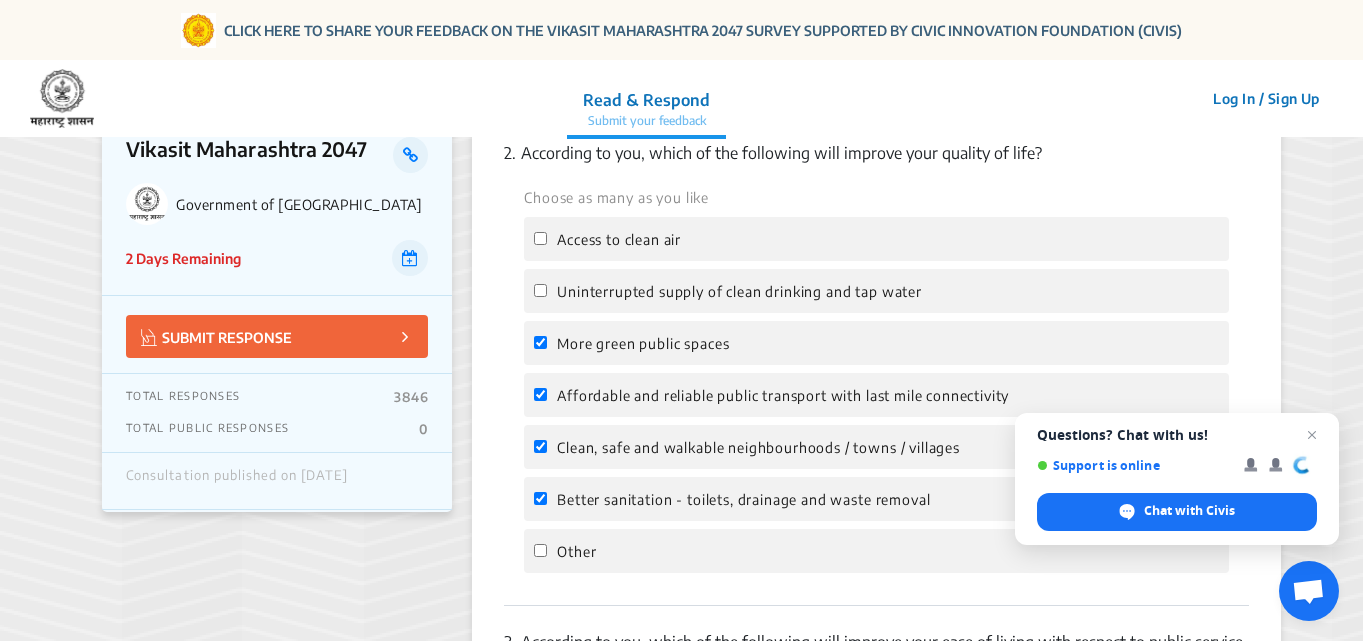 click on "1.  [GEOGRAPHIC_DATA] do you reside in?  Pune 2.  According to you, which of the following will improve your quality of life?   Choose as many as you like Access to clean air Uninterrupted supply of clean drinking and tap water More green public spaces Affordable and reliable public transport with last mile connectivity Clean, safe and walkable neighbourhoods / towns / villages Better sanitation - toilets, drainage and waste removal  Other 3.  According to you, which of the following will improve your ease of living with respect to public service delivery?   Choose as many as you like Availability of essential citizen and business services digitally e.g. ration card, marriage certificate etc. Strenghthening grievance redressal mechanism and dispute resolution More transparency on completion status of public projects Quick response time of medical emergency services, fire tender and police Reduced compliance burden for availing services e.g. land registration, new utility connections  Other 4.  Other 5.  Other 6." 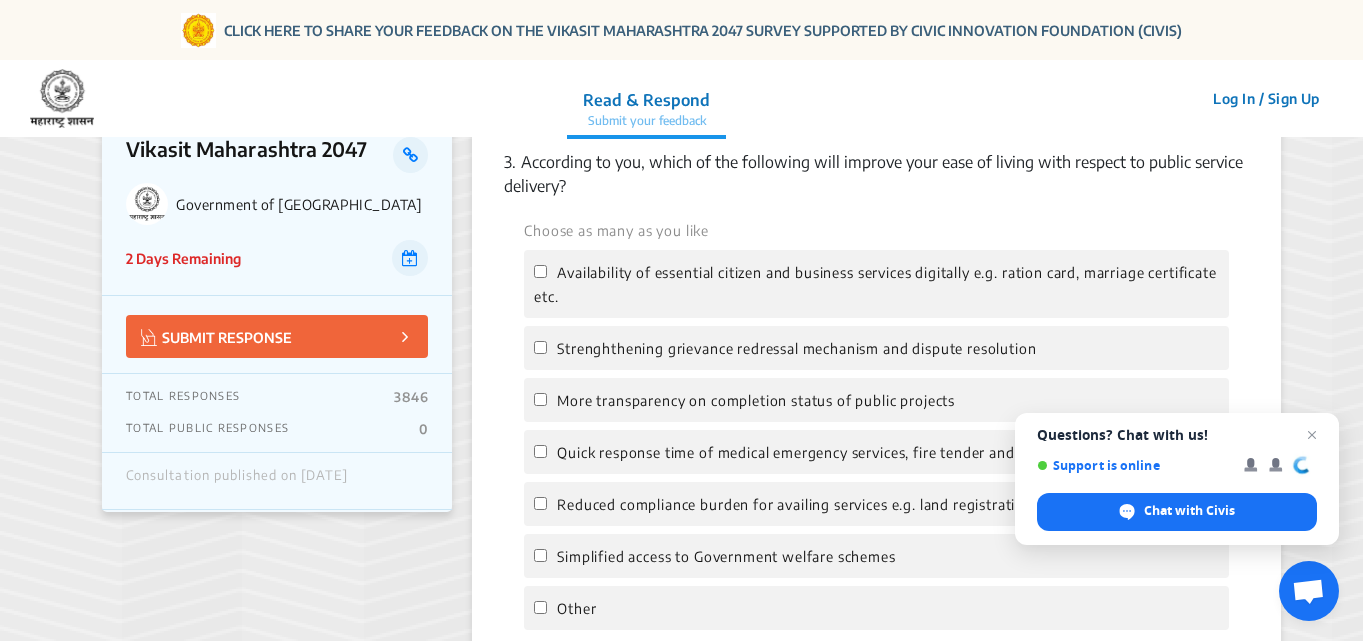 scroll, scrollTop: 1131, scrollLeft: 0, axis: vertical 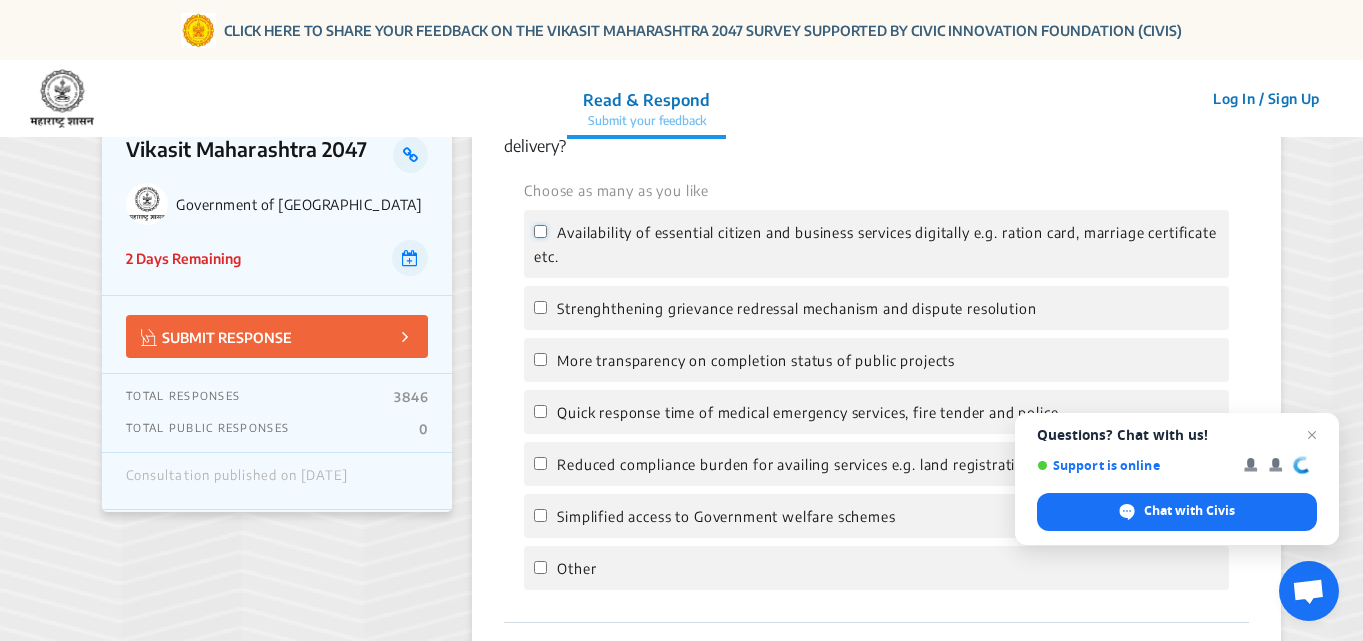 click on "Availability of essential citizen and business services digitally e.g. ration card, marriage certificate etc." 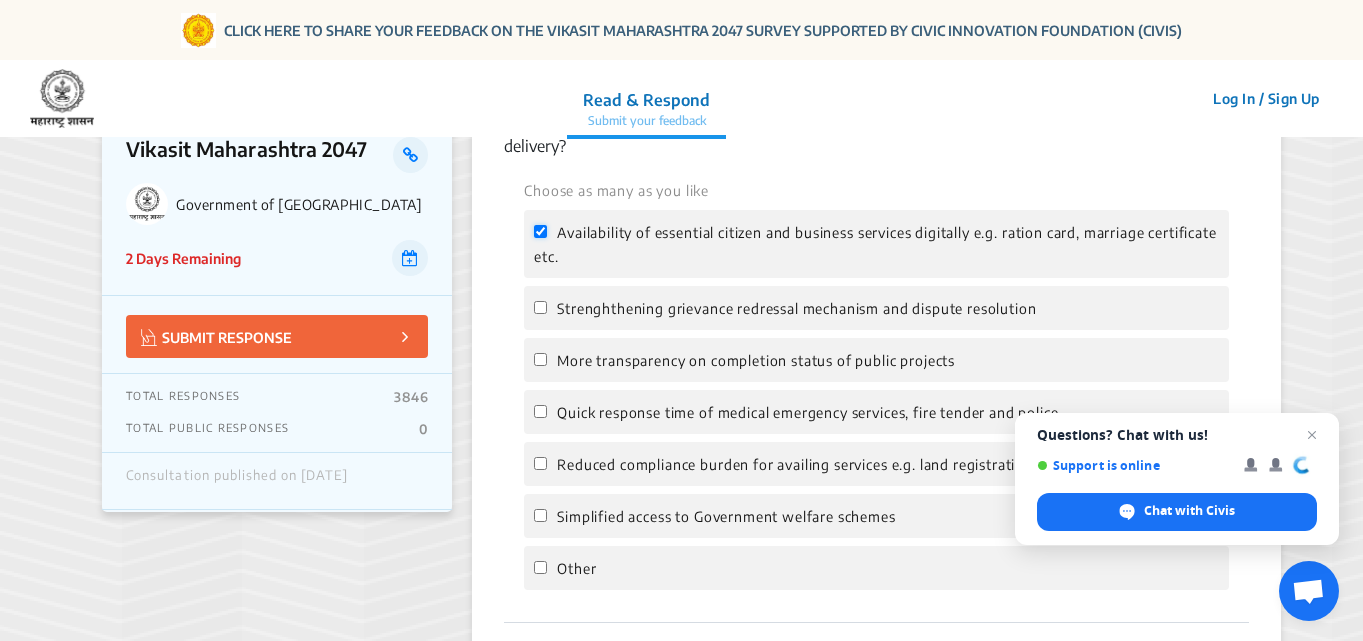checkbox on "true" 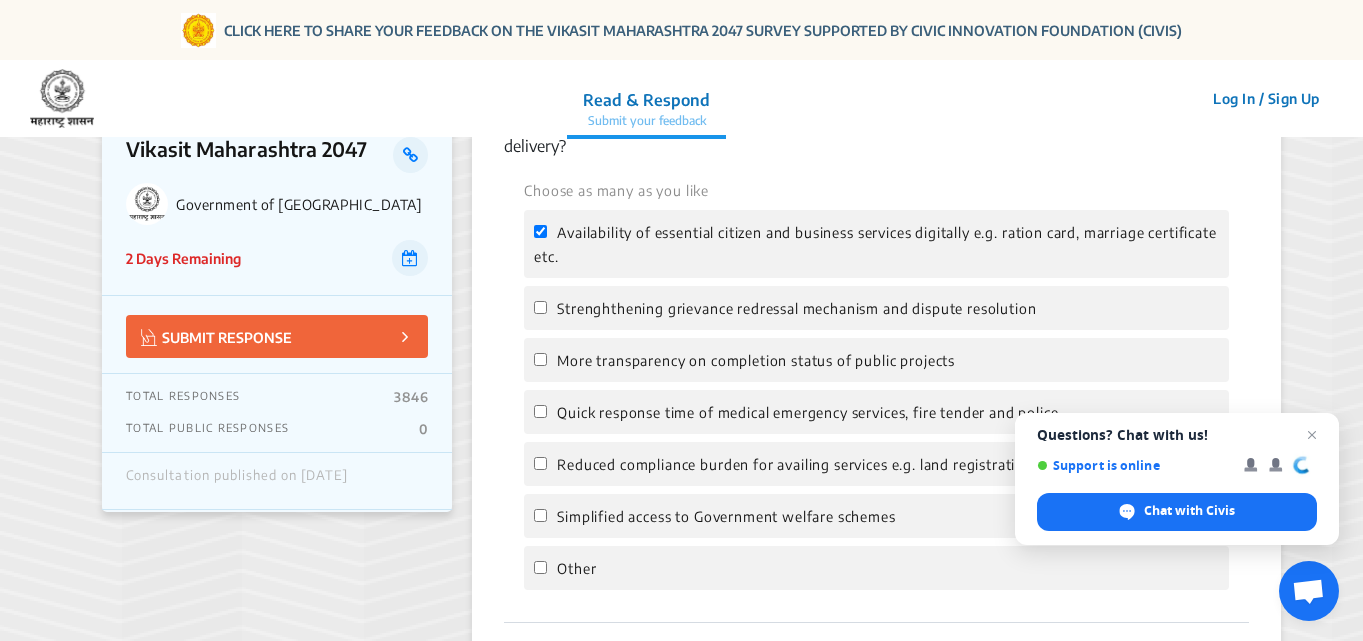 click on "1.  [GEOGRAPHIC_DATA] do you reside in?  Pune 2.  According to you, which of the following will improve your quality of life?   Choose as many as you like Access to clean air Uninterrupted supply of clean drinking and tap water More green public spaces Affordable and reliable public transport with last mile connectivity Clean, safe and walkable neighbourhoods / towns / villages Better sanitation - toilets, drainage and waste removal  Other 3.  According to you, which of the following will improve your ease of living with respect to public service delivery?   Choose as many as you like Availability of essential citizen and business services digitally e.g. ration card, marriage certificate etc. Strenghthening grievance redressal mechanism and dispute resolution More transparency on completion status of public projects Quick response time of medical emergency services, fire tender and police Reduced compliance burden for availing services e.g. land registration, new utility connections  Other 4.  Other 5.  Other 6." 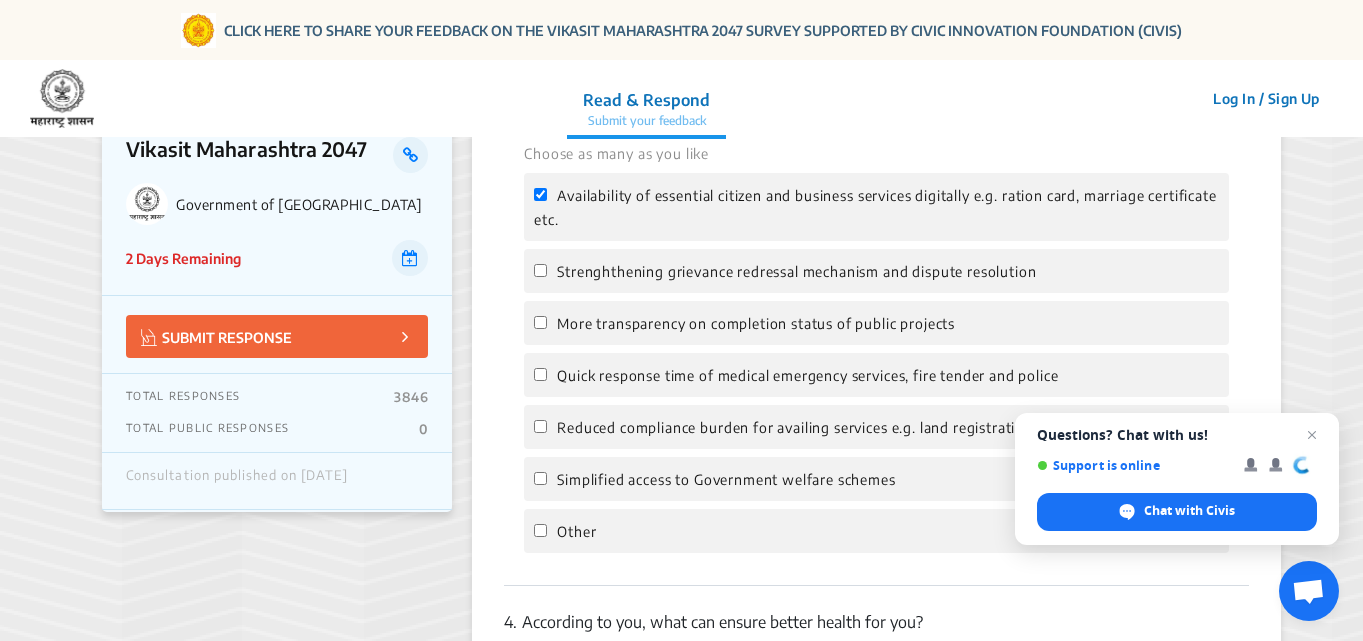 scroll, scrollTop: 1171, scrollLeft: 0, axis: vertical 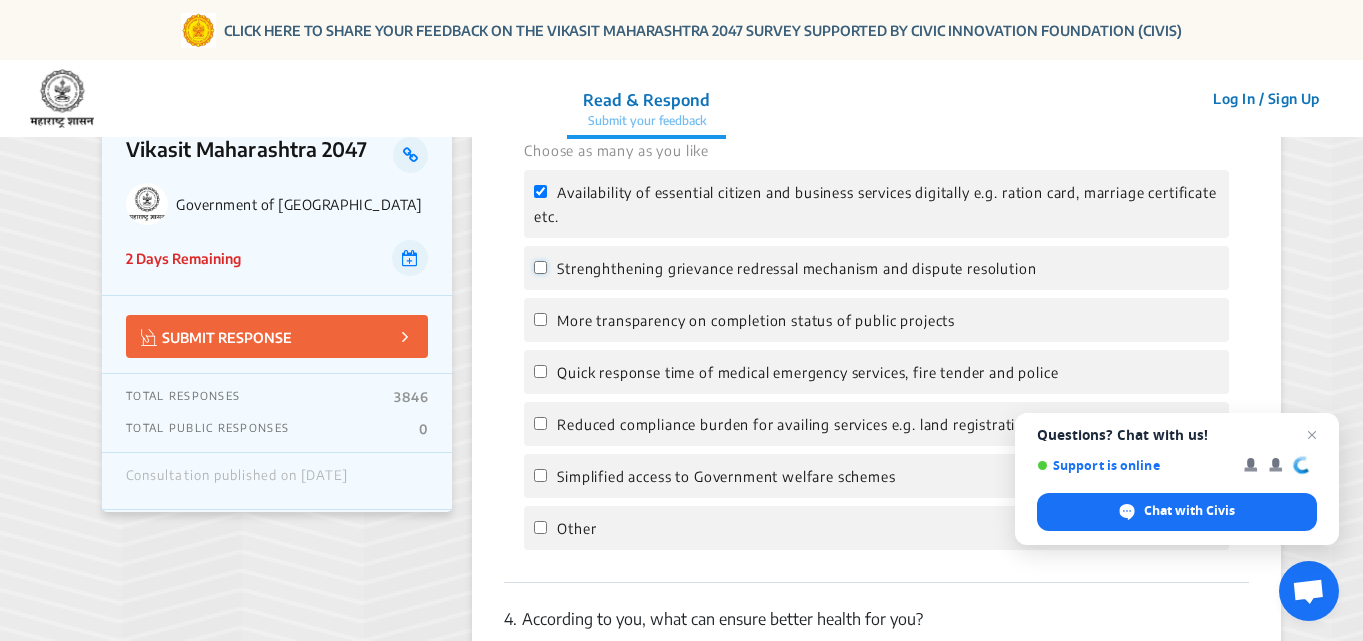 click on "Strenghthening grievance redressal mechanism and dispute resolution" 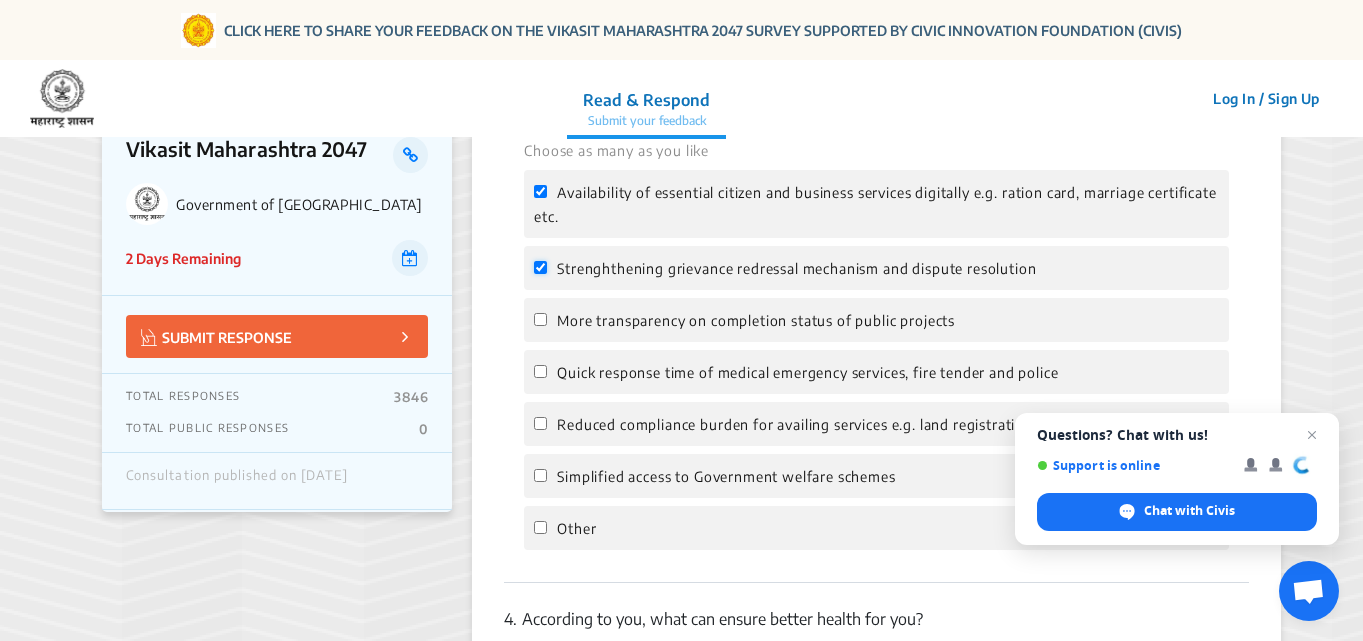 checkbox on "true" 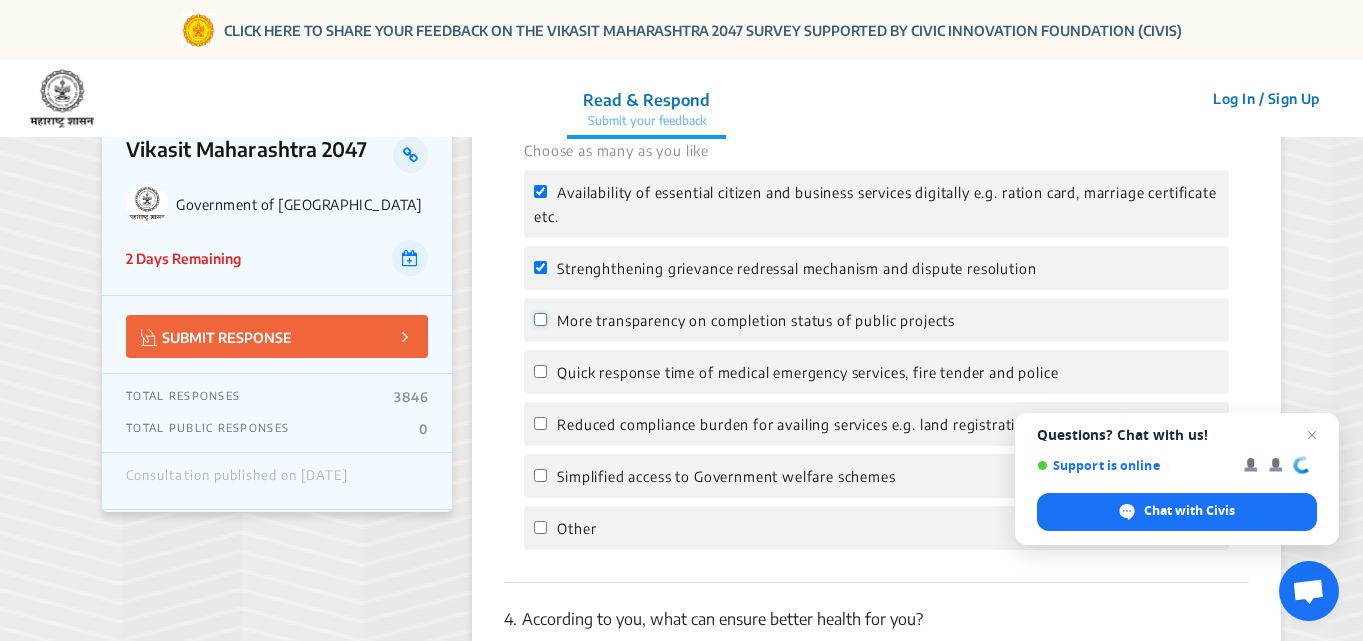 click on "More transparency on completion status of public projects" 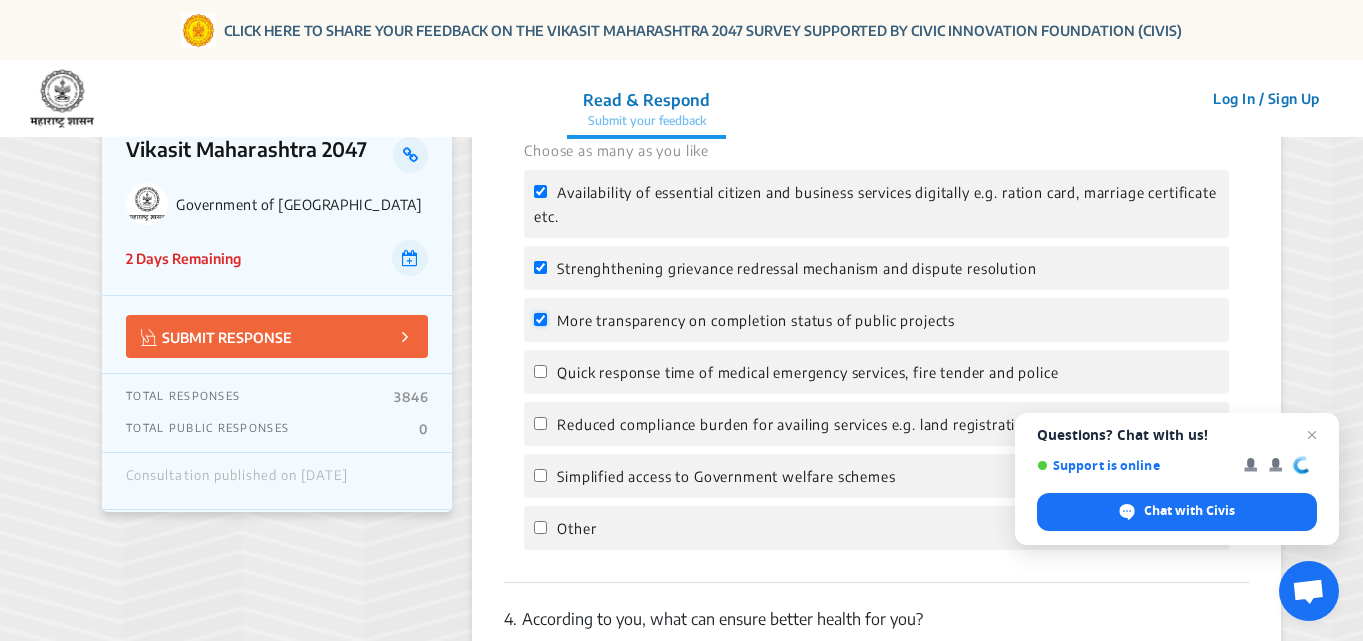 checkbox on "true" 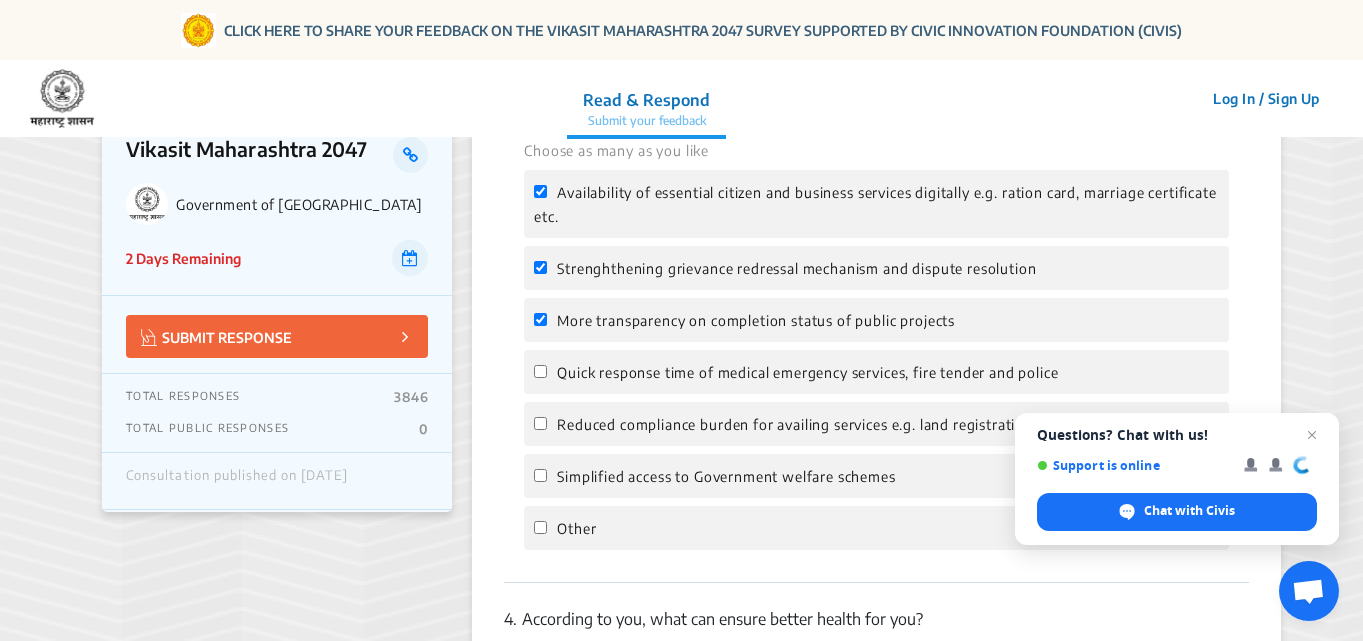 click on "1.  [GEOGRAPHIC_DATA] do you reside in?  Pune 2.  According to you, which of the following will improve your quality of life?   Choose as many as you like Access to clean air Uninterrupted supply of clean drinking and tap water More green public spaces Affordable and reliable public transport with last mile connectivity Clean, safe and walkable neighbourhoods / towns / villages Better sanitation - toilets, drainage and waste removal  Other 3.  According to you, which of the following will improve your ease of living with respect to public service delivery?   Choose as many as you like Availability of essential citizen and business services digitally e.g. ration card, marriage certificate etc. Strenghthening grievance redressal mechanism and dispute resolution More transparency on completion status of public projects Quick response time of medical emergency services, fire tender and police Reduced compliance burden for availing services e.g. land registration, new utility connections  Other 4.  Other 5.  Other 6." 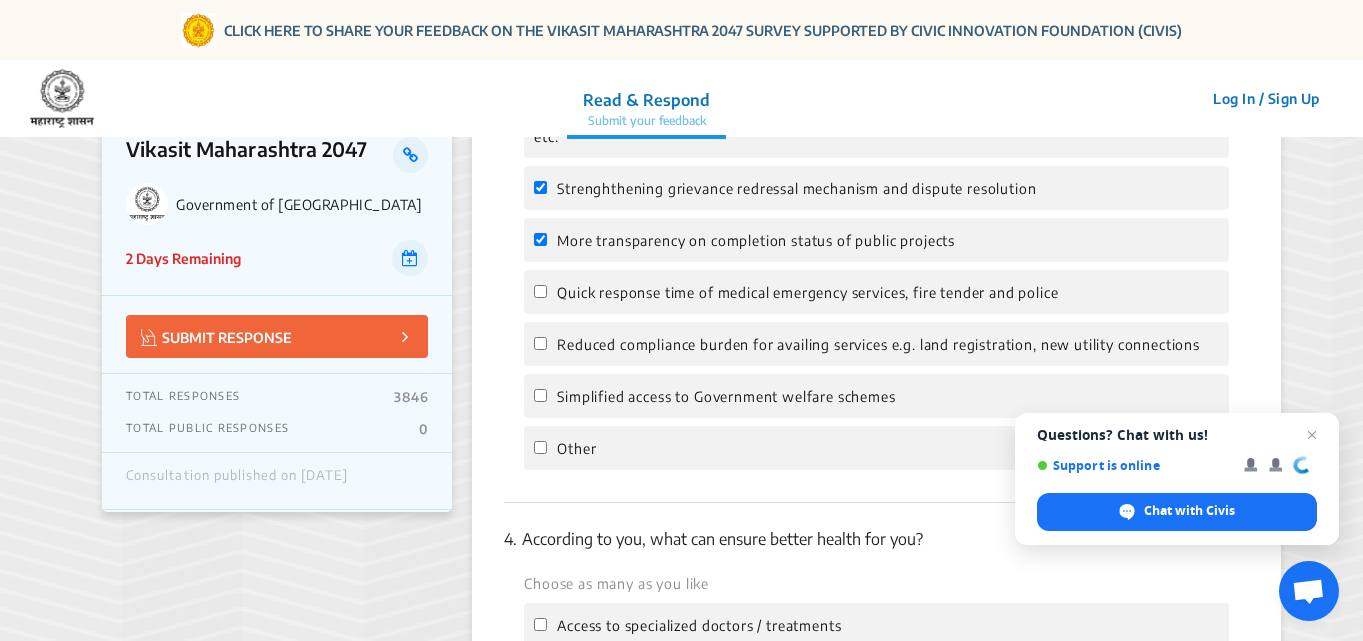 scroll, scrollTop: 1291, scrollLeft: 0, axis: vertical 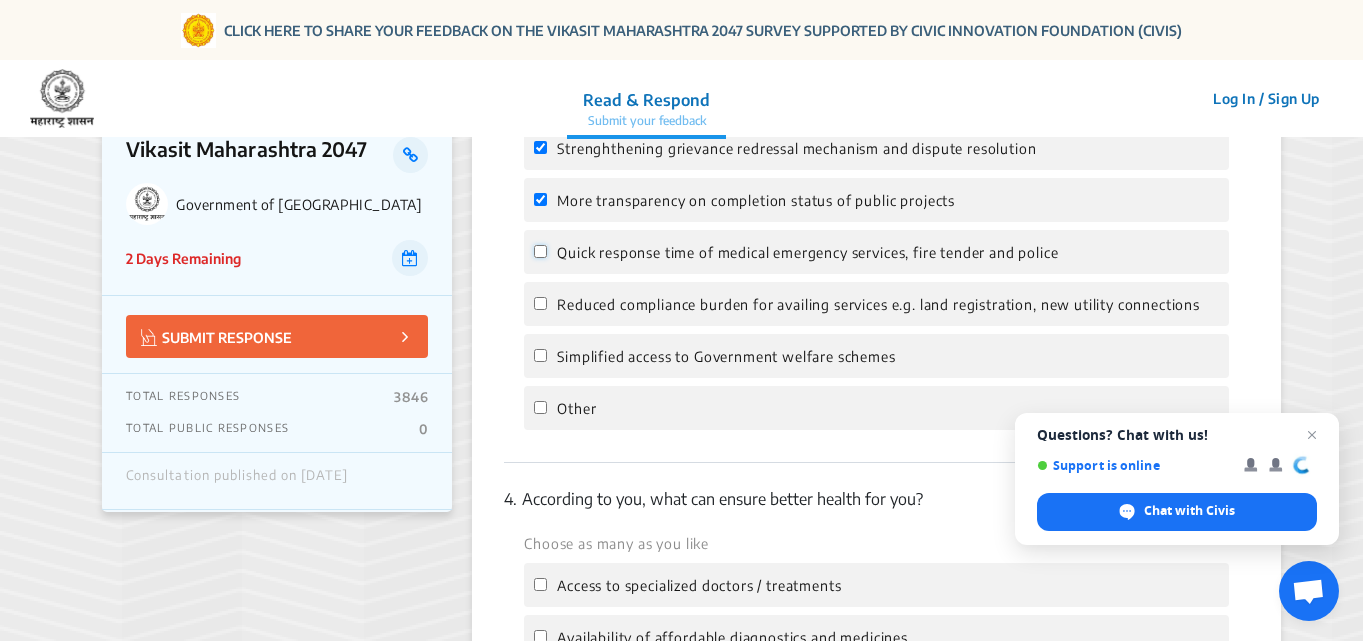 click on "Quick response time of medical emergency services, fire tender and police" 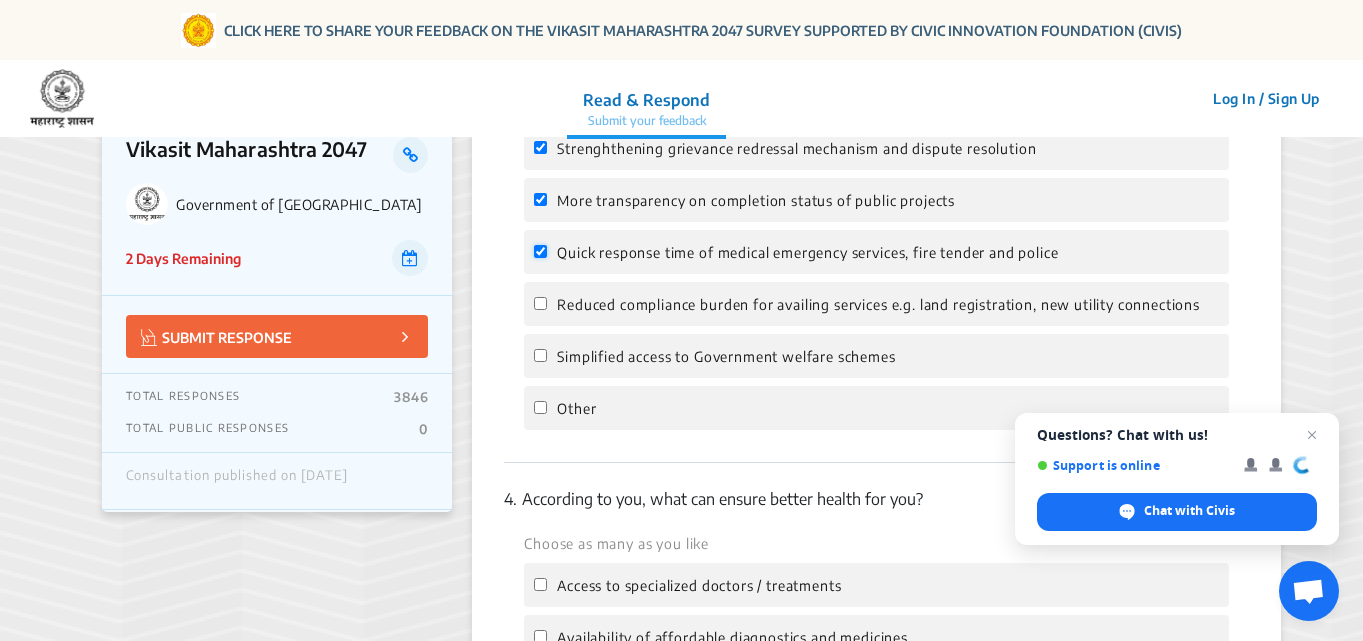checkbox on "true" 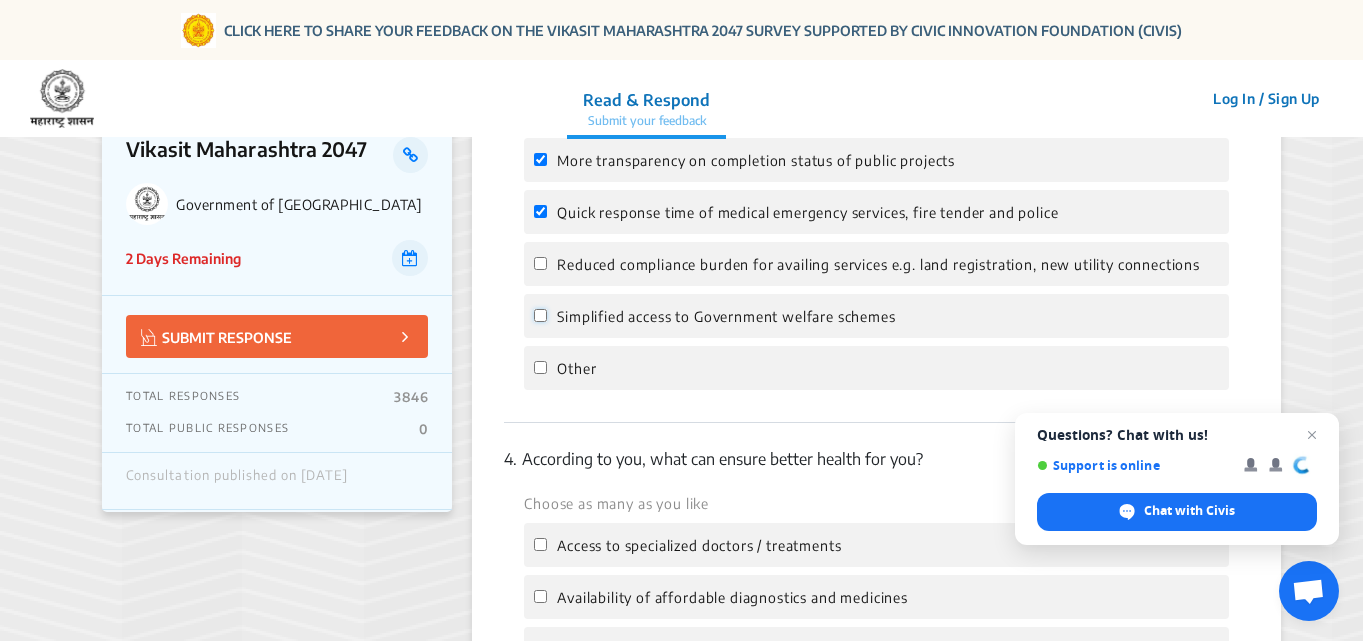 click on "Simplified access to Government welfare schemes" 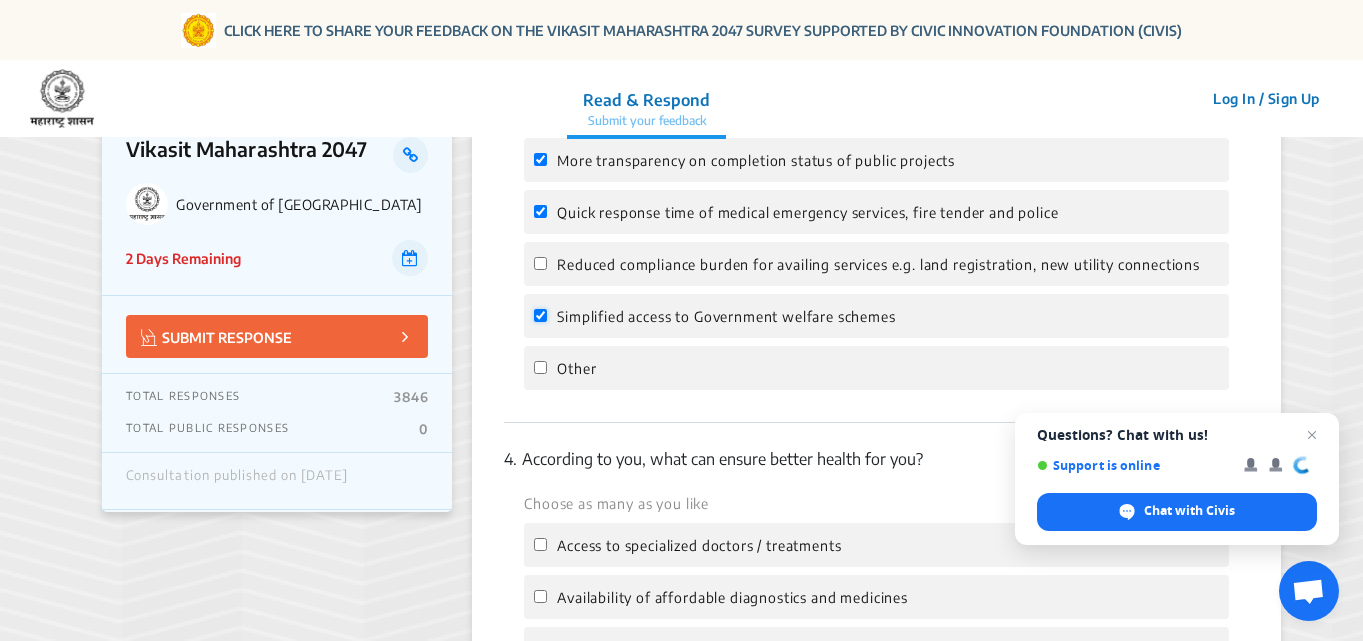 checkbox on "true" 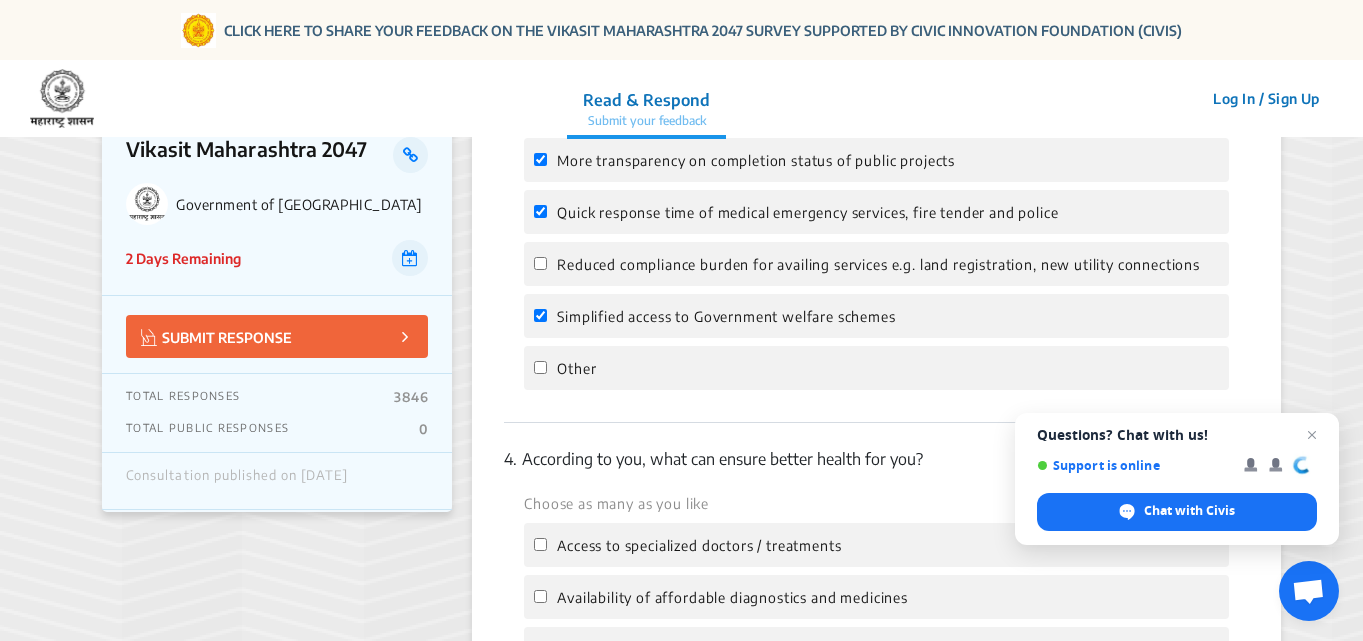 click on "1.  [GEOGRAPHIC_DATA] do you reside in?  Pune 2.  According to you, which of the following will improve your quality of life?   Choose as many as you like Access to clean air Uninterrupted supply of clean drinking and tap water More green public spaces Affordable and reliable public transport with last mile connectivity Clean, safe and walkable neighbourhoods / towns / villages Better sanitation - toilets, drainage and waste removal  Other 3.  According to you, which of the following will improve your ease of living with respect to public service delivery?   Choose as many as you like Availability of essential citizen and business services digitally e.g. ration card, marriage certificate etc. Strenghthening grievance redressal mechanism and dispute resolution More transparency on completion status of public projects Quick response time of medical emergency services, fire tender and police Reduced compliance burden for availing services e.g. land registration, new utility connections  Other 4.  Other 5.  Other 6." 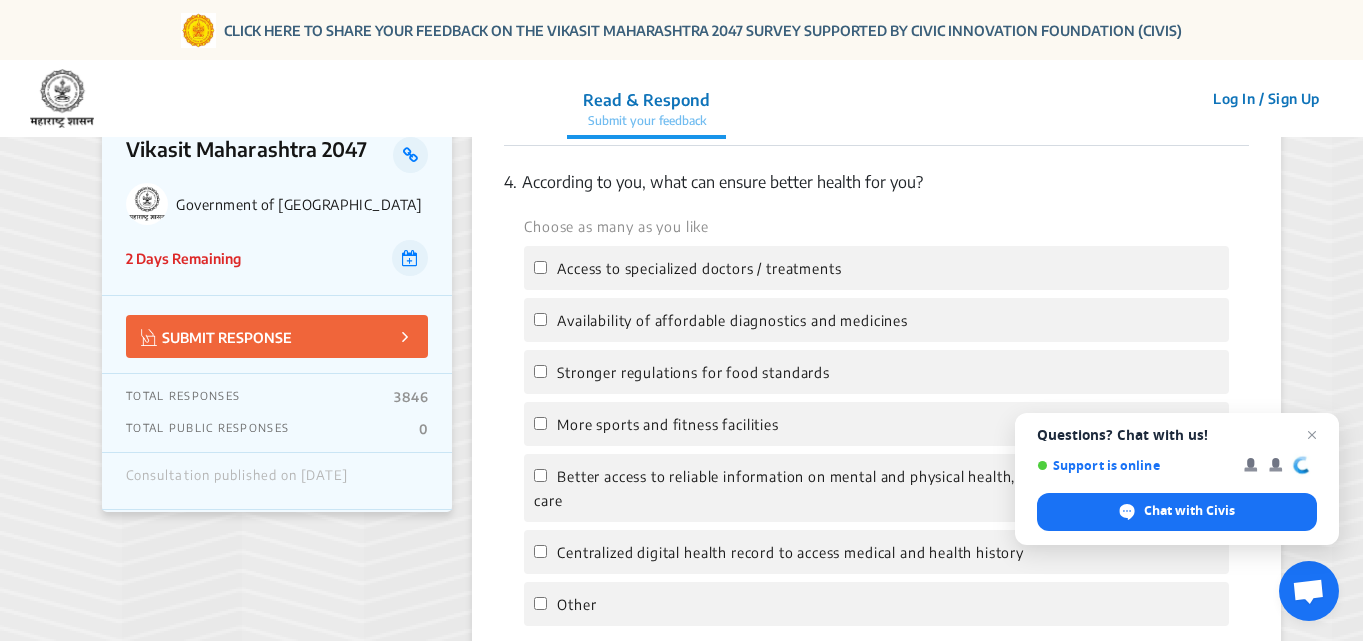 scroll, scrollTop: 1611, scrollLeft: 0, axis: vertical 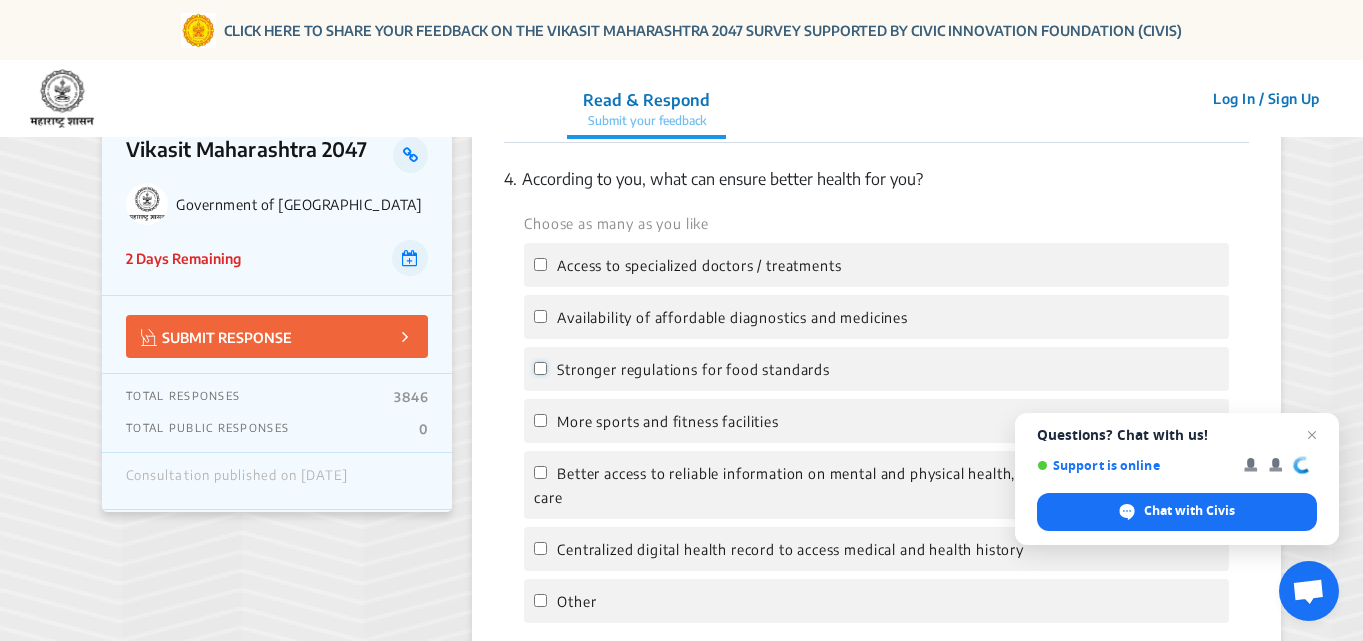 click on "Stronger regulations for food standards" 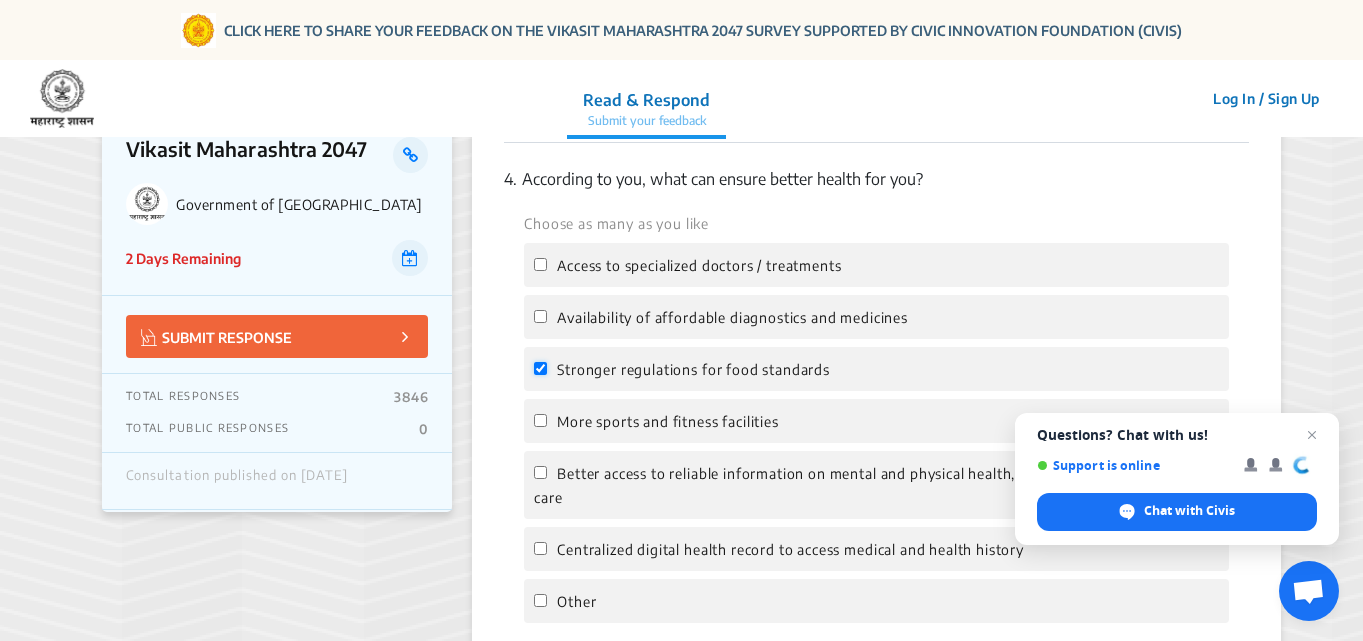 checkbox on "true" 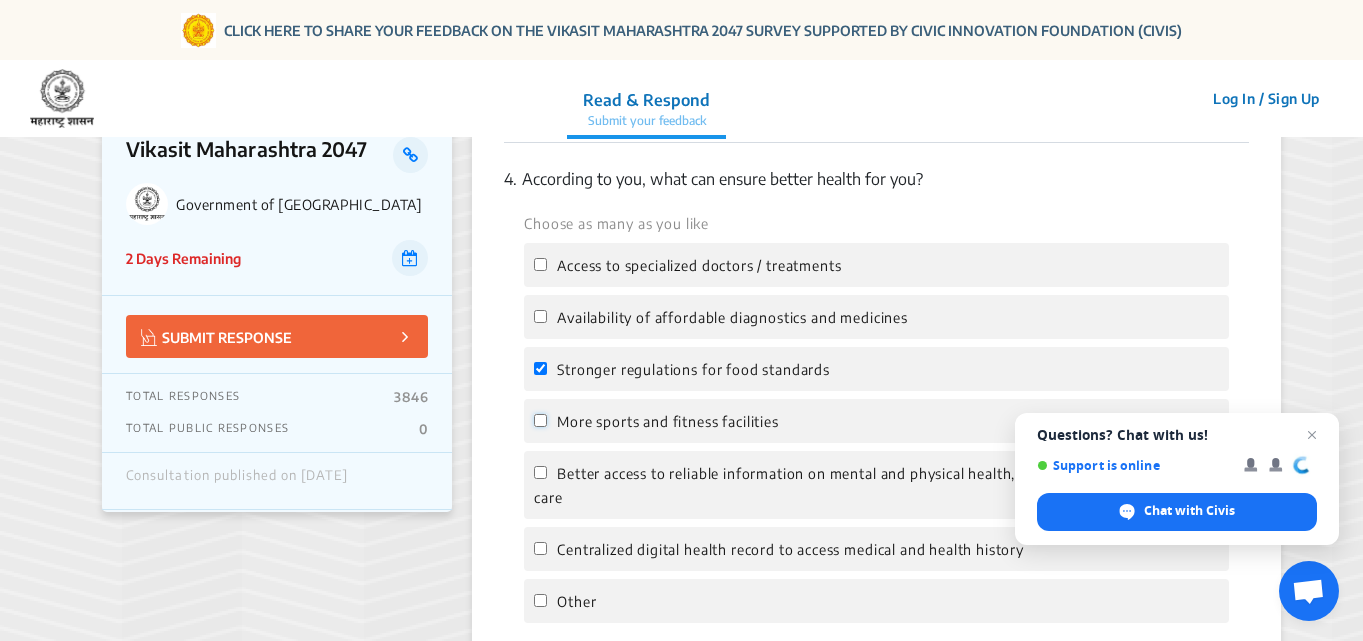 click on "More sports and fitness facilities" 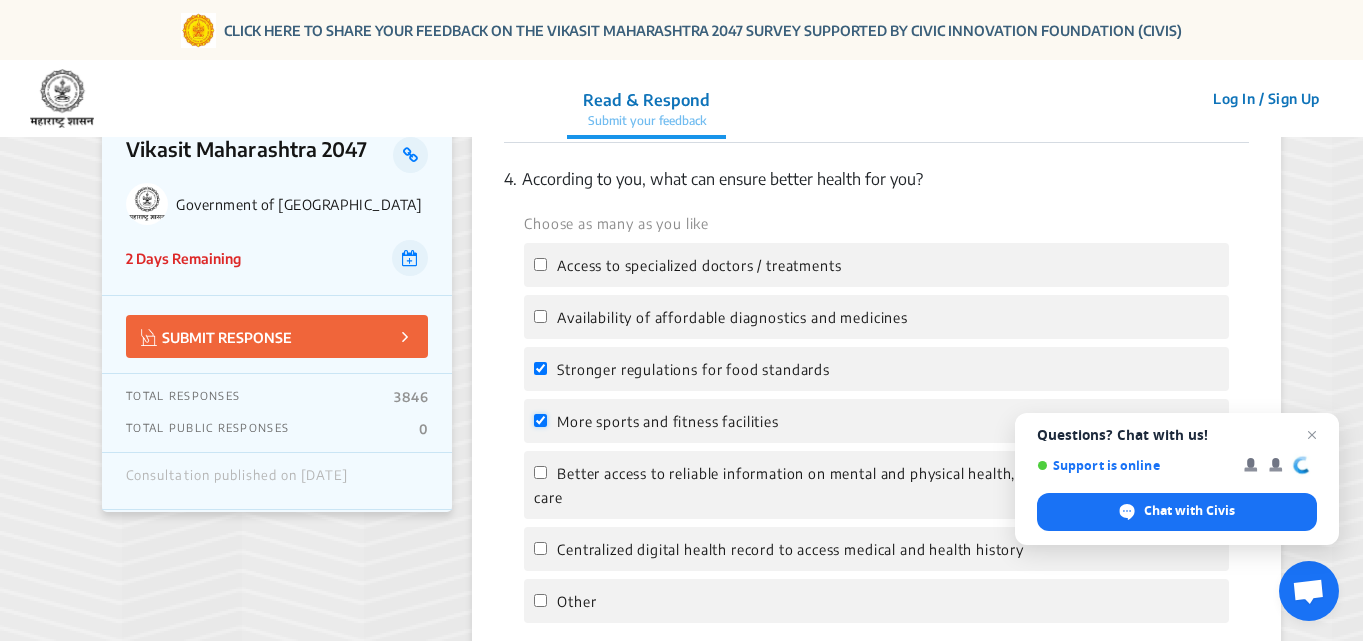 checkbox on "true" 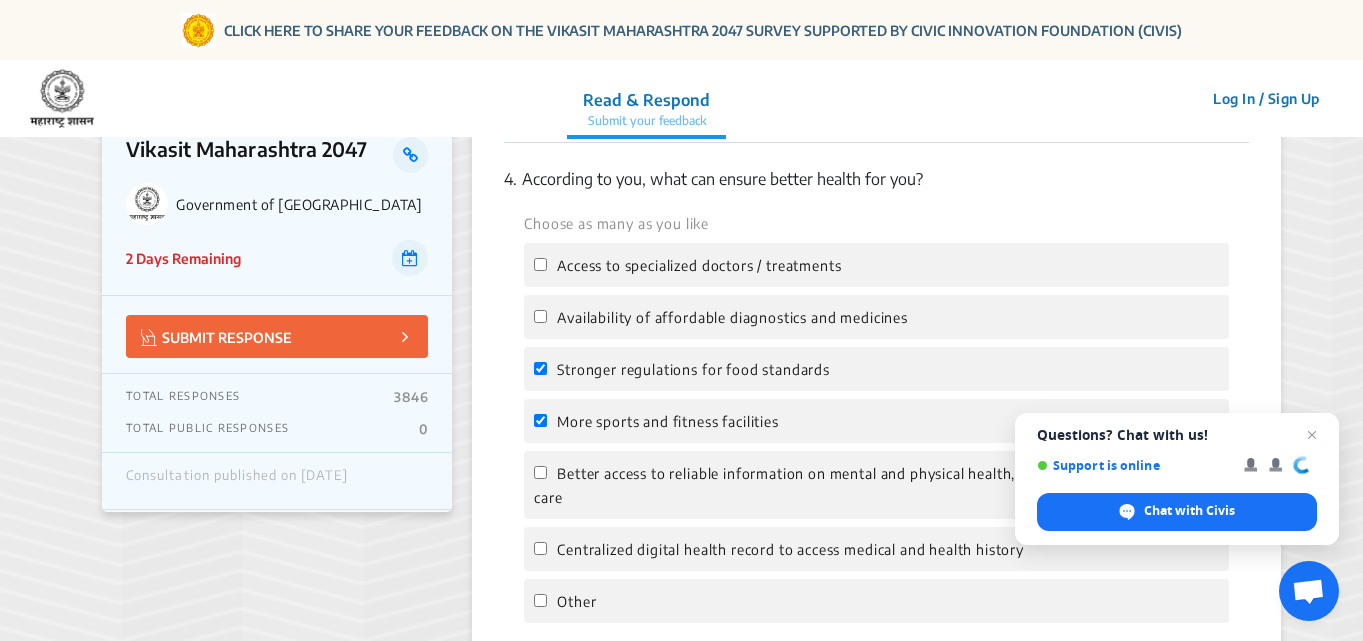 click on "1.  [GEOGRAPHIC_DATA] do you reside in?  Pune 2.  According to you, which of the following will improve your quality of life?   Choose as many as you like Access to clean air Uninterrupted supply of clean drinking and tap water More green public spaces Affordable and reliable public transport with last mile connectivity Clean, safe and walkable neighbourhoods / towns / villages Better sanitation - toilets, drainage and waste removal  Other 3.  According to you, which of the following will improve your ease of living with respect to public service delivery?   Choose as many as you like Availability of essential citizen and business services digitally e.g. ration card, marriage certificate etc. Strenghthening grievance redressal mechanism and dispute resolution More transparency on completion status of public projects Quick response time of medical emergency services, fire tender and police Reduced compliance burden for availing services e.g. land registration, new utility connections  Other 4.  Other 5.  Other 6." 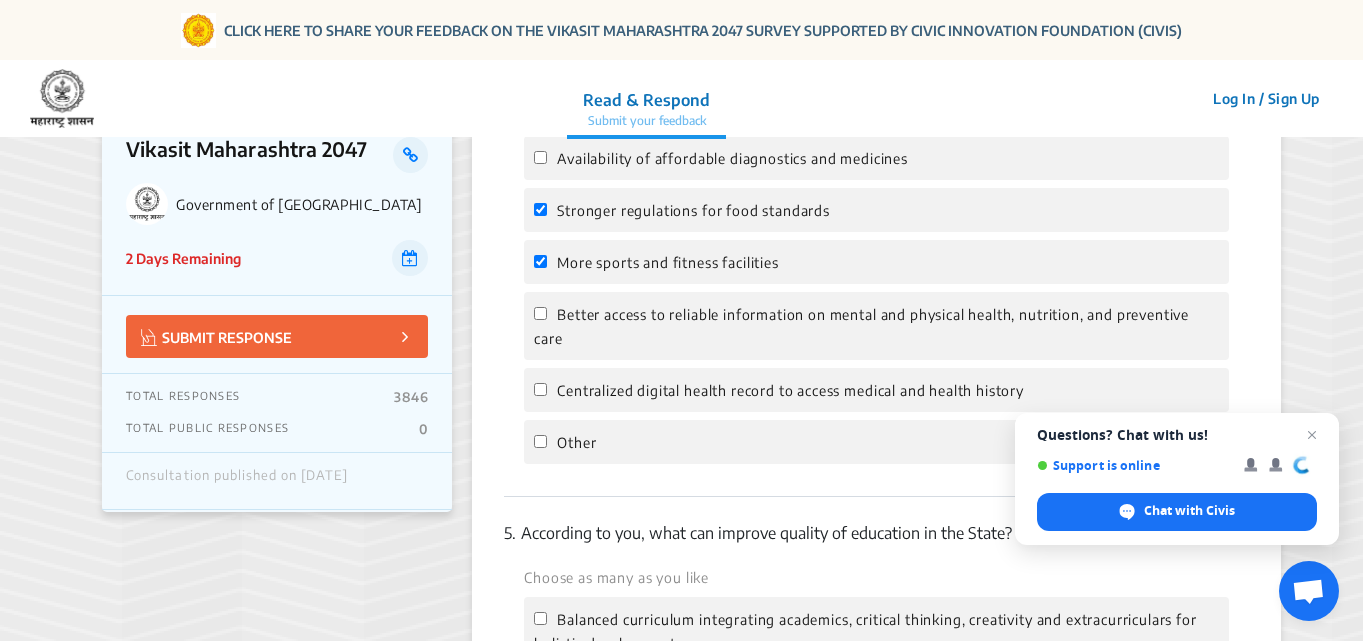 scroll, scrollTop: 1771, scrollLeft: 0, axis: vertical 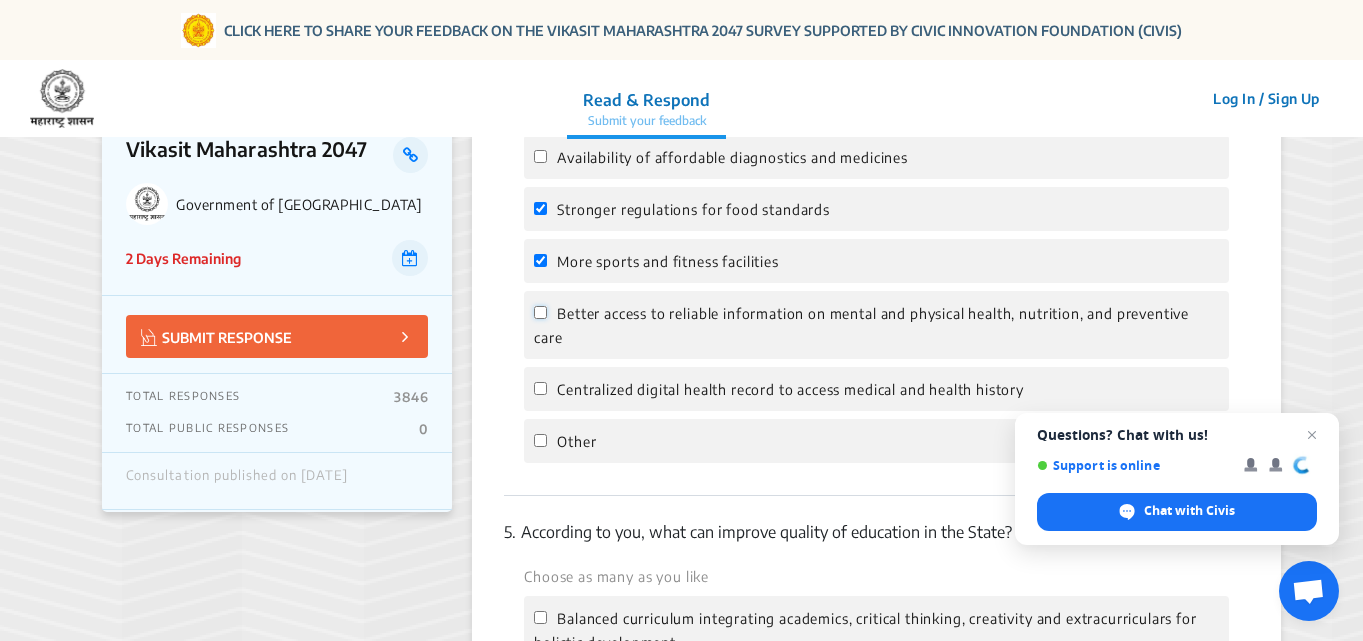 click on "Better access to reliable information on mental and physical health, nutrition, and preventive care" 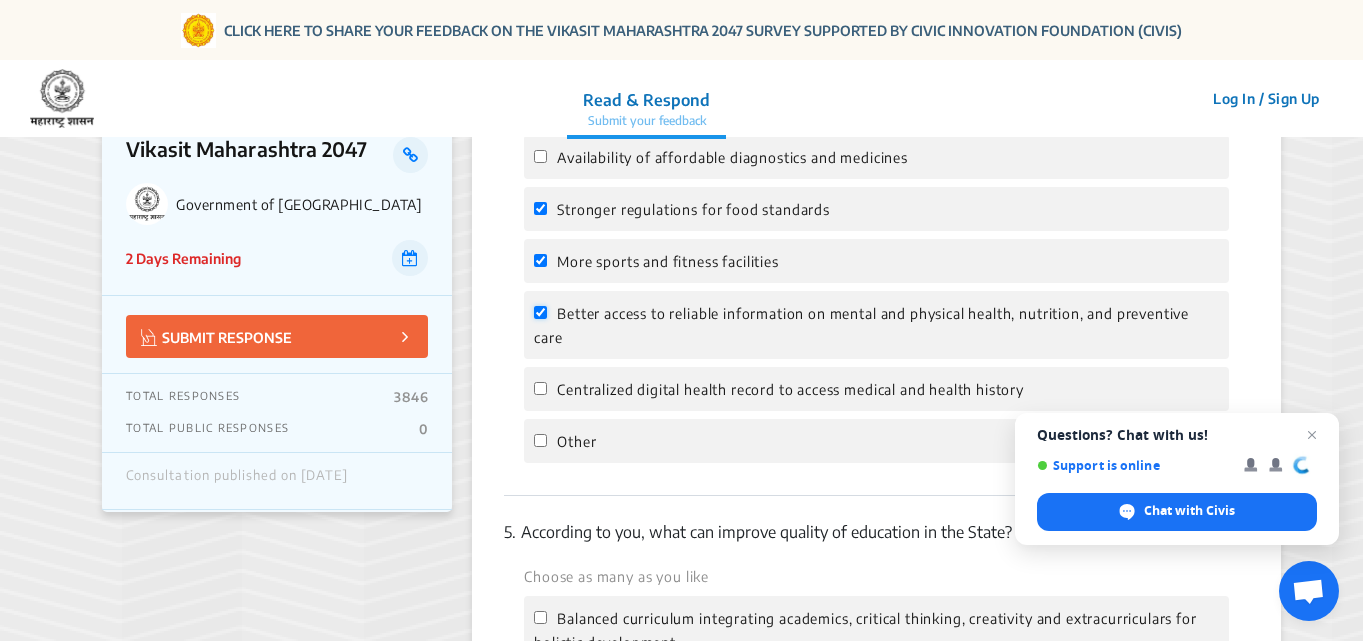 checkbox on "true" 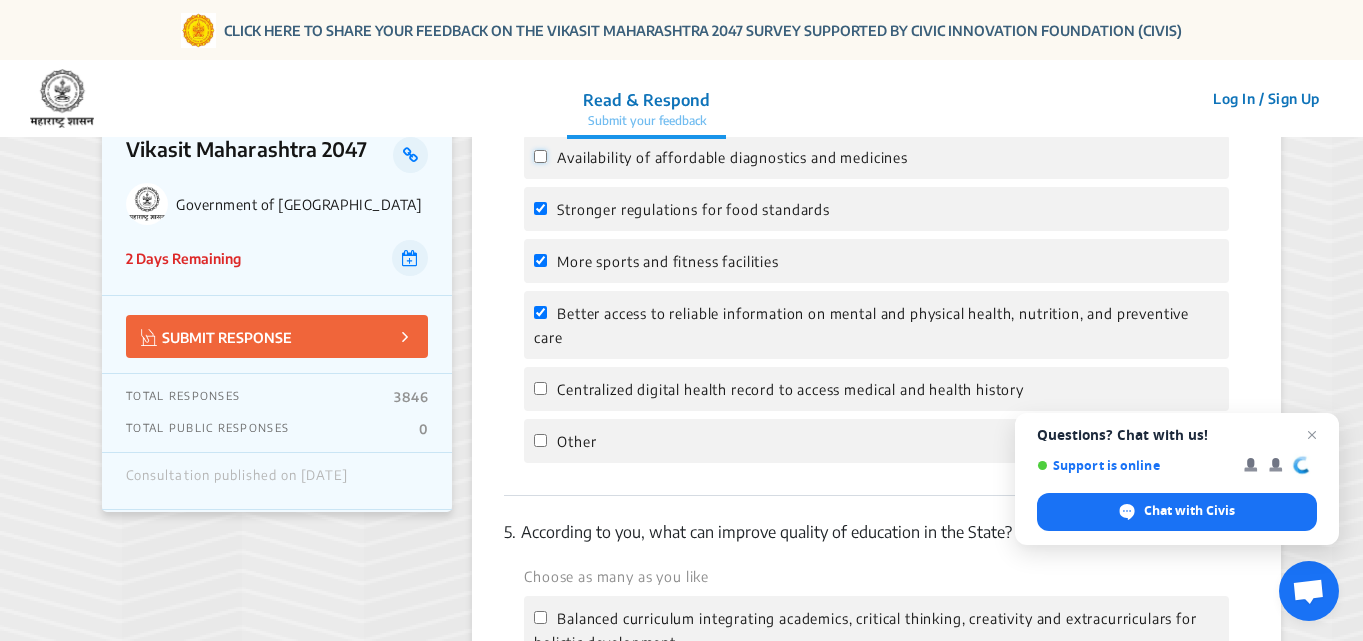 click on "Availability of affordable diagnostics and medicines" 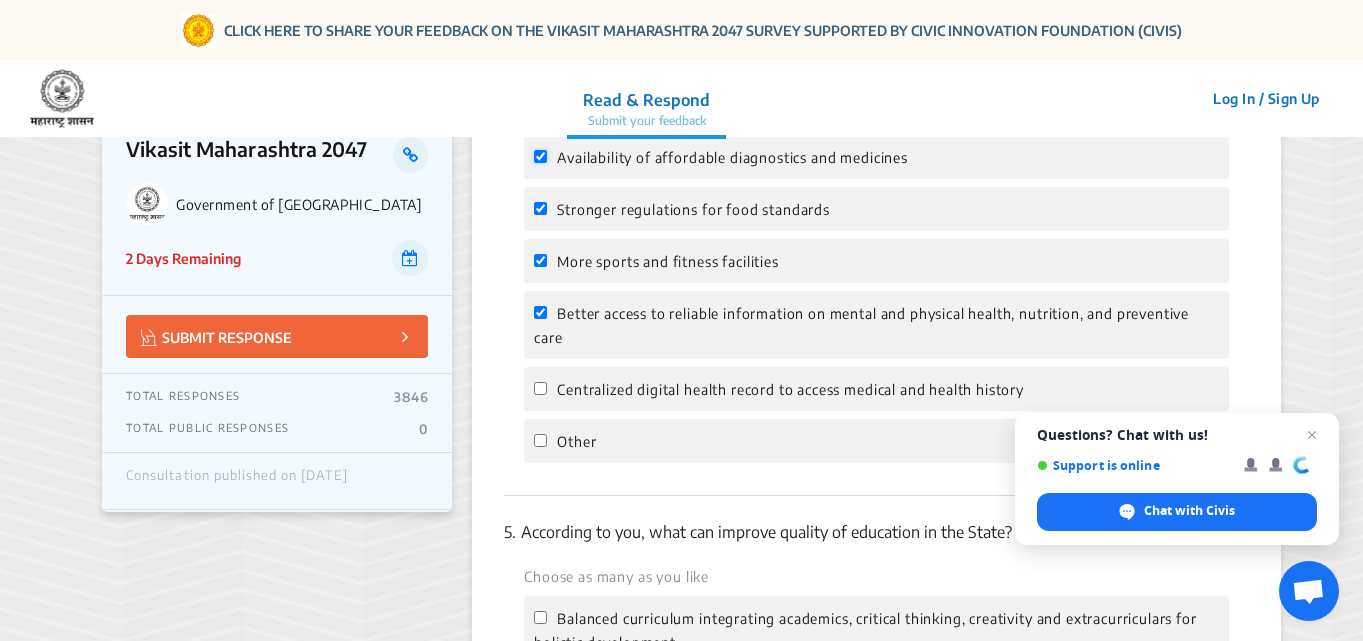 checkbox on "true" 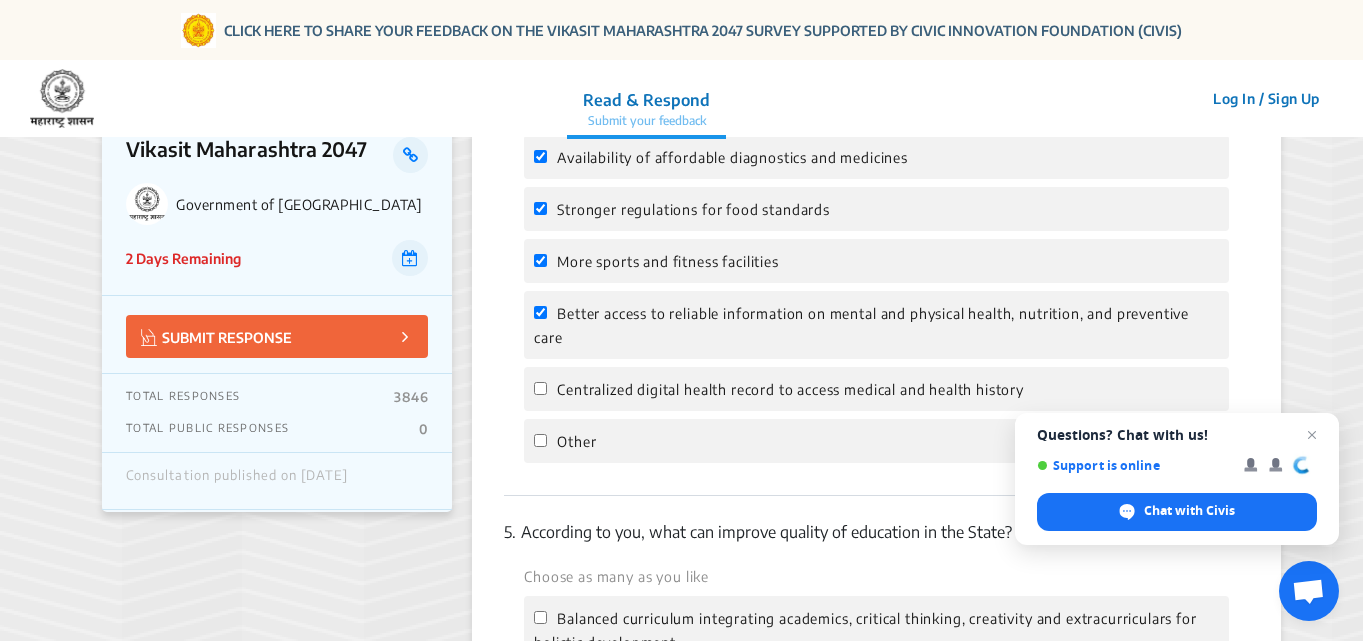 click on "1.  [GEOGRAPHIC_DATA] do you reside in?  Pune 2.  According to you, which of the following will improve your quality of life?   Choose as many as you like Access to clean air Uninterrupted supply of clean drinking and tap water More green public spaces Affordable and reliable public transport with last mile connectivity Clean, safe and walkable neighbourhoods / towns / villages Better sanitation - toilets, drainage and waste removal  Other 3.  According to you, which of the following will improve your ease of living with respect to public service delivery?   Choose as many as you like Availability of essential citizen and business services digitally e.g. ration card, marriage certificate etc. Strenghthening grievance redressal mechanism and dispute resolution More transparency on completion status of public projects Quick response time of medical emergency services, fire tender and police Reduced compliance burden for availing services e.g. land registration, new utility connections  Other 4.  Other 5.  Other 6." 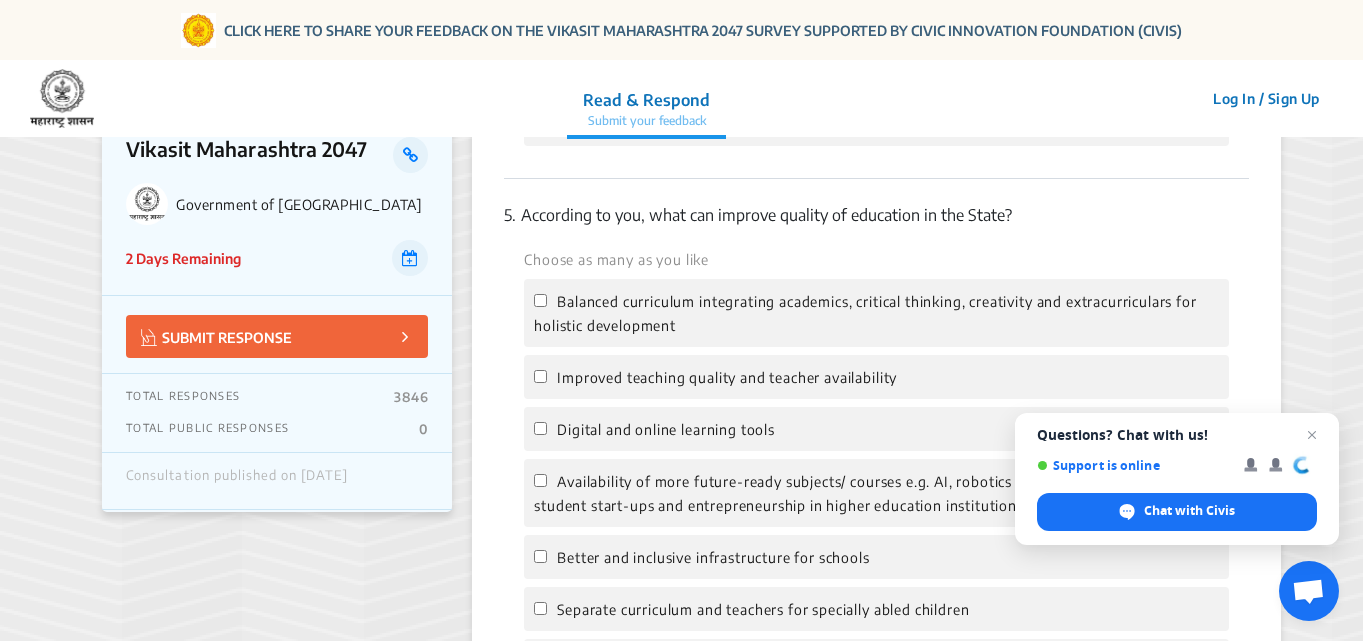 scroll, scrollTop: 2091, scrollLeft: 0, axis: vertical 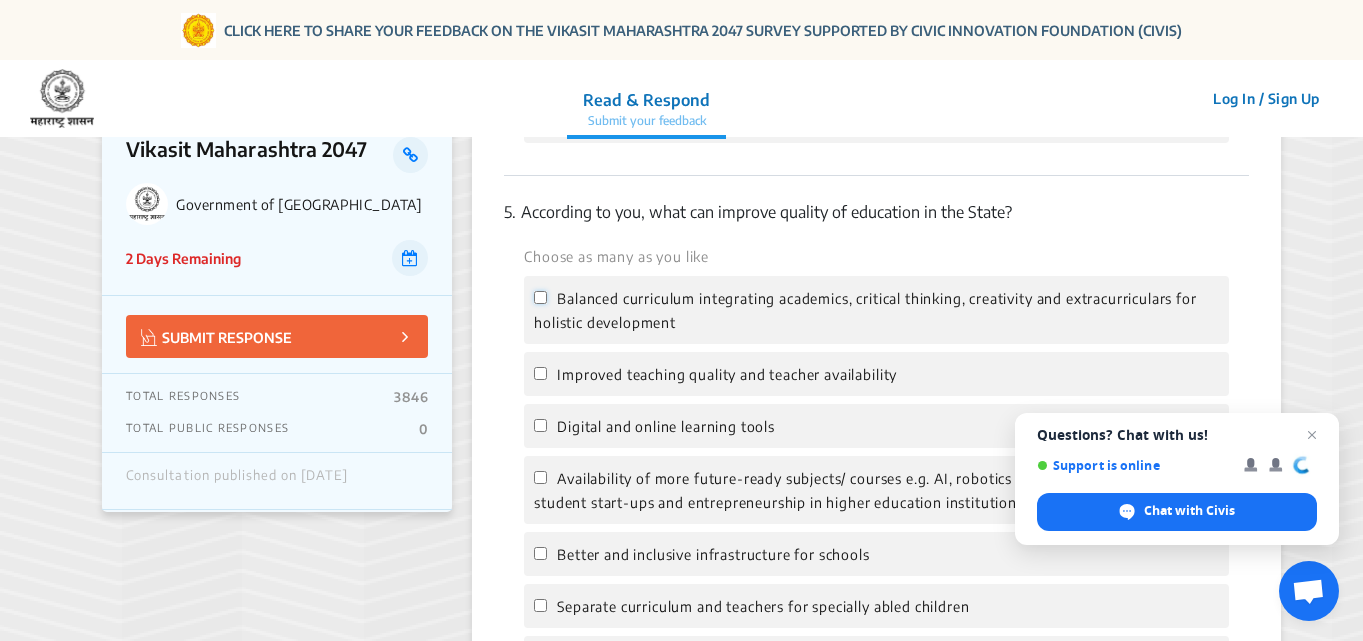 click on "Balanced curriculum integrating academics, critical thinking, creativity and extracurriculars for holistic development" 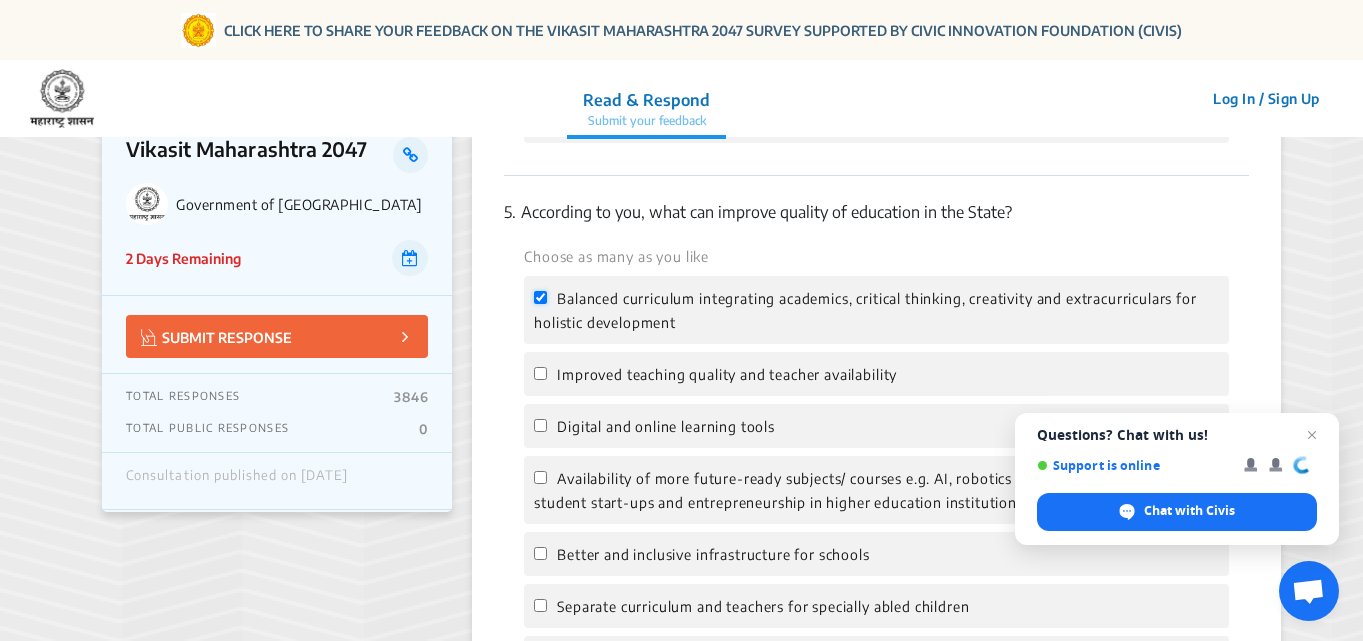 checkbox on "true" 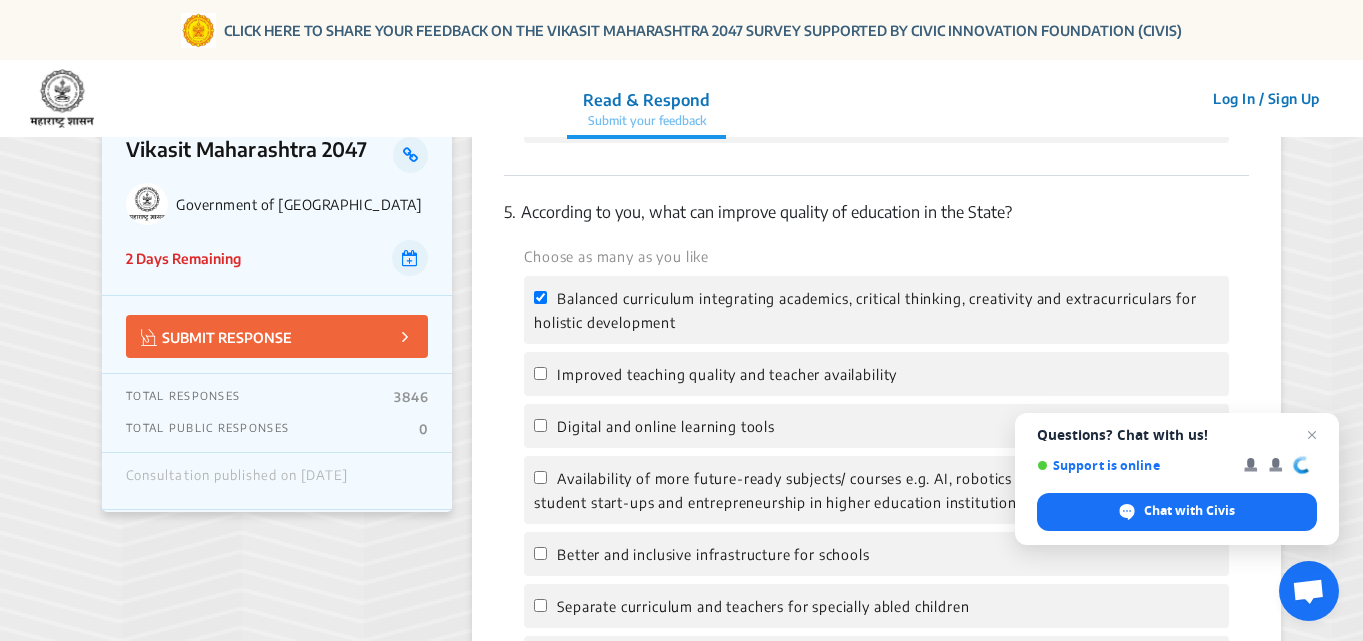 click on "1.  [GEOGRAPHIC_DATA] do you reside in?  Pune 2.  According to you, which of the following will improve your quality of life?   Choose as many as you like Access to clean air Uninterrupted supply of clean drinking and tap water More green public spaces Affordable and reliable public transport with last mile connectivity Clean, safe and walkable neighbourhoods / towns / villages Better sanitation - toilets, drainage and waste removal  Other 3.  According to you, which of the following will improve your ease of living with respect to public service delivery?   Choose as many as you like Availability of essential citizen and business services digitally e.g. ration card, marriage certificate etc. Strenghthening grievance redressal mechanism and dispute resolution More transparency on completion status of public projects Quick response time of medical emergency services, fire tender and police Reduced compliance burden for availing services e.g. land registration, new utility connections  Other 4.  Other 5.  Other 6." 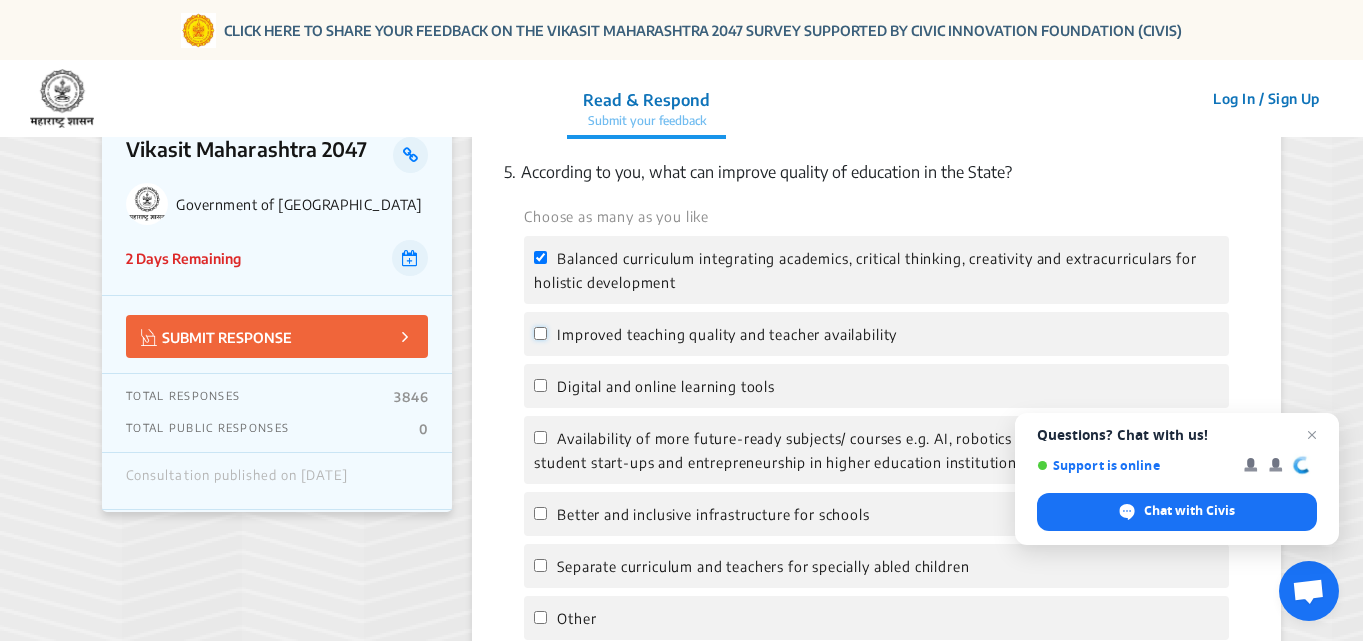 click on "Improved teaching quality and teacher availability" 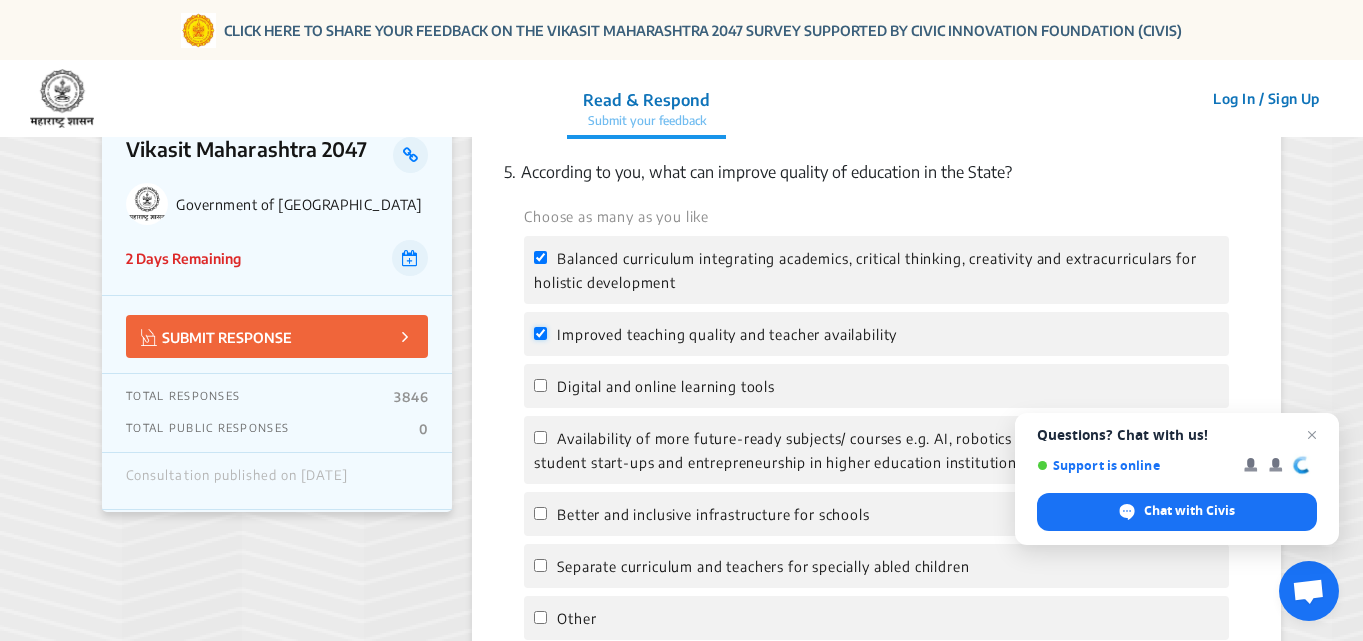 checkbox on "true" 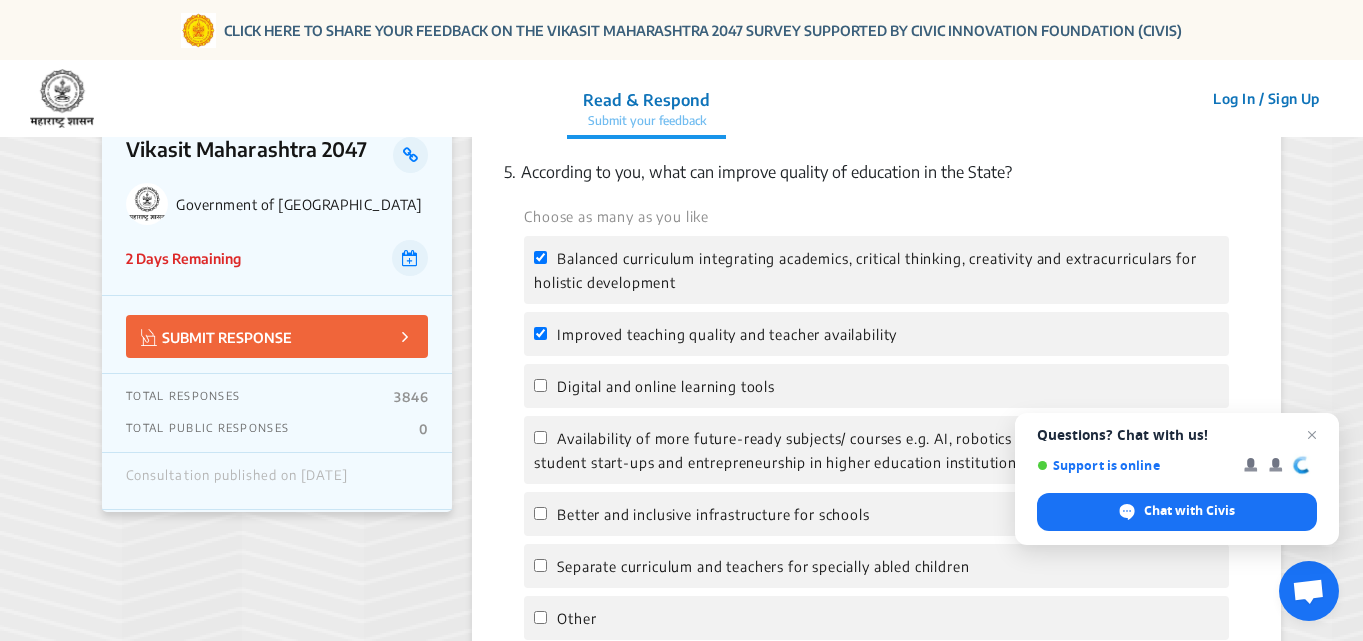 click on "1.  [GEOGRAPHIC_DATA] do you reside in?  Pune 2.  According to you, which of the following will improve your quality of life?   Choose as many as you like Access to clean air Uninterrupted supply of clean drinking and tap water More green public spaces Affordable and reliable public transport with last mile connectivity Clean, safe and walkable neighbourhoods / towns / villages Better sanitation - toilets, drainage and waste removal  Other 3.  According to you, which of the following will improve your ease of living with respect to public service delivery?   Choose as many as you like Availability of essential citizen and business services digitally e.g. ration card, marriage certificate etc. Strenghthening grievance redressal mechanism and dispute resolution More transparency on completion status of public projects Quick response time of medical emergency services, fire tender and police Reduced compliance burden for availing services e.g. land registration, new utility connections  Other 4.  Other 5.  Other 6." 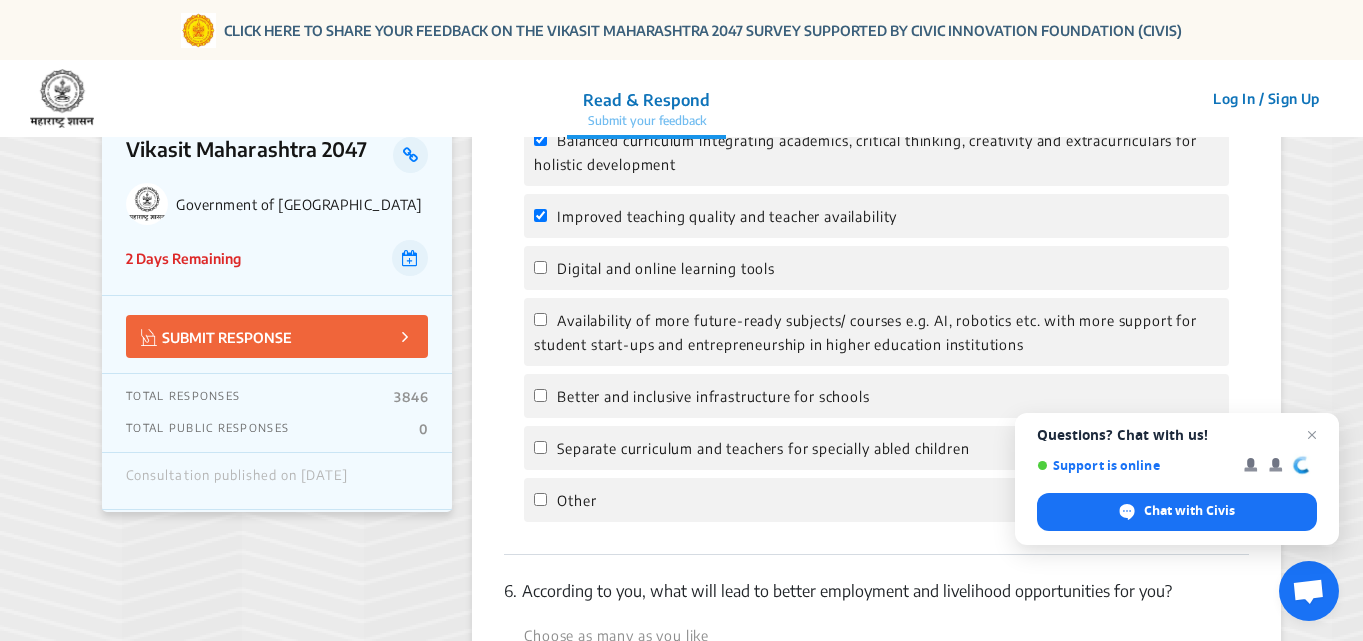 scroll, scrollTop: 2251, scrollLeft: 0, axis: vertical 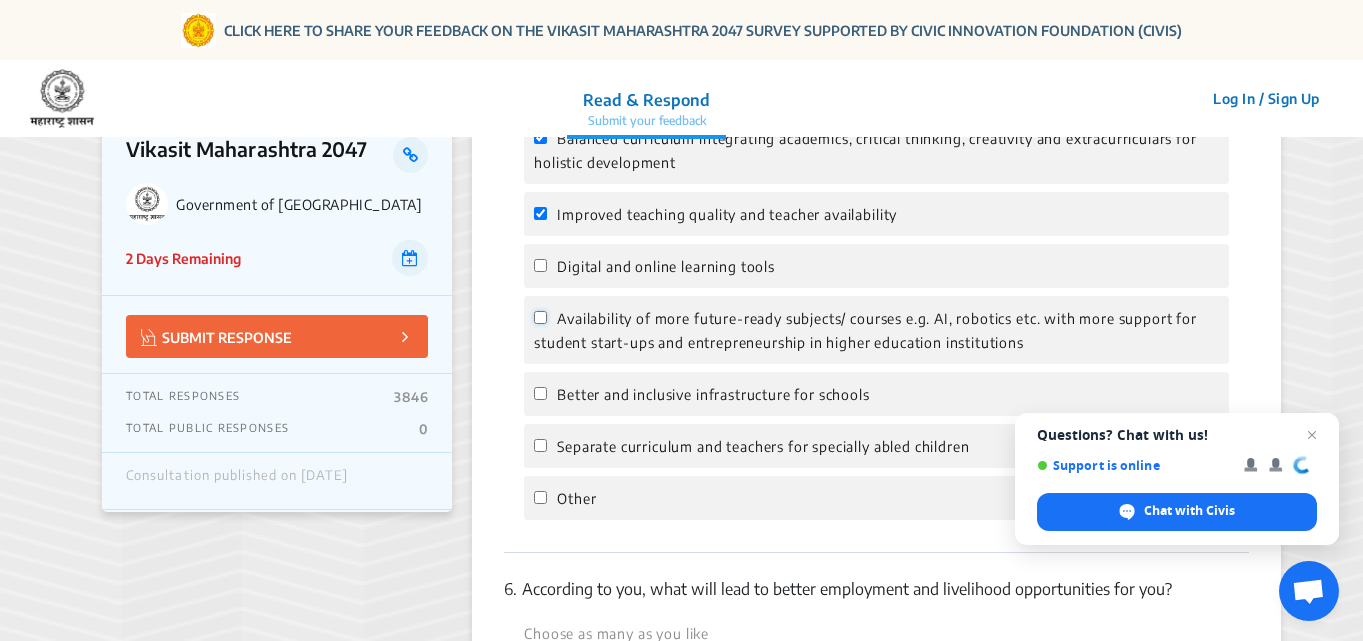 click on "Availability of more future-ready subjects/ courses e.g. AI, robotics etc. with more support for student start-ups and entrepreneurship in higher education institutions" 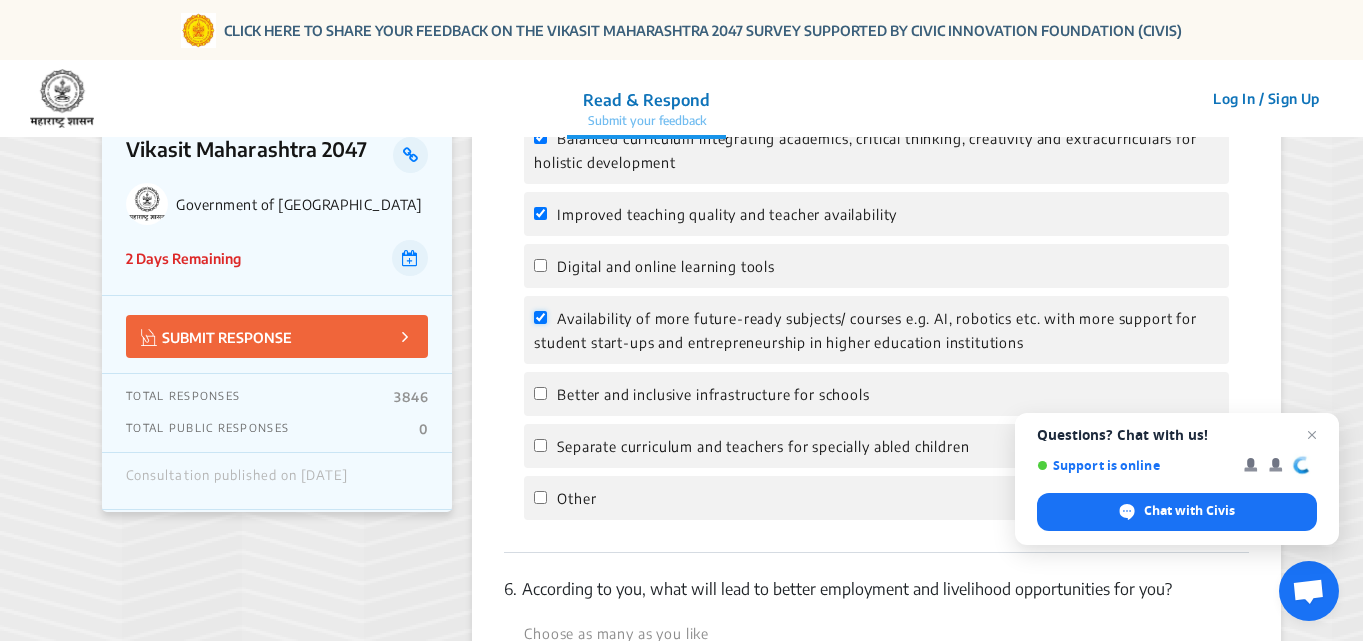 checkbox on "true" 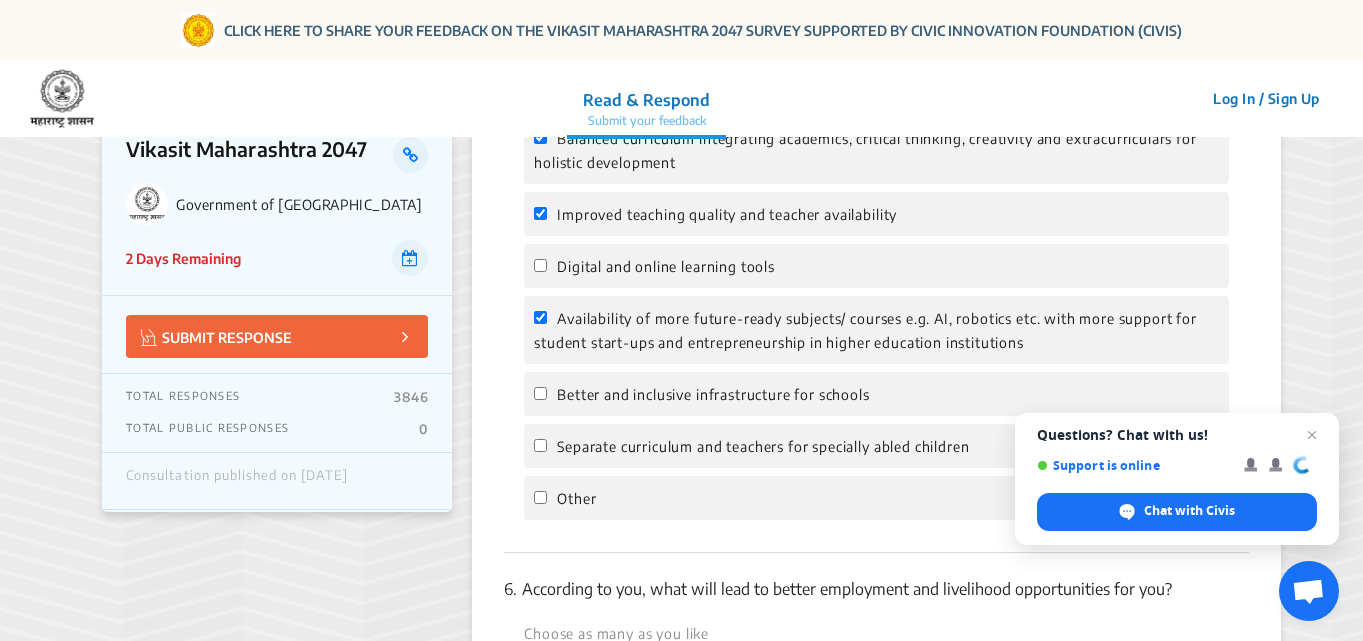 click on "1.  [GEOGRAPHIC_DATA] do you reside in?  Pune 2.  According to you, which of the following will improve your quality of life?   Choose as many as you like Access to clean air Uninterrupted supply of clean drinking and tap water More green public spaces Affordable and reliable public transport with last mile connectivity Clean, safe and walkable neighbourhoods / towns / villages Better sanitation - toilets, drainage and waste removal  Other 3.  According to you, which of the following will improve your ease of living with respect to public service delivery?   Choose as many as you like Availability of essential citizen and business services digitally e.g. ration card, marriage certificate etc. Strenghthening grievance redressal mechanism and dispute resolution More transparency on completion status of public projects Quick response time of medical emergency services, fire tender and police Reduced compliance burden for availing services e.g. land registration, new utility connections  Other 4.  Other 5.  Other 6." 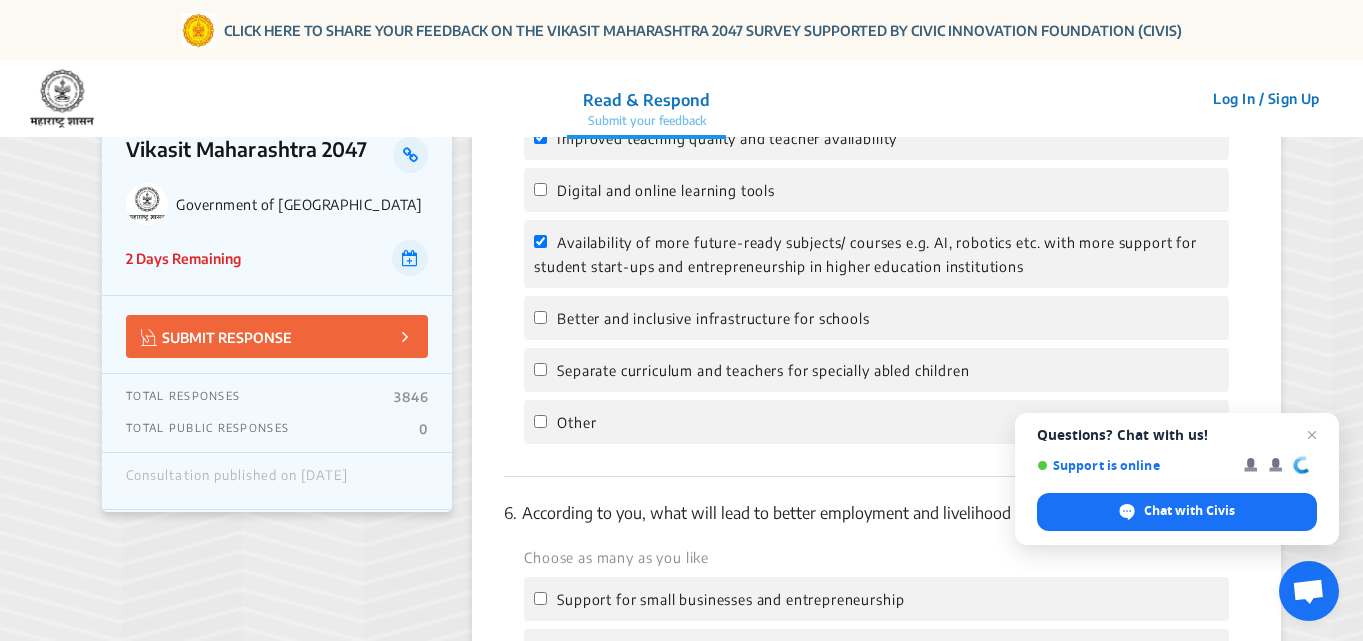scroll, scrollTop: 2331, scrollLeft: 0, axis: vertical 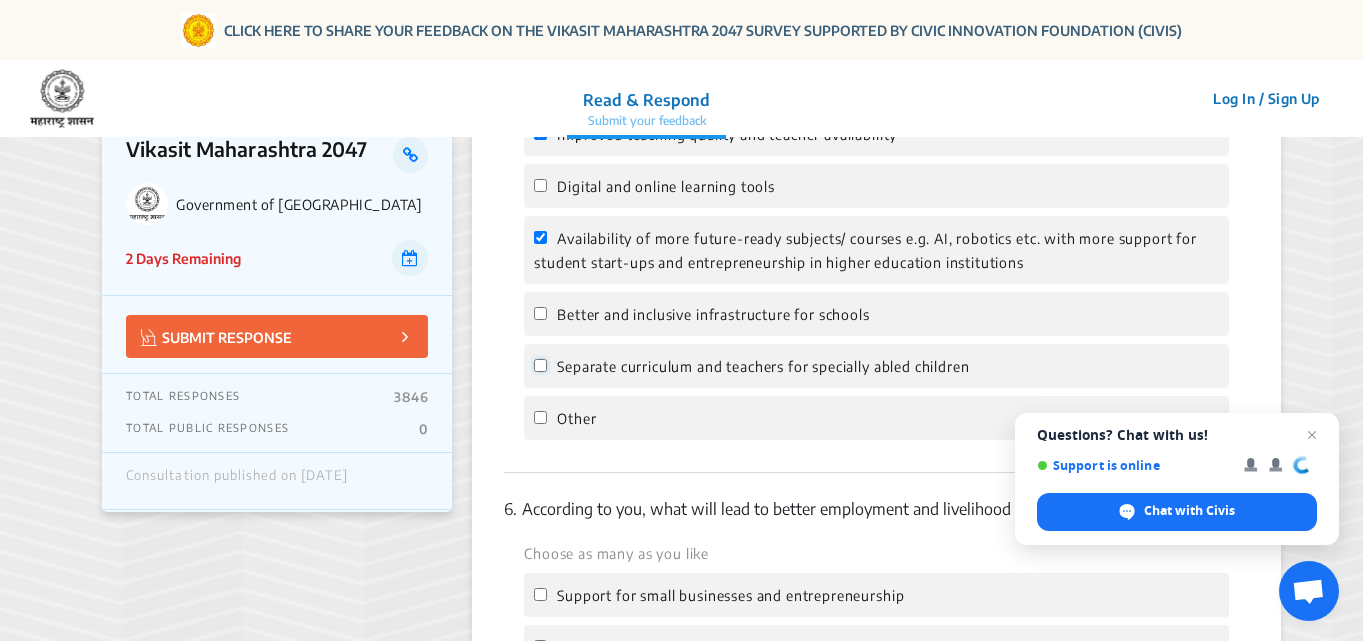 click on "Separate curriculum and teachers for specially abled children" 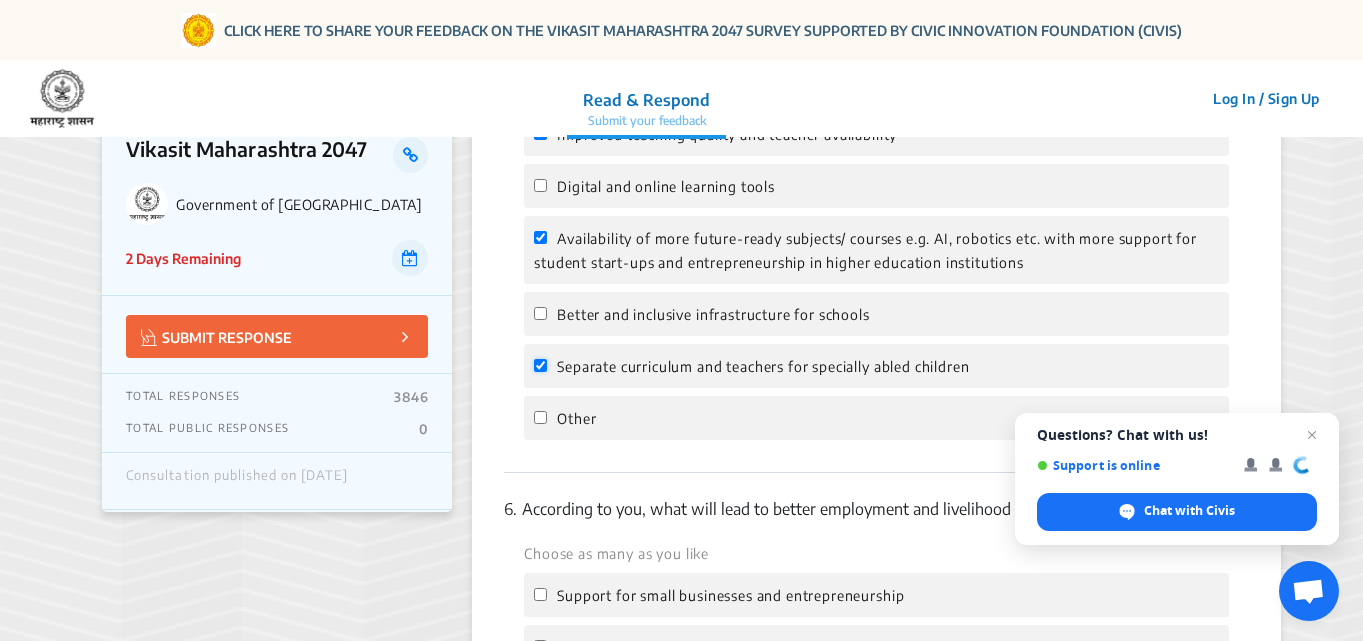 checkbox on "true" 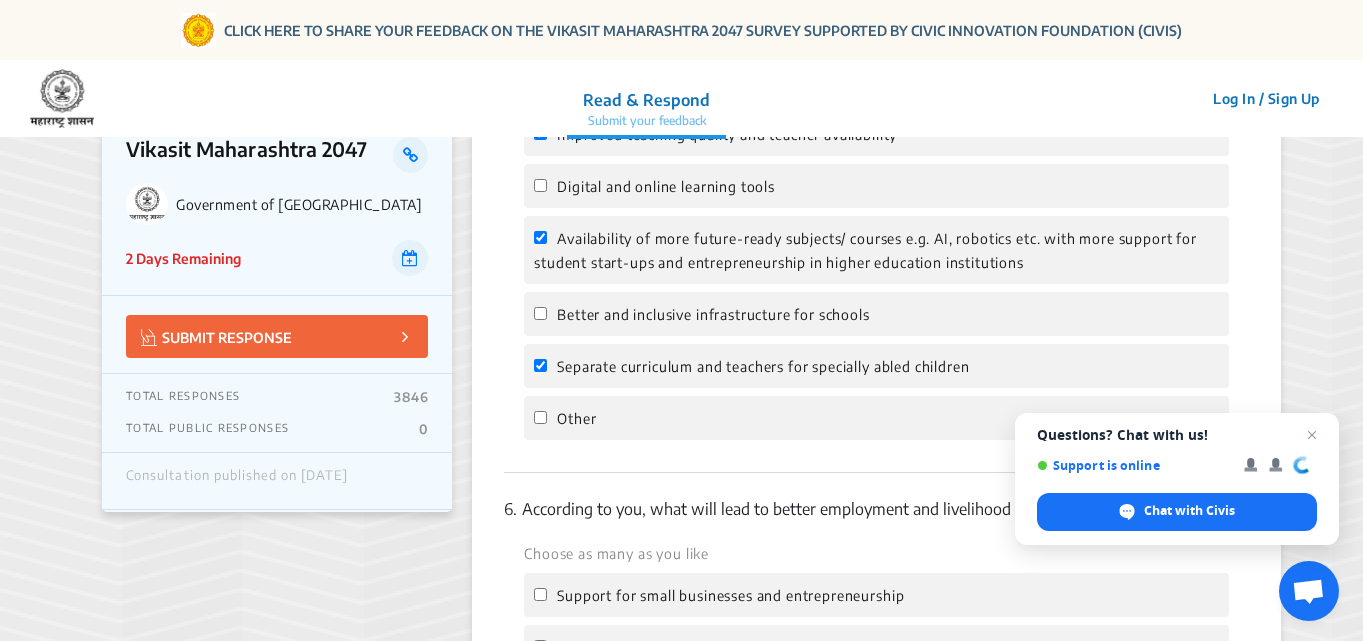 click on "1.  [GEOGRAPHIC_DATA] do you reside in?  Pune 2.  According to you, which of the following will improve your quality of life?   Choose as many as you like Access to clean air Uninterrupted supply of clean drinking and tap water More green public spaces Affordable and reliable public transport with last mile connectivity Clean, safe and walkable neighbourhoods / towns / villages Better sanitation - toilets, drainage and waste removal  Other 3.  According to you, which of the following will improve your ease of living with respect to public service delivery?   Choose as many as you like Availability of essential citizen and business services digitally e.g. ration card, marriage certificate etc. Strenghthening grievance redressal mechanism and dispute resolution More transparency on completion status of public projects Quick response time of medical emergency services, fire tender and police Reduced compliance burden for availing services e.g. land registration, new utility connections  Other 4.  Other 5.  Other 6." 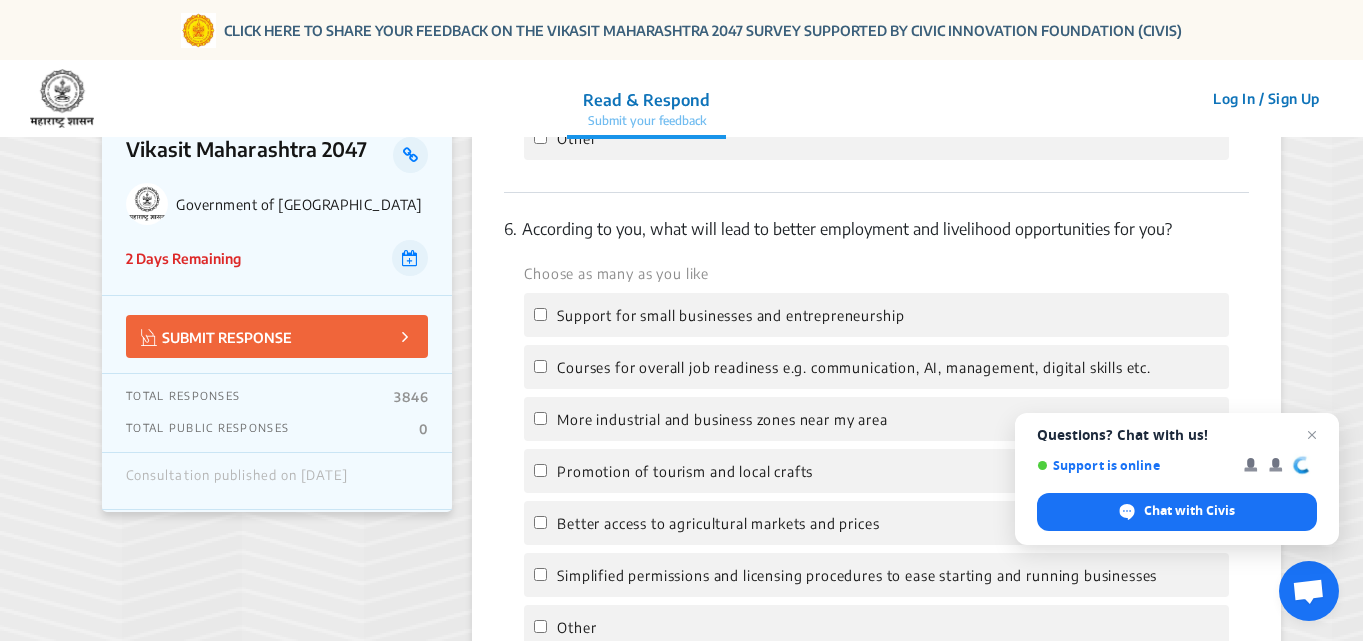 scroll, scrollTop: 2651, scrollLeft: 0, axis: vertical 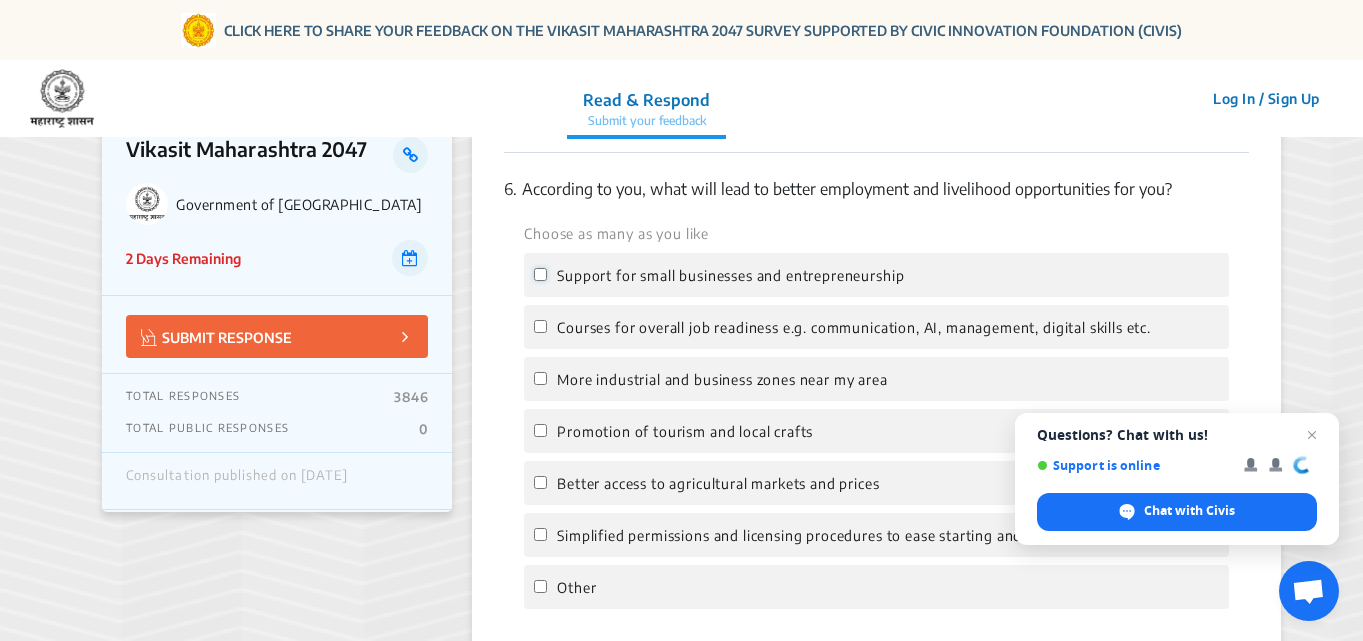 click on "Support for small businesses and entrepreneurship" 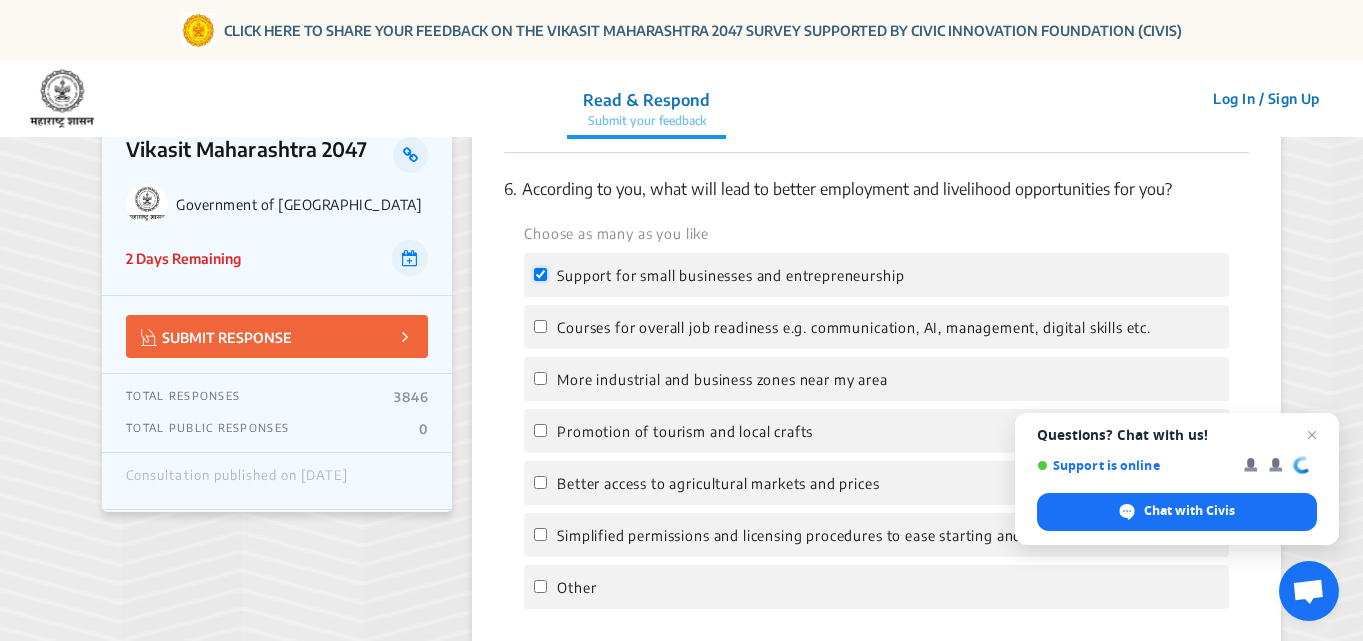 checkbox on "true" 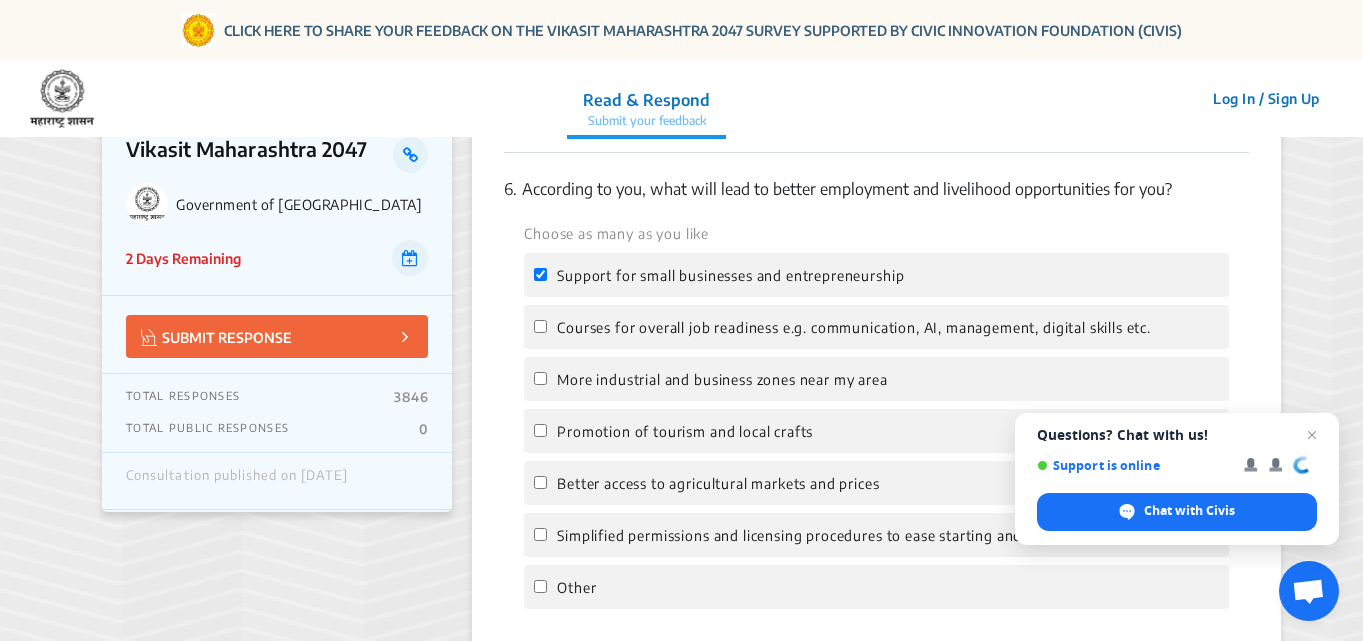 click on "1.  [GEOGRAPHIC_DATA] do you reside in?  Pune 2.  According to you, which of the following will improve your quality of life?   Choose as many as you like Access to clean air Uninterrupted supply of clean drinking and tap water More green public spaces Affordable and reliable public transport with last mile connectivity Clean, safe and walkable neighbourhoods / towns / villages Better sanitation - toilets, drainage and waste removal  Other 3.  According to you, which of the following will improve your ease of living with respect to public service delivery?   Choose as many as you like Availability of essential citizen and business services digitally e.g. ration card, marriage certificate etc. Strenghthening grievance redressal mechanism and dispute resolution More transparency on completion status of public projects Quick response time of medical emergency services, fire tender and police Reduced compliance burden for availing services e.g. land registration, new utility connections  Other 4.  Other 5.  Other 6." 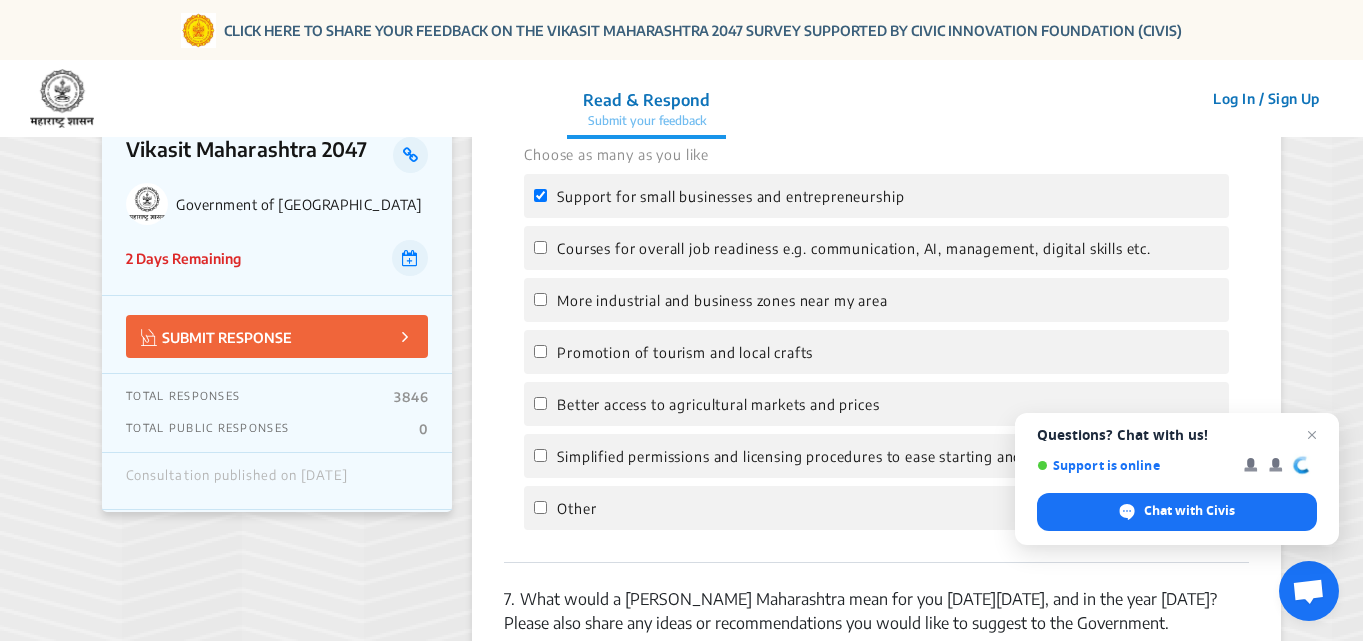 scroll, scrollTop: 2731, scrollLeft: 0, axis: vertical 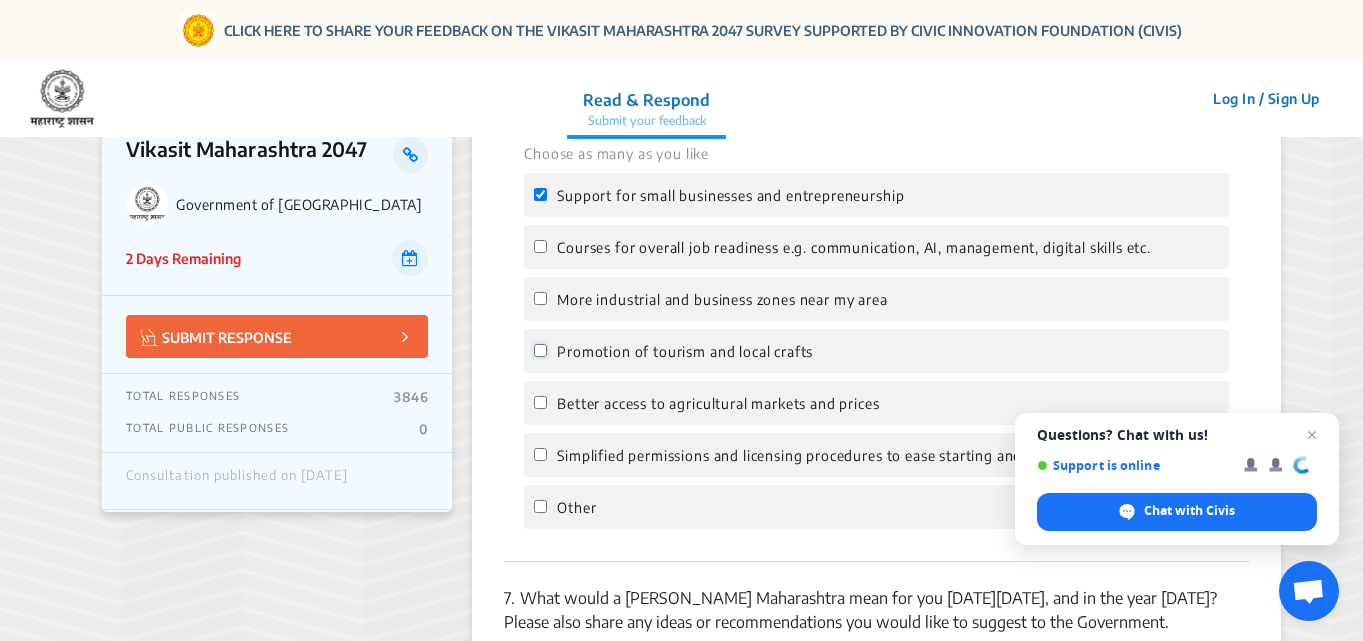 click on "Promotion of tourism and local crafts" 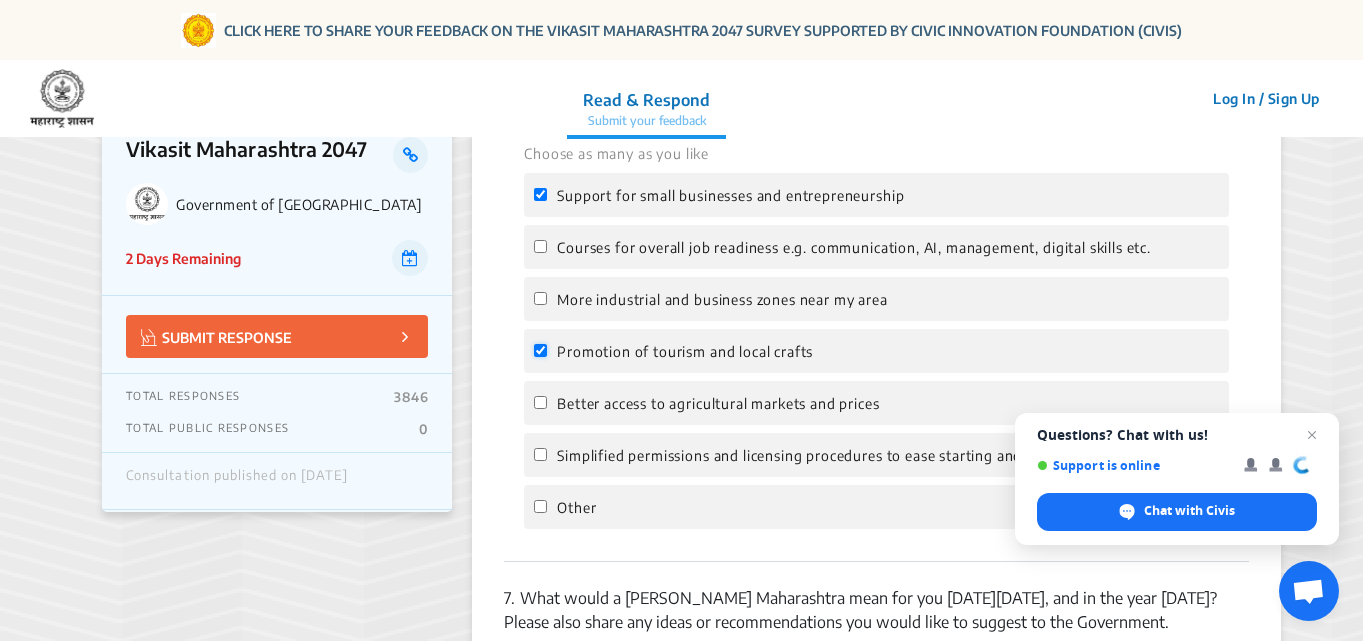 checkbox on "true" 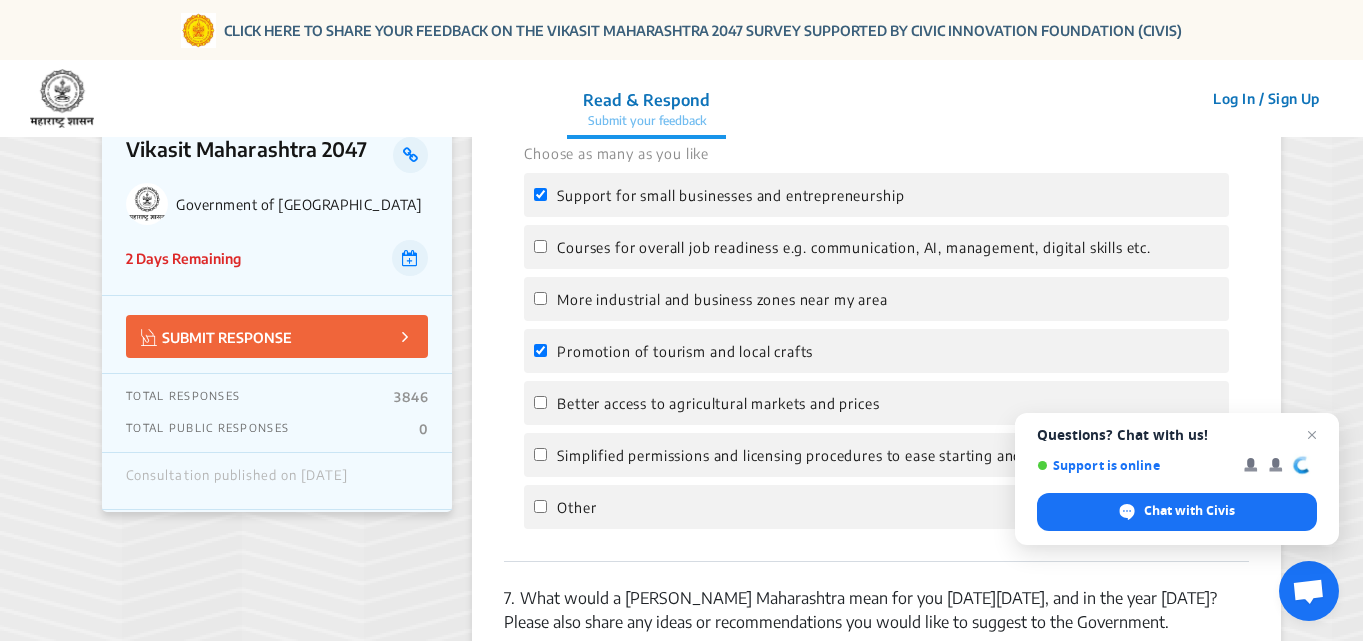 click on "1.  [GEOGRAPHIC_DATA] do you reside in?  Pune 2.  According to you, which of the following will improve your quality of life?   Choose as many as you like Access to clean air Uninterrupted supply of clean drinking and tap water More green public spaces Affordable and reliable public transport with last mile connectivity Clean, safe and walkable neighbourhoods / towns / villages Better sanitation - toilets, drainage and waste removal  Other 3.  According to you, which of the following will improve your ease of living with respect to public service delivery?   Choose as many as you like Availability of essential citizen and business services digitally e.g. ration card, marriage certificate etc. Strenghthening grievance redressal mechanism and dispute resolution More transparency on completion status of public projects Quick response time of medical emergency services, fire tender and police Reduced compliance burden for availing services e.g. land registration, new utility connections  Other 4.  Other 5.  Other 6." 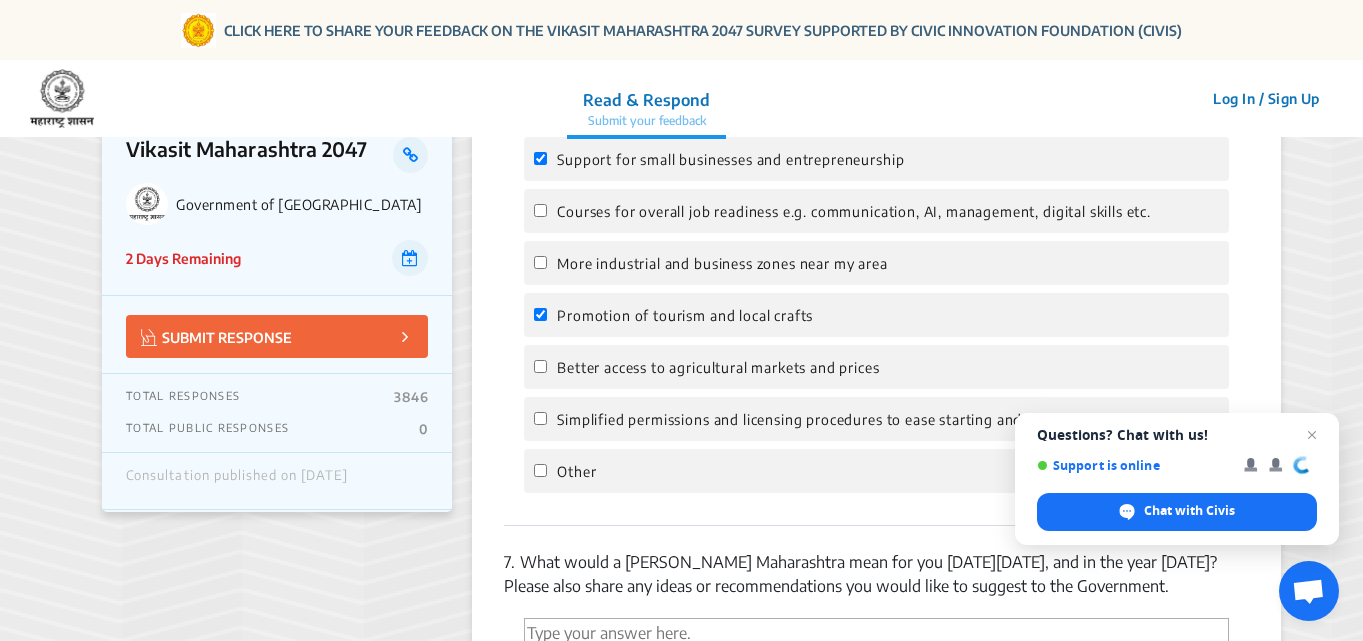 scroll, scrollTop: 2771, scrollLeft: 0, axis: vertical 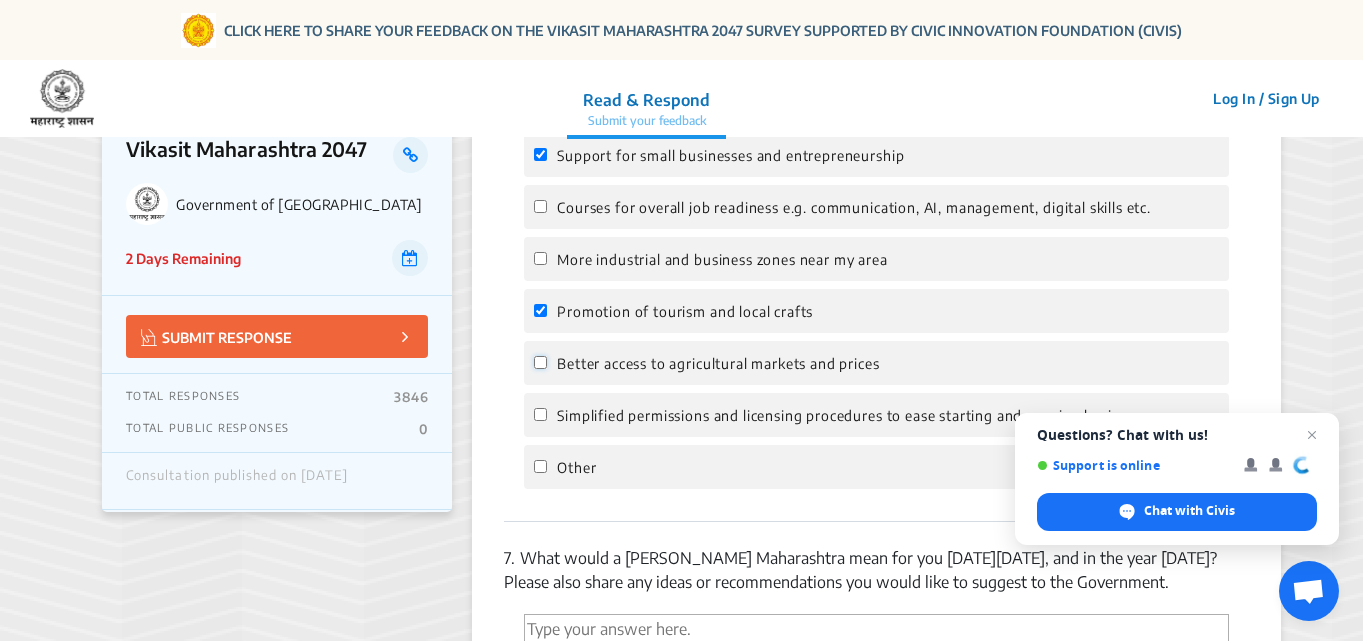 click on "Better access to agricultural markets and prices" 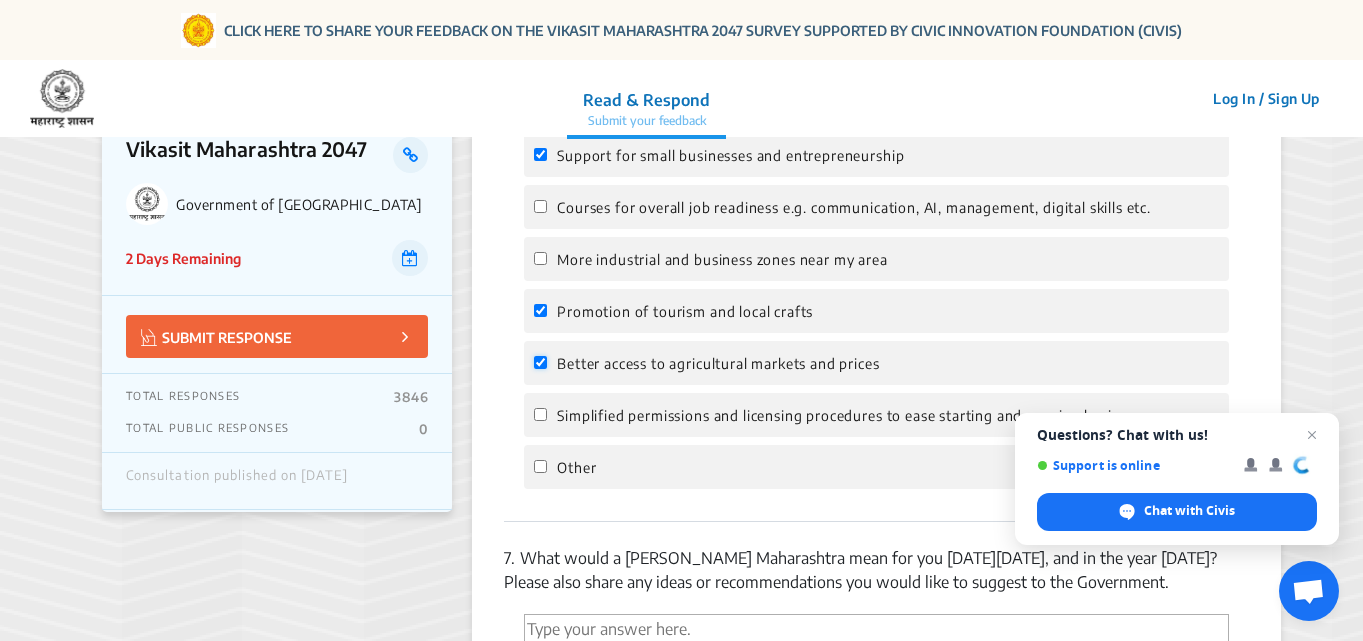 checkbox on "true" 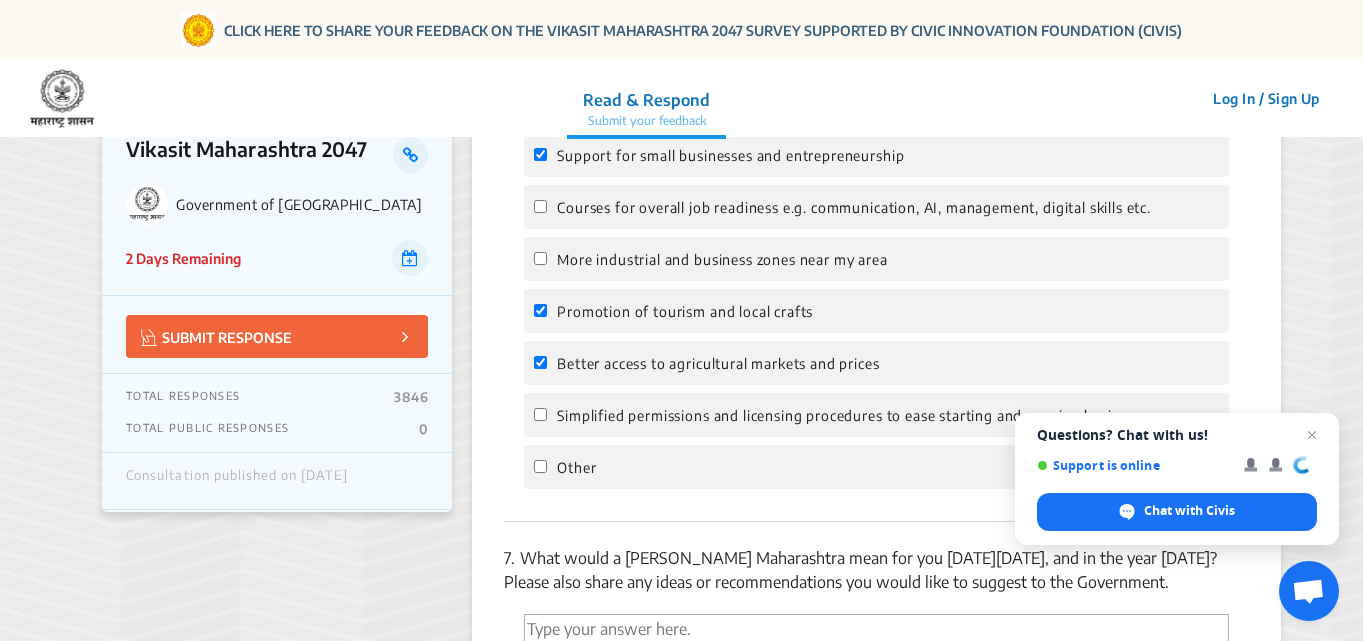 click on "1.  [GEOGRAPHIC_DATA] do you reside in?  Pune 2.  According to you, which of the following will improve your quality of life?   Choose as many as you like Access to clean air Uninterrupted supply of clean drinking and tap water More green public spaces Affordable and reliable public transport with last mile connectivity Clean, safe and walkable neighbourhoods / towns / villages Better sanitation - toilets, drainage and waste removal  Other 3.  According to you, which of the following will improve your ease of living with respect to public service delivery?   Choose as many as you like Availability of essential citizen and business services digitally e.g. ration card, marriage certificate etc. Strenghthening grievance redressal mechanism and dispute resolution More transparency on completion status of public projects Quick response time of medical emergency services, fire tender and police Reduced compliance burden for availing services e.g. land registration, new utility connections  Other 4.  Other 5.  Other 6." 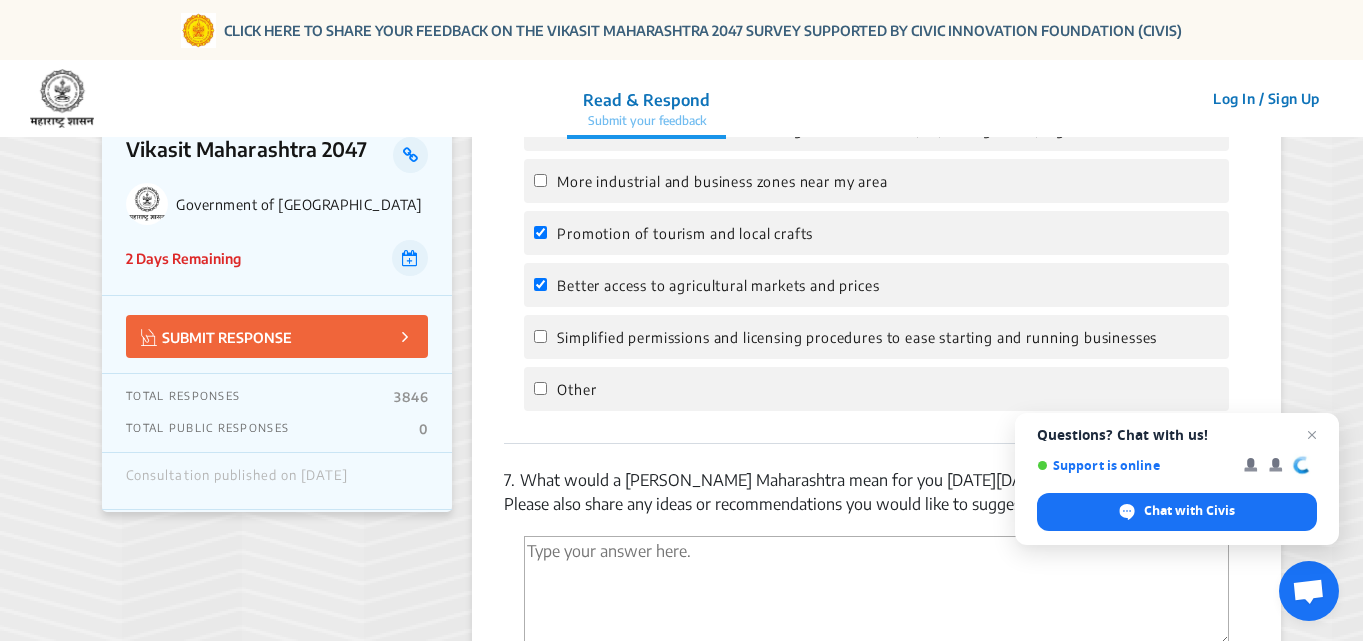 scroll, scrollTop: 2851, scrollLeft: 0, axis: vertical 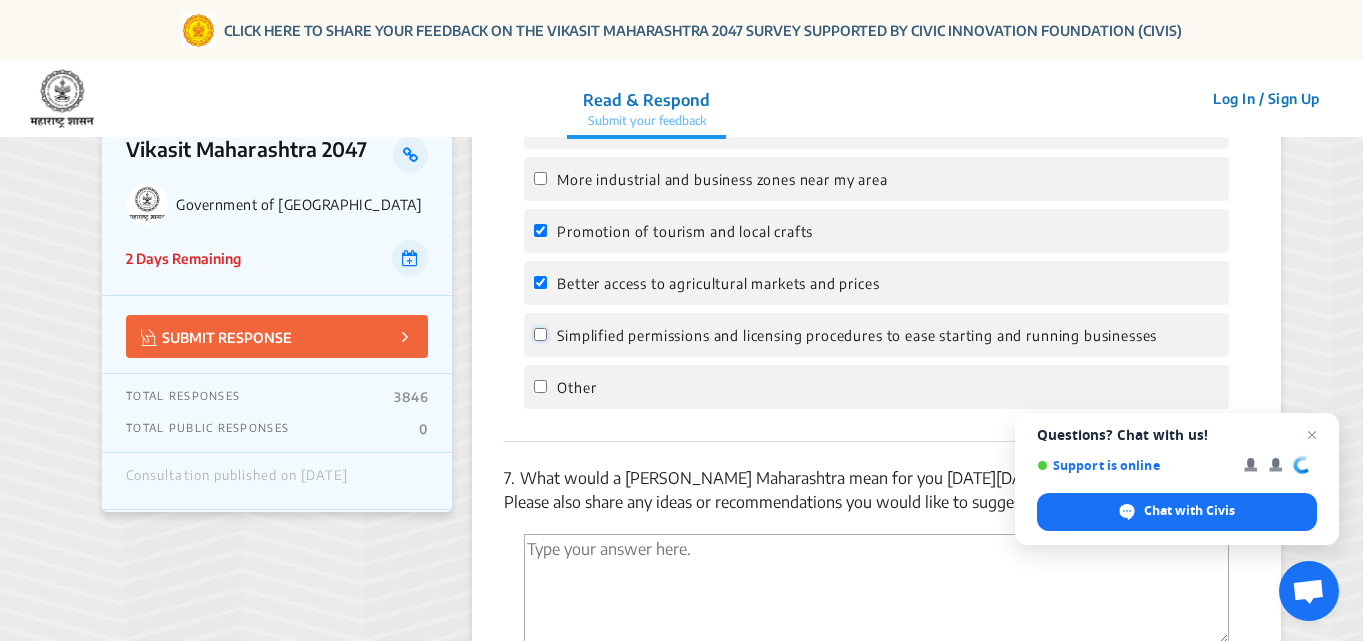 click on "Simplified permissions and licensing procedures to ease starting and running businesses" 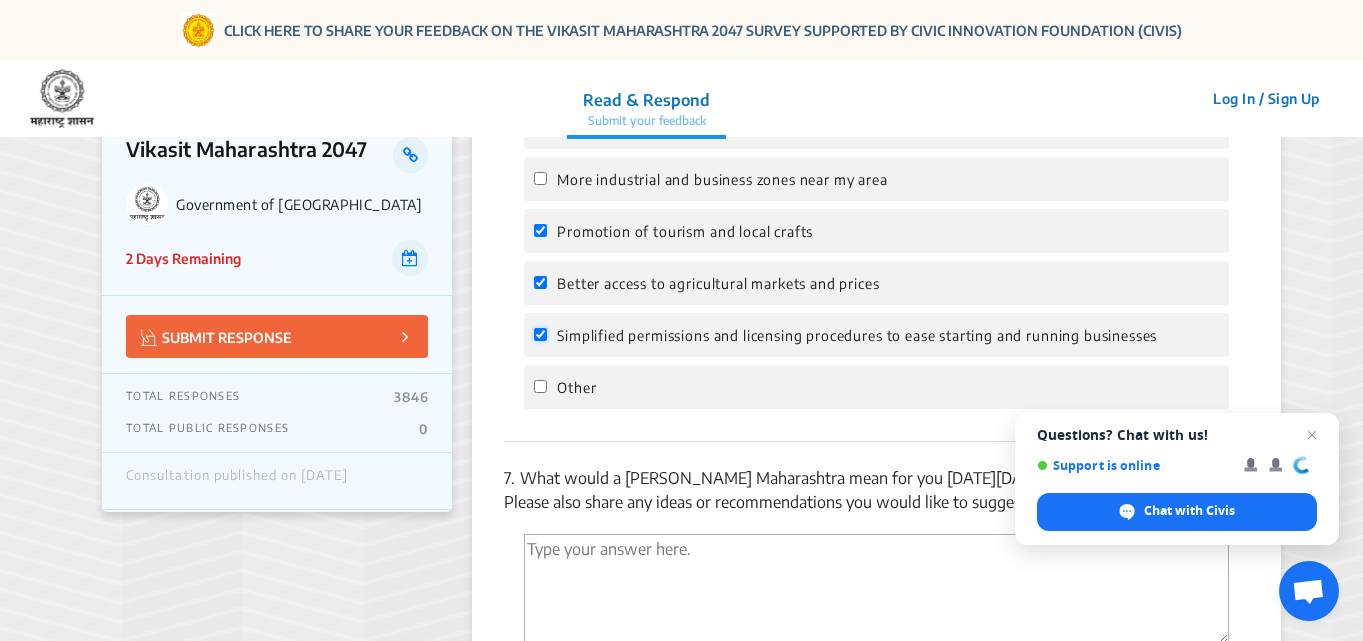 checkbox on "true" 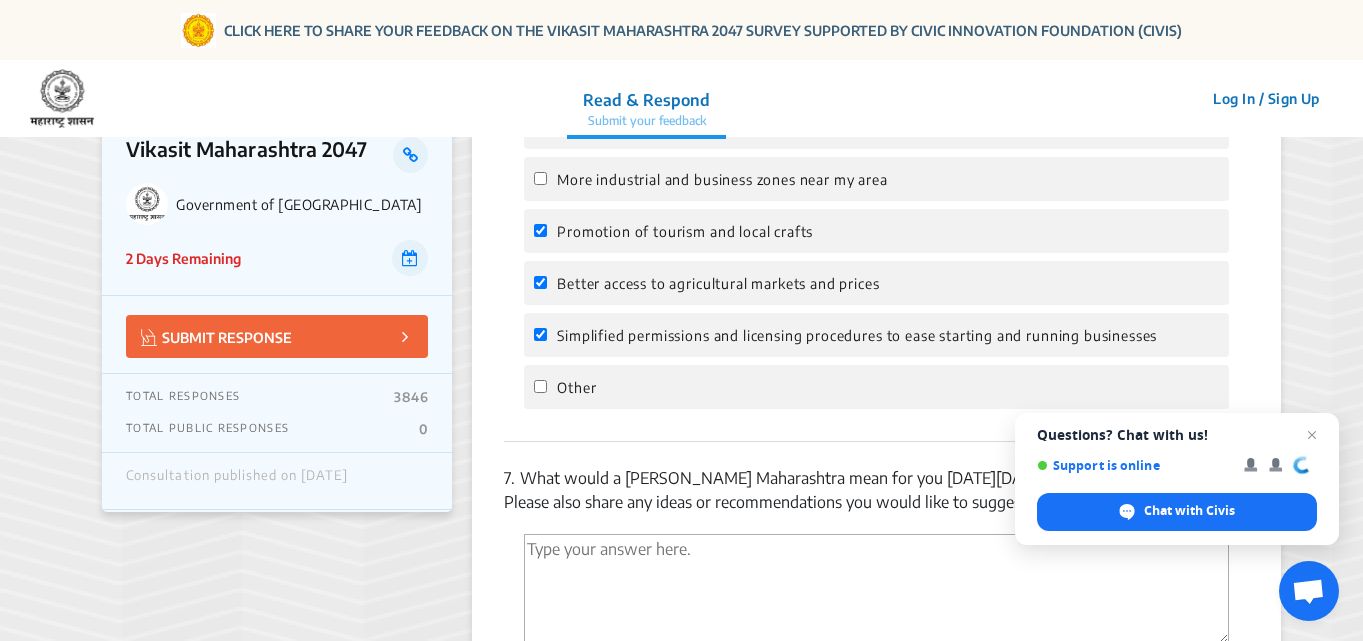 click on "Choose as many as you like Support for small businesses and entrepreneurship Courses for overall job readiness e.g. communication, AI, management, digital skills etc. More industrial and business zones near my area Promotion of tourism and local crafts Better access to agricultural markets and prices Simplified permissions and licensing procedures to ease starting and running businesses  Other" 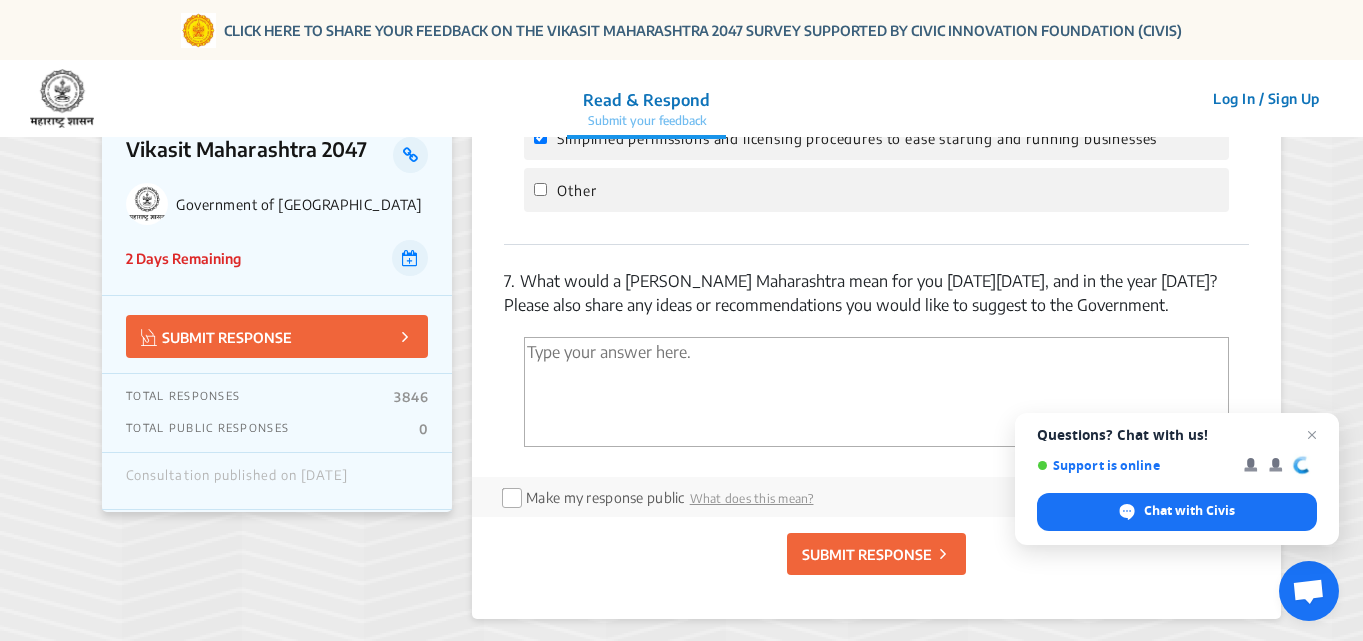 scroll, scrollTop: 3051, scrollLeft: 0, axis: vertical 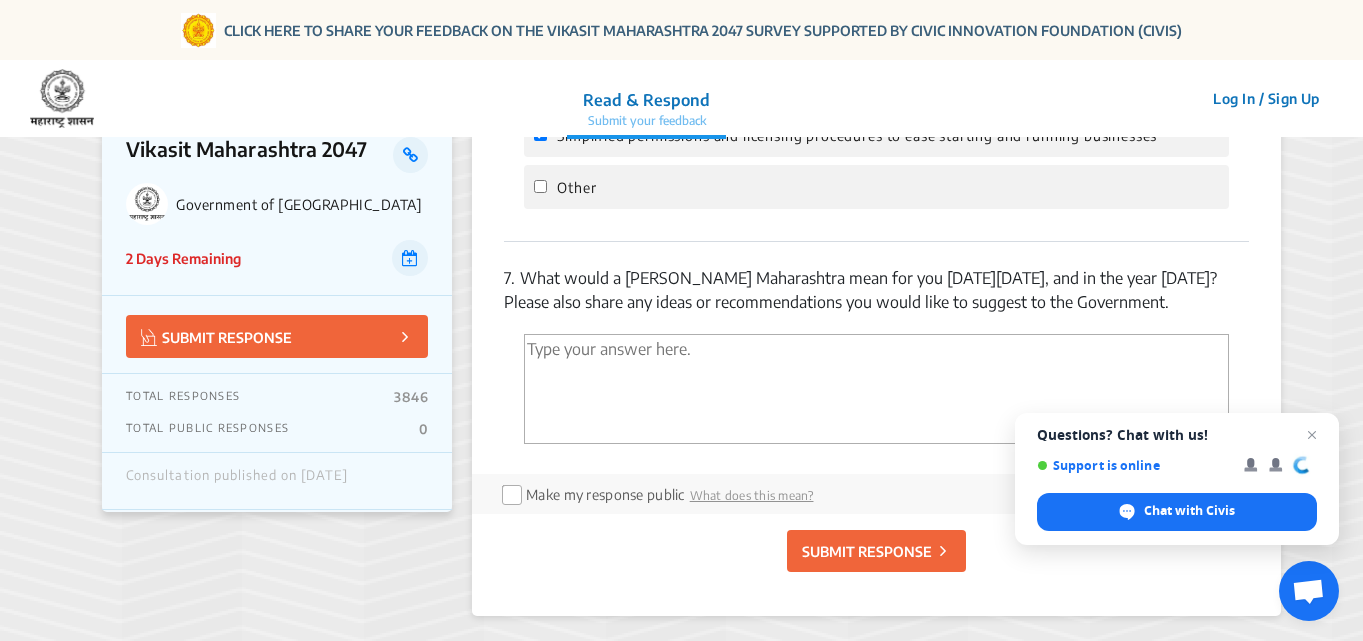 click at bounding box center [876, 389] 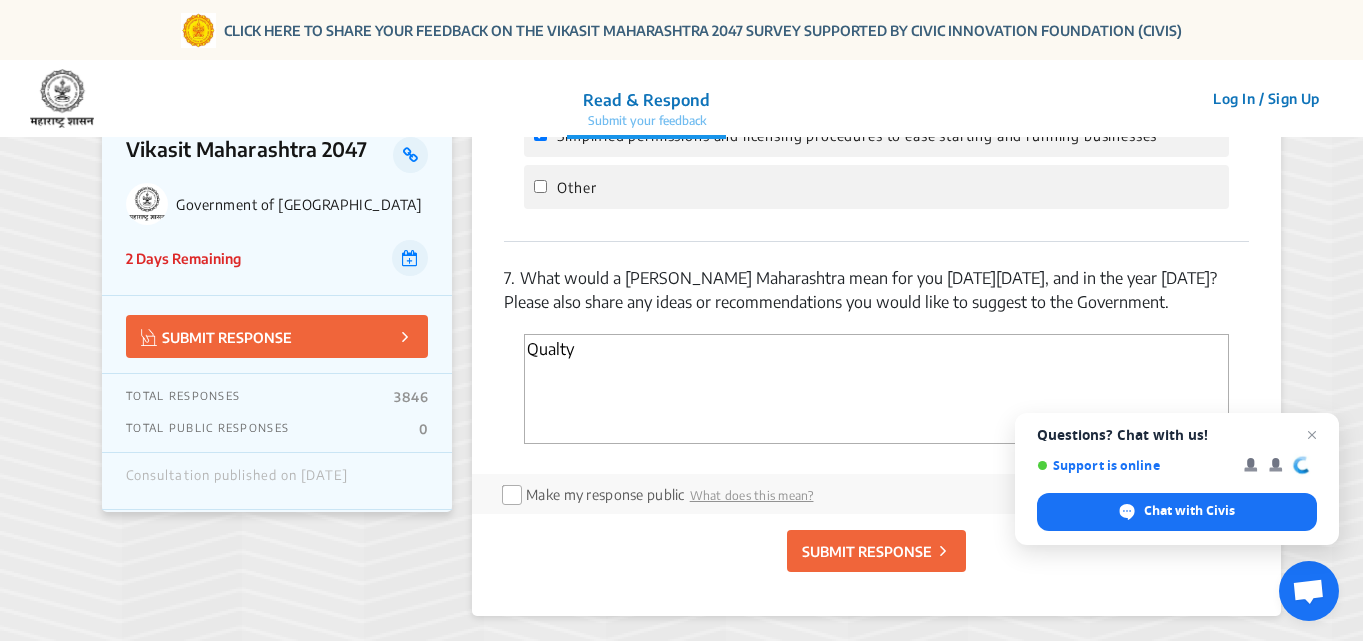 click on "Qualty" at bounding box center [876, 389] 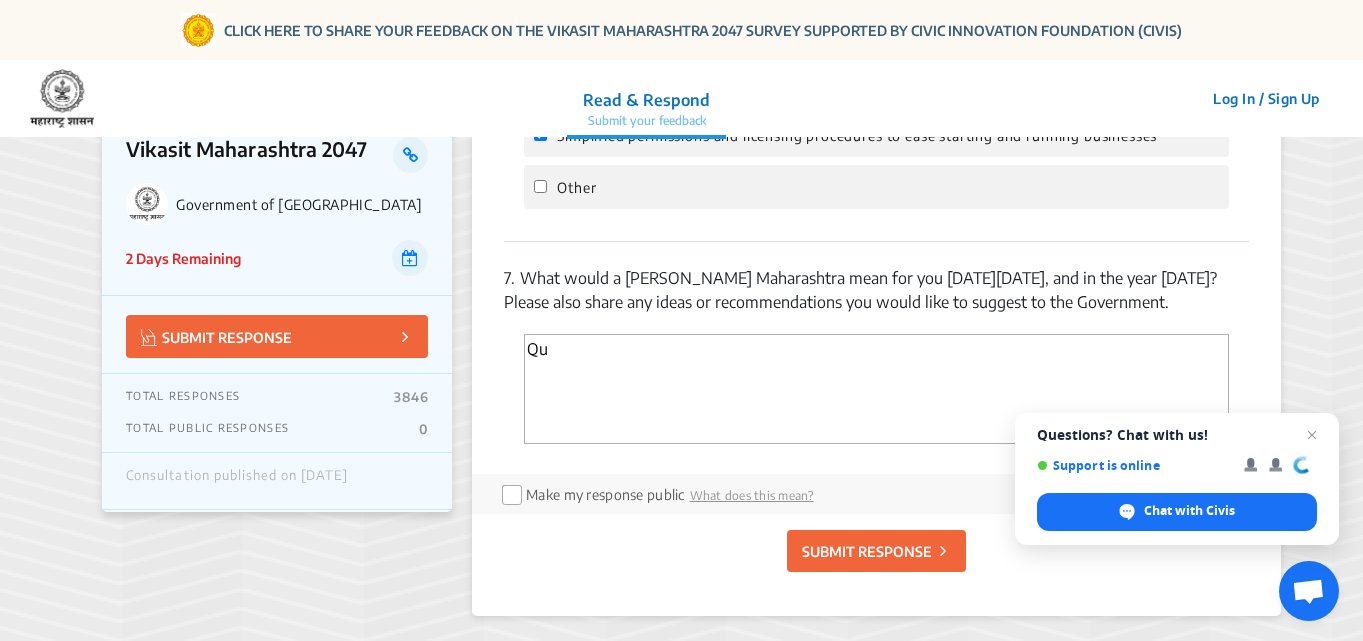 type on "Q" 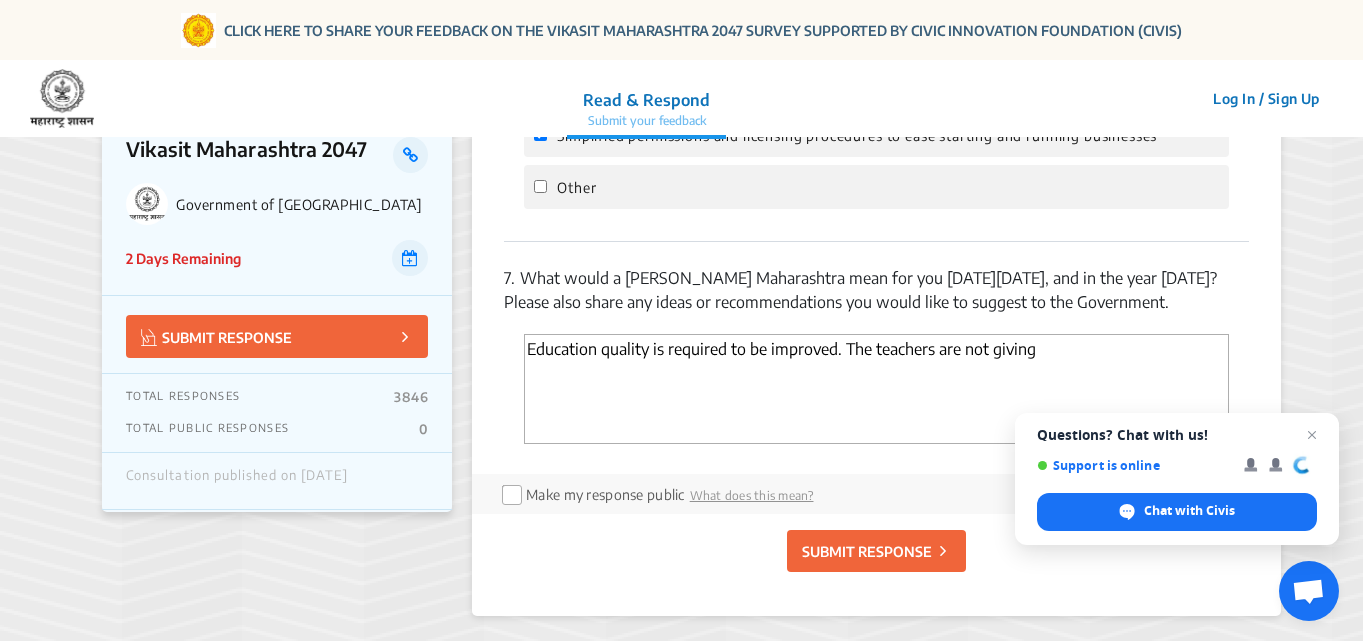 click on "Education quality is required to be improved. The teachers are not giving" at bounding box center (876, 389) 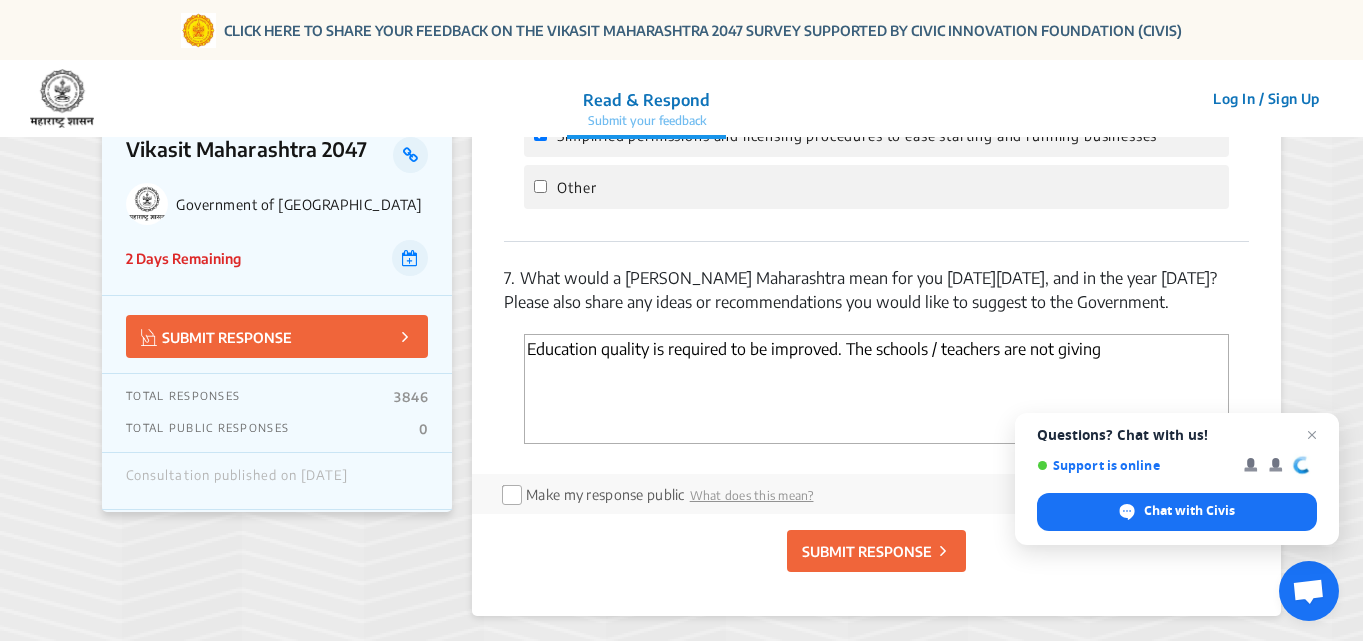 click on "Education quality is required to be improved. The schools / teachers are not giving" at bounding box center (876, 389) 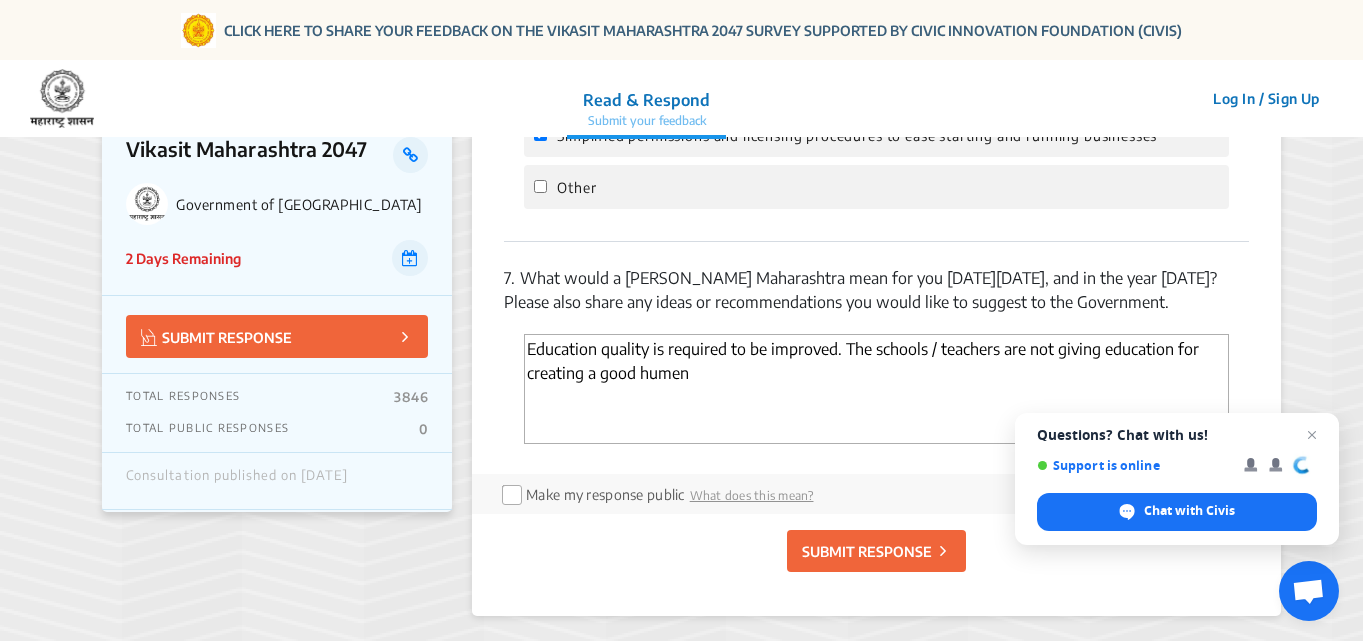 click on "Education quality is required to be improved. The schools / teachers are not giving education for creating a good humen" at bounding box center [876, 389] 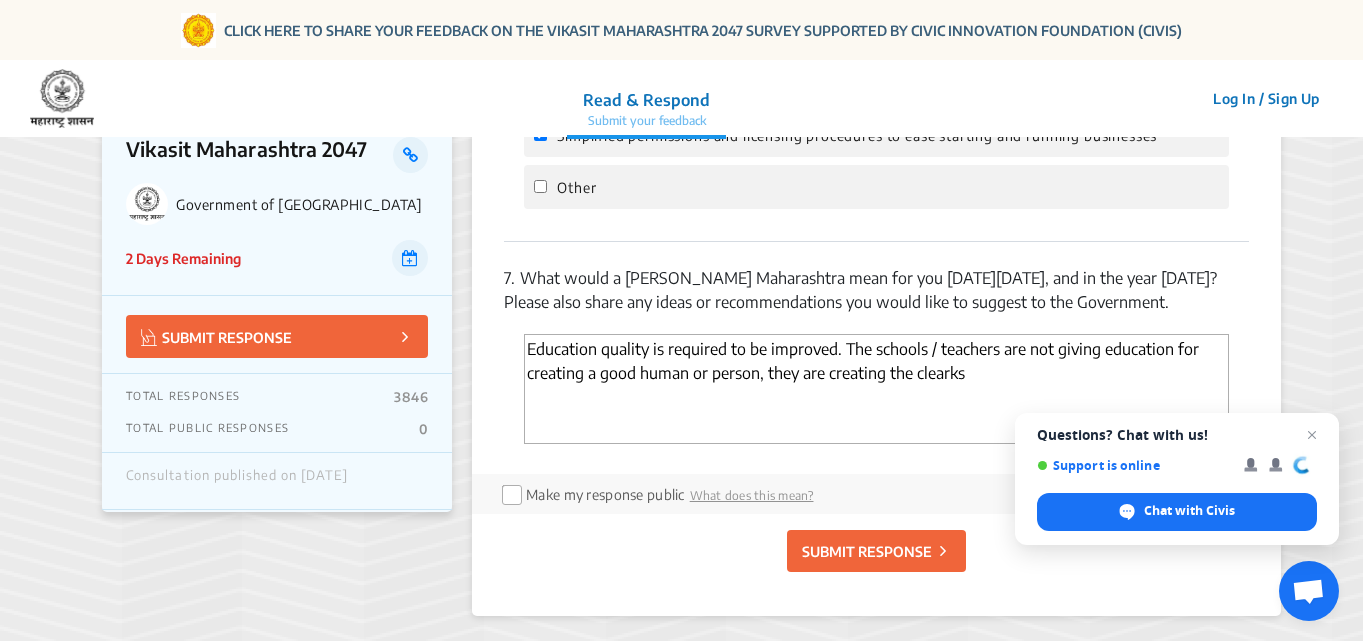 click on "Education quality is required to be improved. The schools / teachers are not giving education for creating a good human or person, they are creating the clearks" at bounding box center [876, 389] 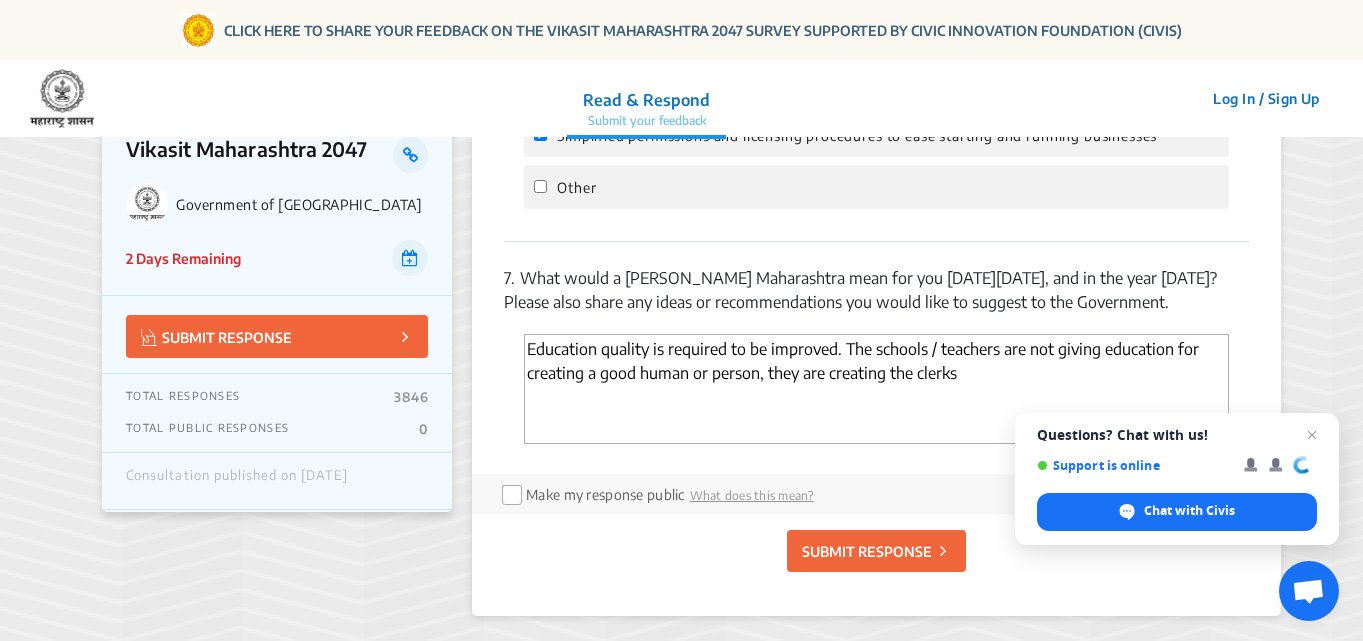 click on "Education quality is required to be improved. The schools / teachers are not giving education for creating a good human or person, they are creating the clerks" at bounding box center (876, 389) 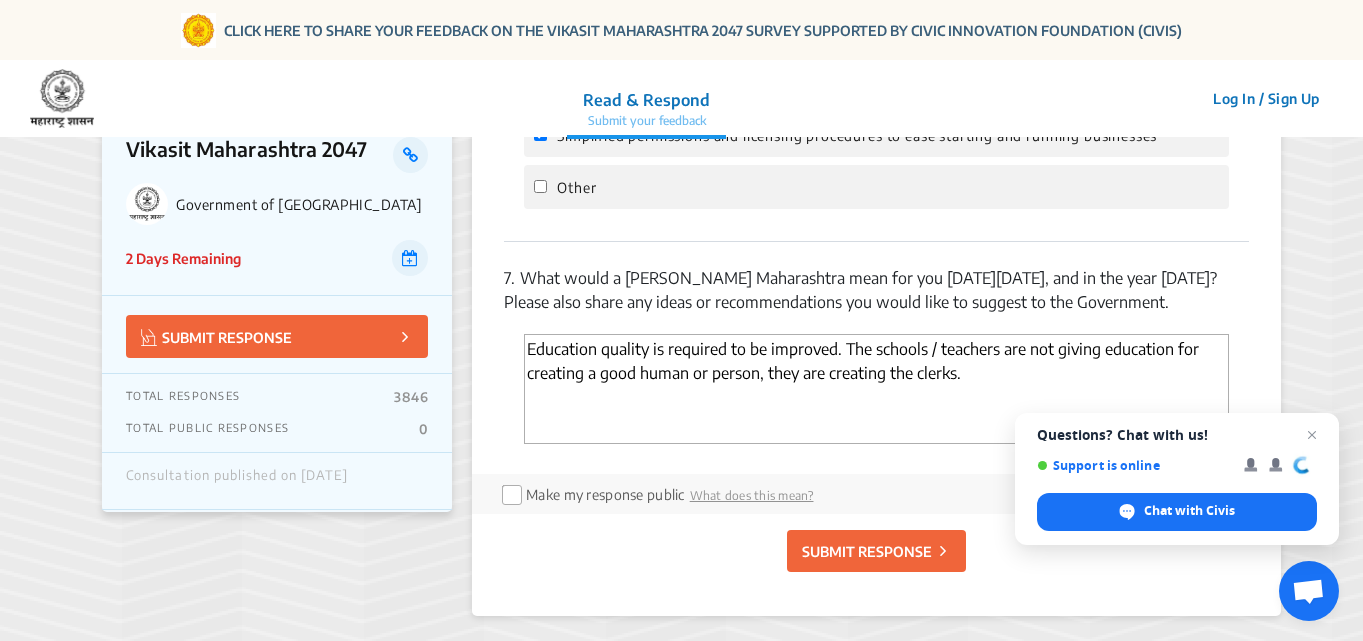 click on "Education quality is required to be improved. The schools / teachers are not giving education for creating a good human or person, they are creating the clerks." at bounding box center [876, 389] 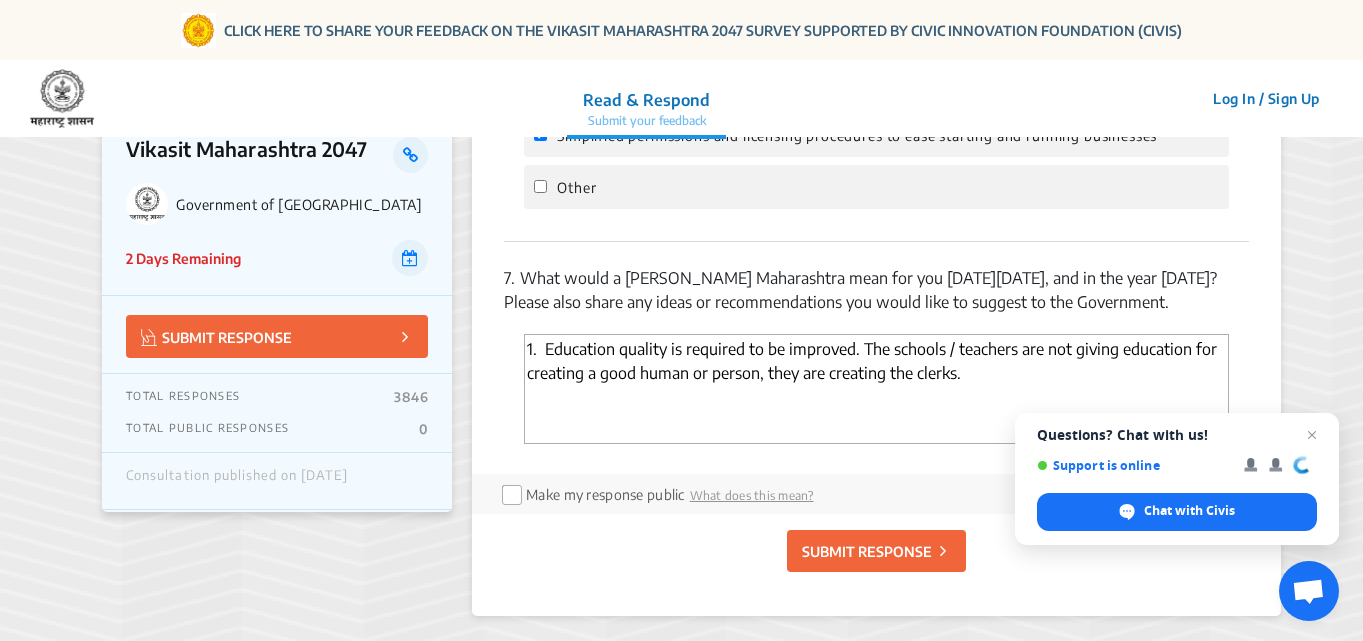 click on "1.  Education quality is required to be improved. The schools / teachers are not giving education for creating a good human or person, they are creating the clerks." at bounding box center [876, 389] 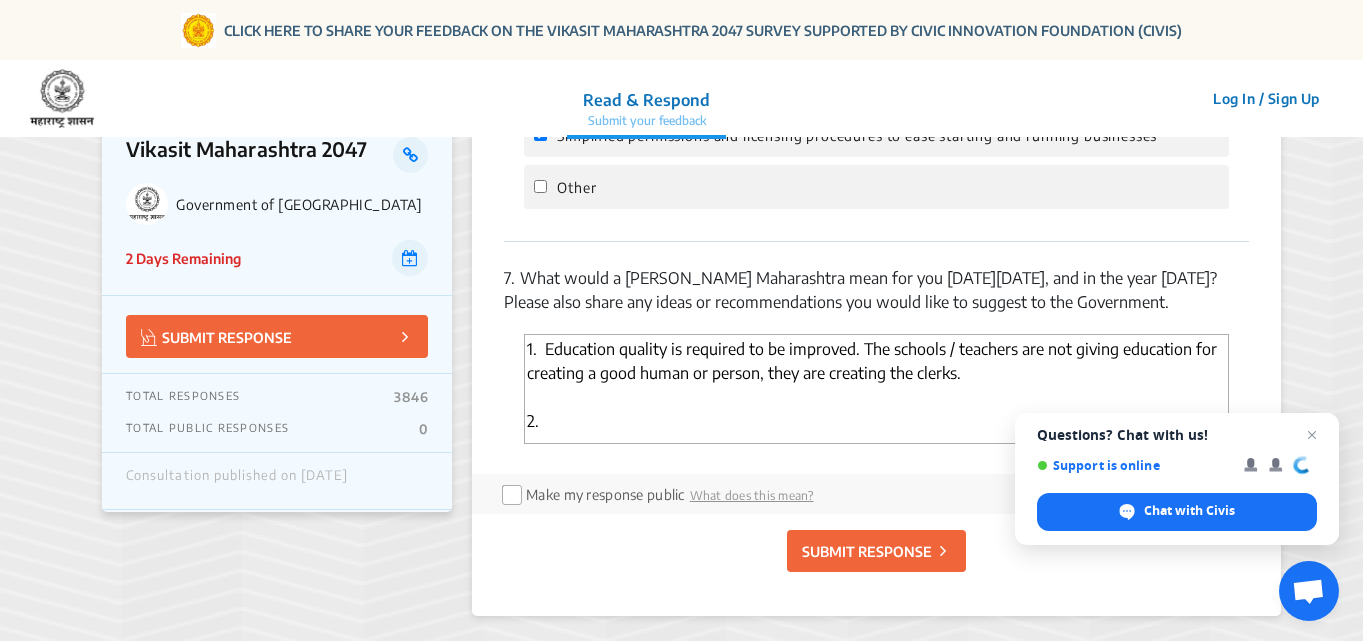 click on "1.  Education quality is required to be improved. The schools / teachers are not giving education for creating a good human or person, they are creating the clerks.
2." at bounding box center [876, 389] 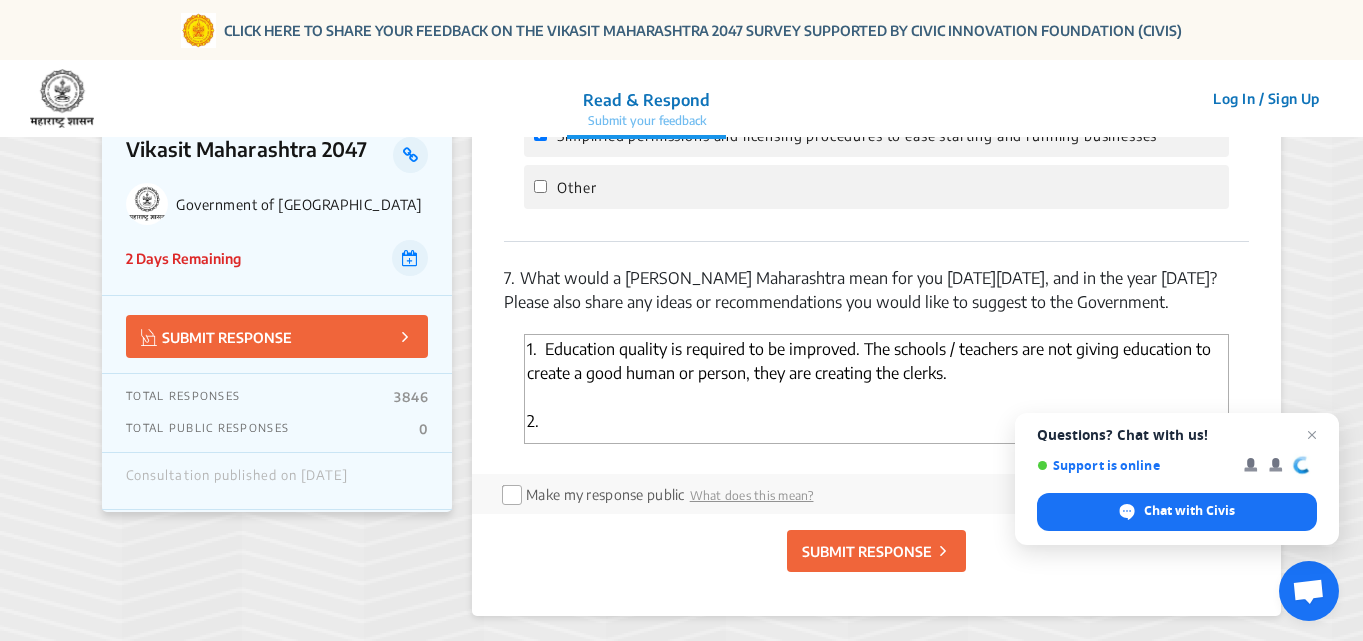 click on "1.  Education quality is required to be improved. The schools / teachers are not giving education to create a good human or person, they are creating the clerks.
2." at bounding box center [876, 389] 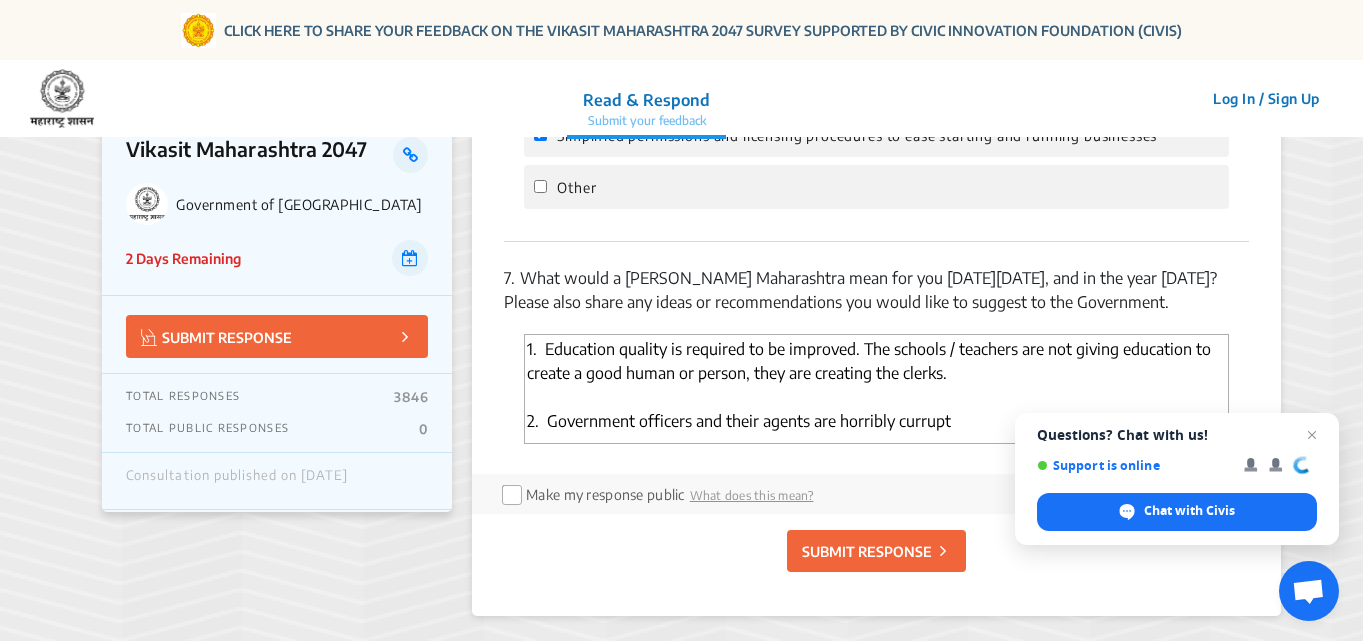 click on "1.  Education quality is required to be improved. The schools / teachers are not giving education to create a good human or person, they are creating the clerks.
2.  Government officers and their agents are horribly currupt" at bounding box center [876, 389] 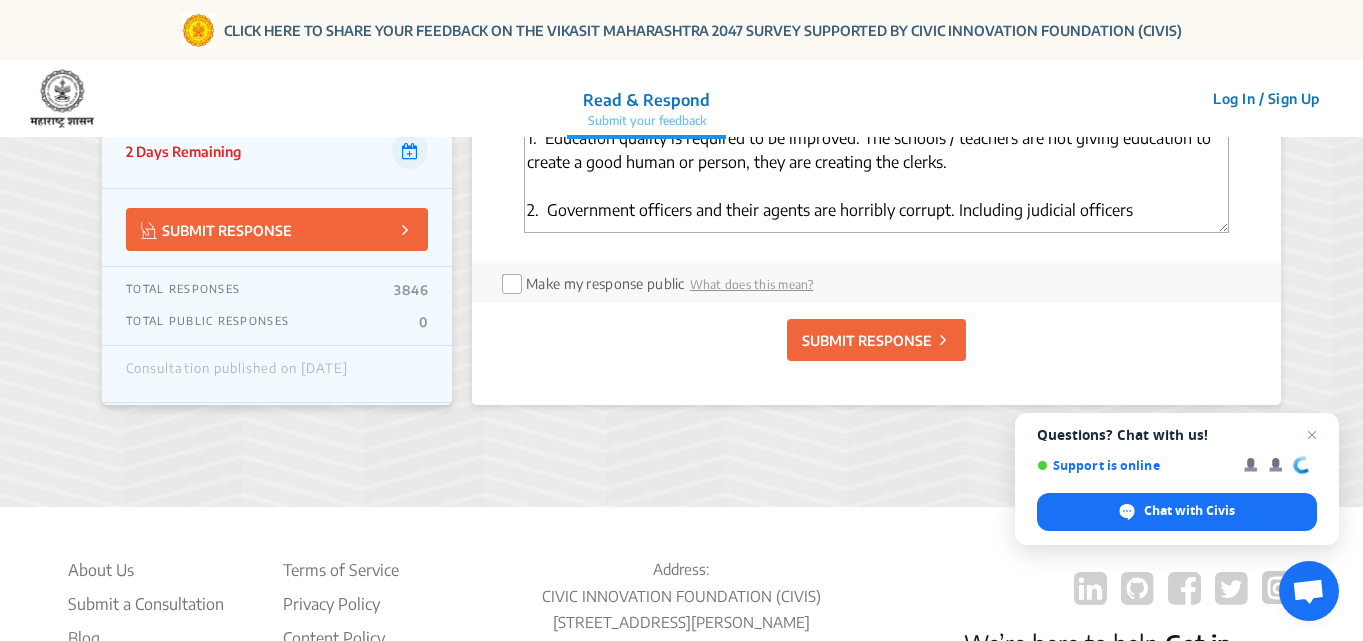 scroll, scrollTop: 3256, scrollLeft: 0, axis: vertical 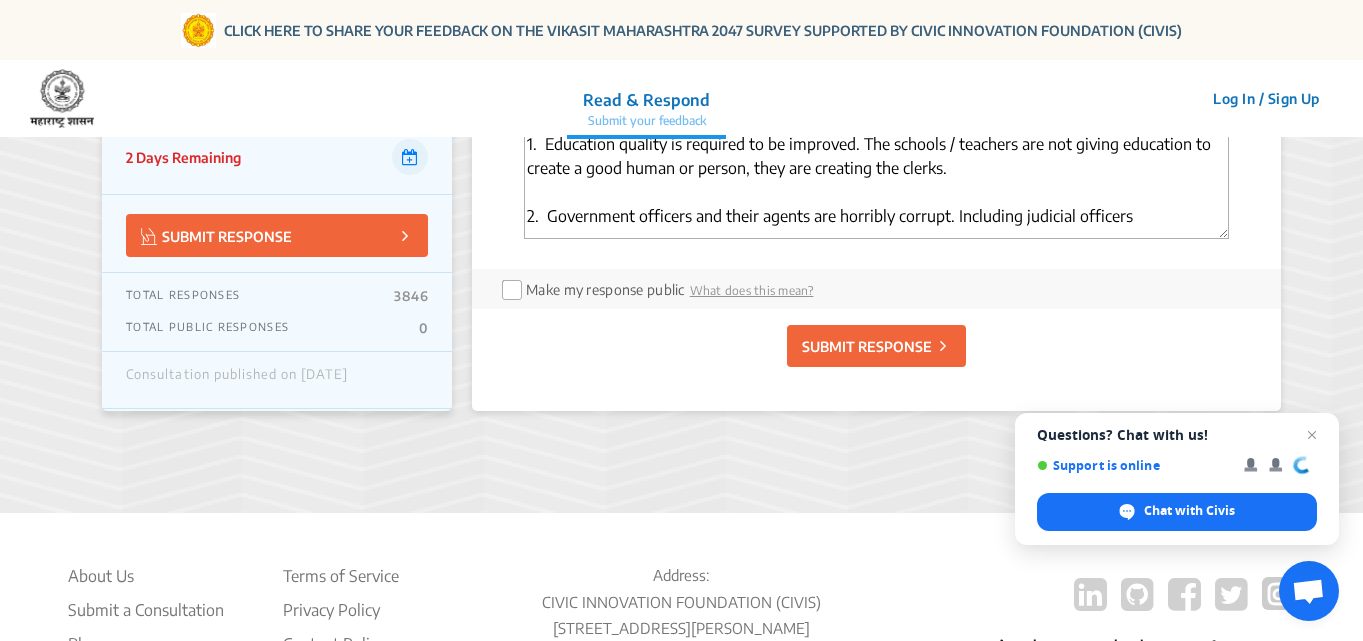 click on "1.  Education quality is required to be improved. The schools / teachers are not giving education to create a good human or person, they are creating the clerks.
2.  Government officers and their agents are horribly corrupt. Including judicial officers" at bounding box center [876, 184] 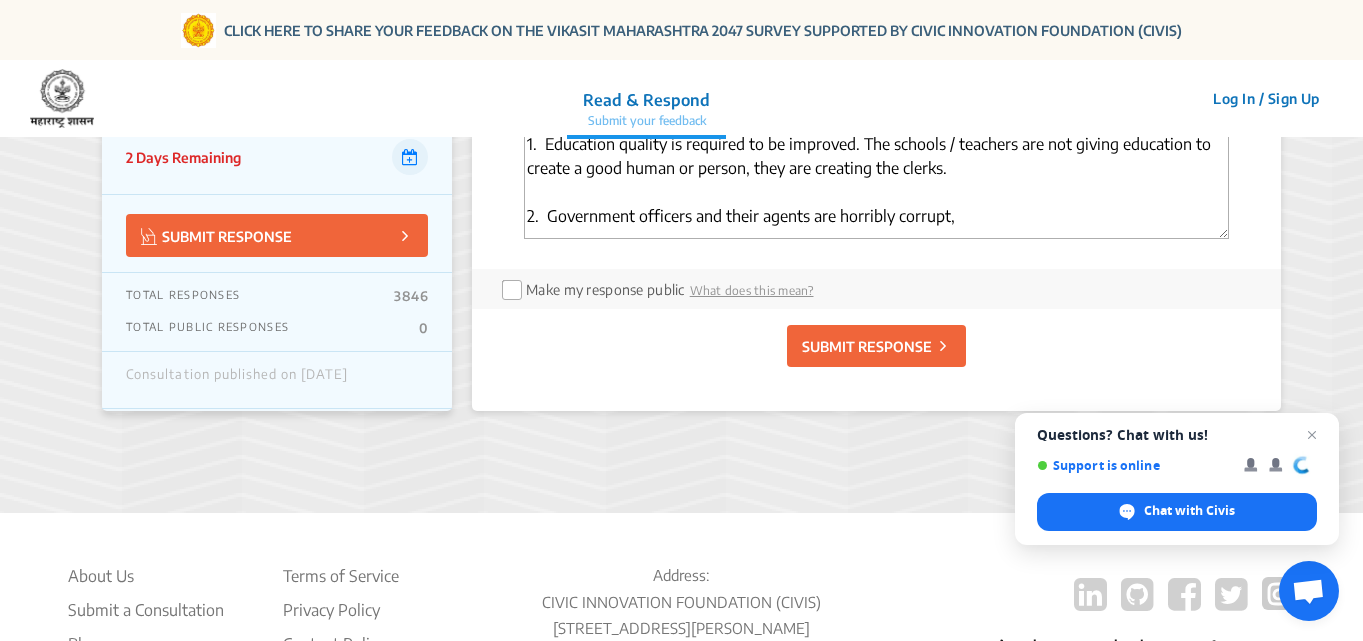 click on "1.  Education quality is required to be improved. The schools / teachers are not giving education to create a good human or person, they are creating the clerks.
2.  Government officers and their agents are horribly corrupt," at bounding box center (876, 184) 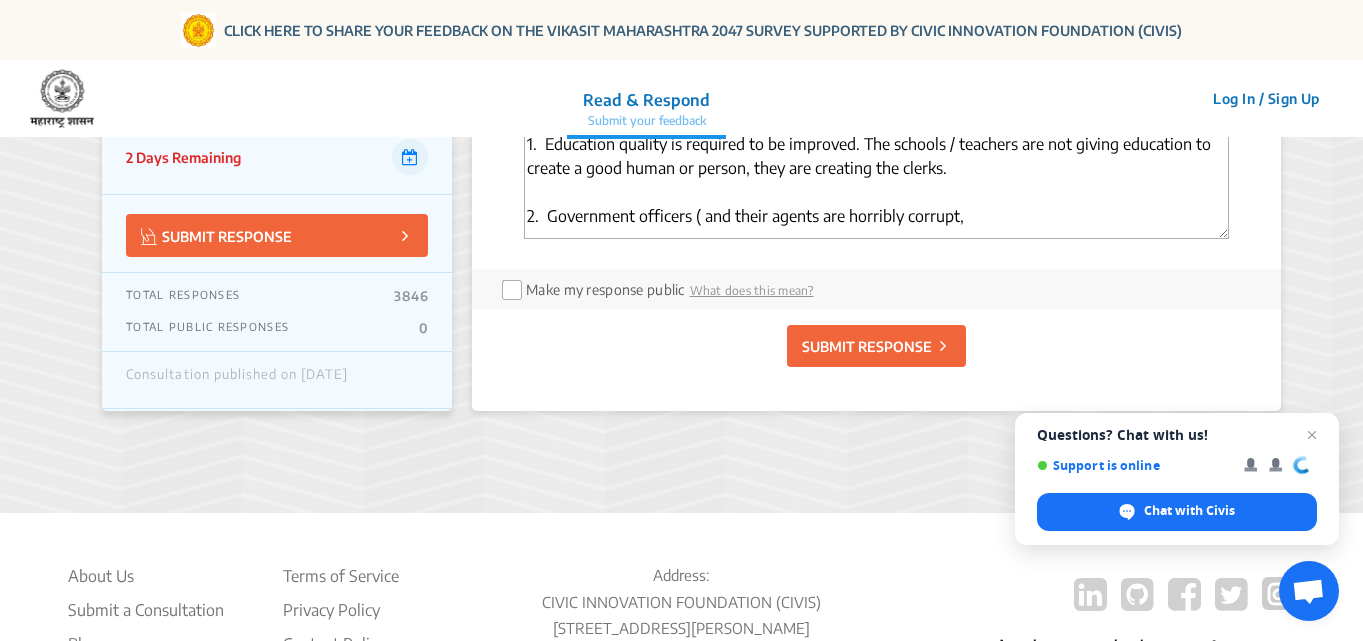 paste on "Including judicial officers" 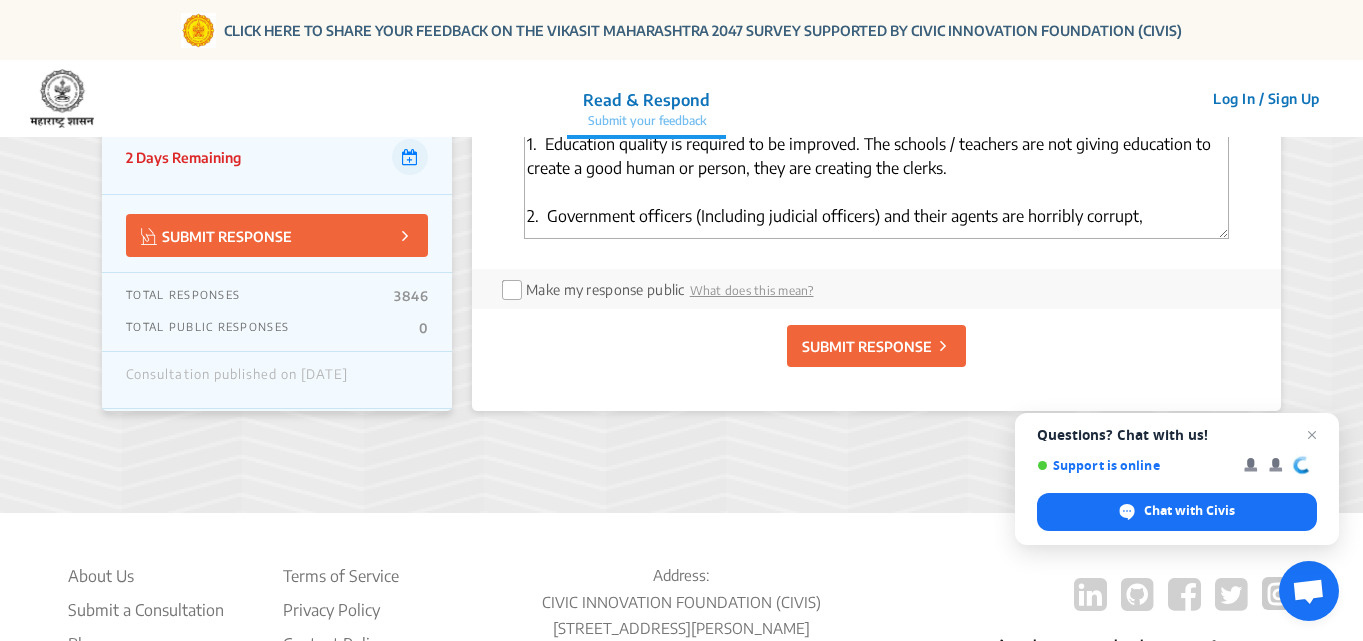 click on "1.  Education quality is required to be improved. The schools / teachers are not giving education to create a good human or person, they are creating the clerks.
2.  Government officers (Including judicial officers) and their agents are horribly corrupt," at bounding box center (876, 184) 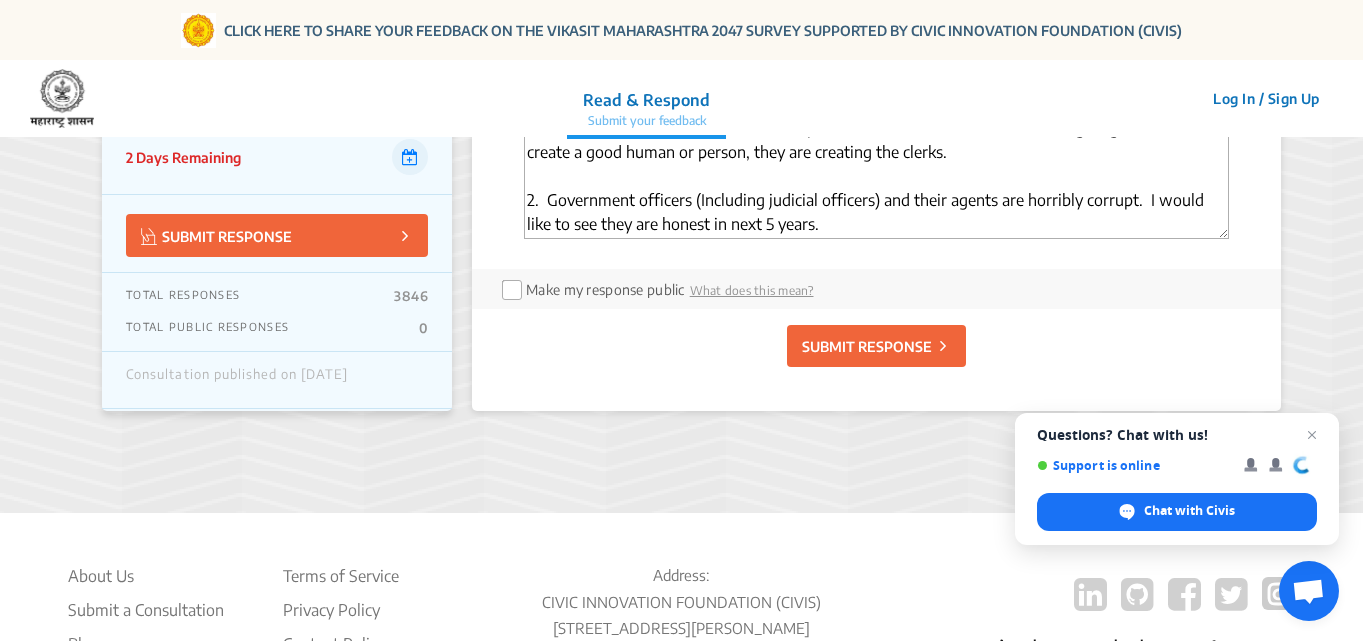 scroll, scrollTop: 60, scrollLeft: 0, axis: vertical 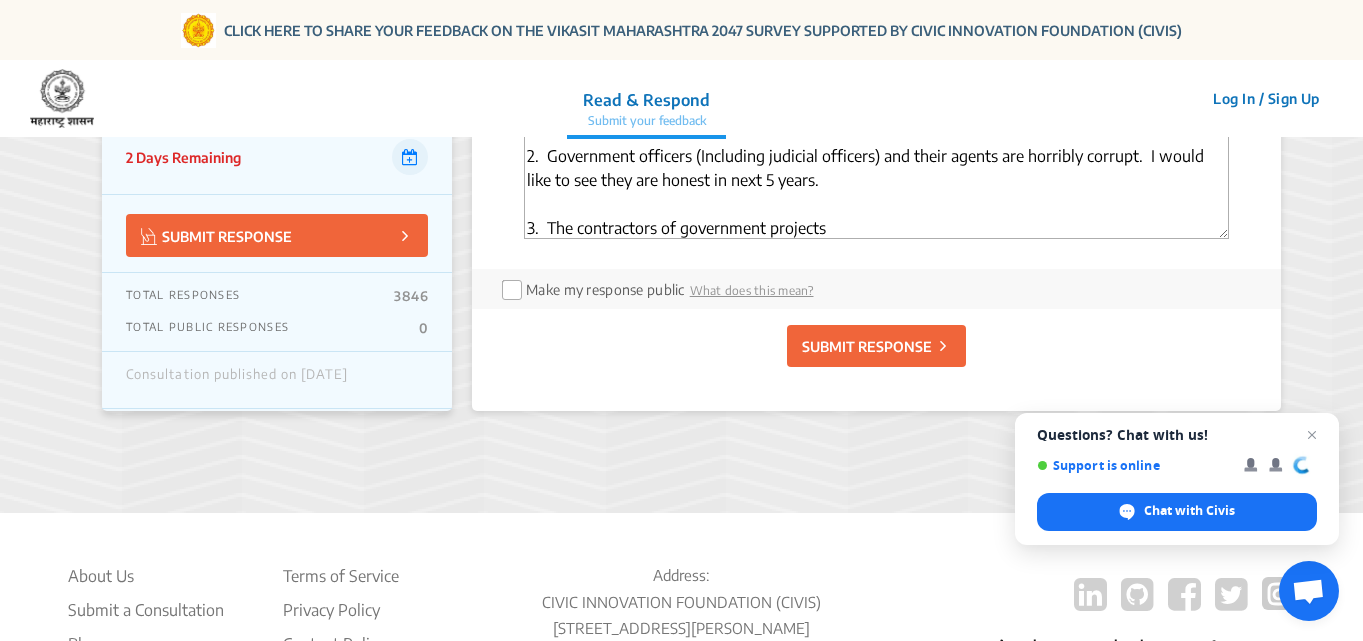 click on "1.  Education quality is required to be improved. The schools / teachers are not giving education to create a good human or person, they are creating the clerks.
2.  Government officers (Including judicial officers) and their agents are horribly corrupt.  I would like to see they are honest in next 5 years.
3.  The contractors of government projects" at bounding box center [876, 184] 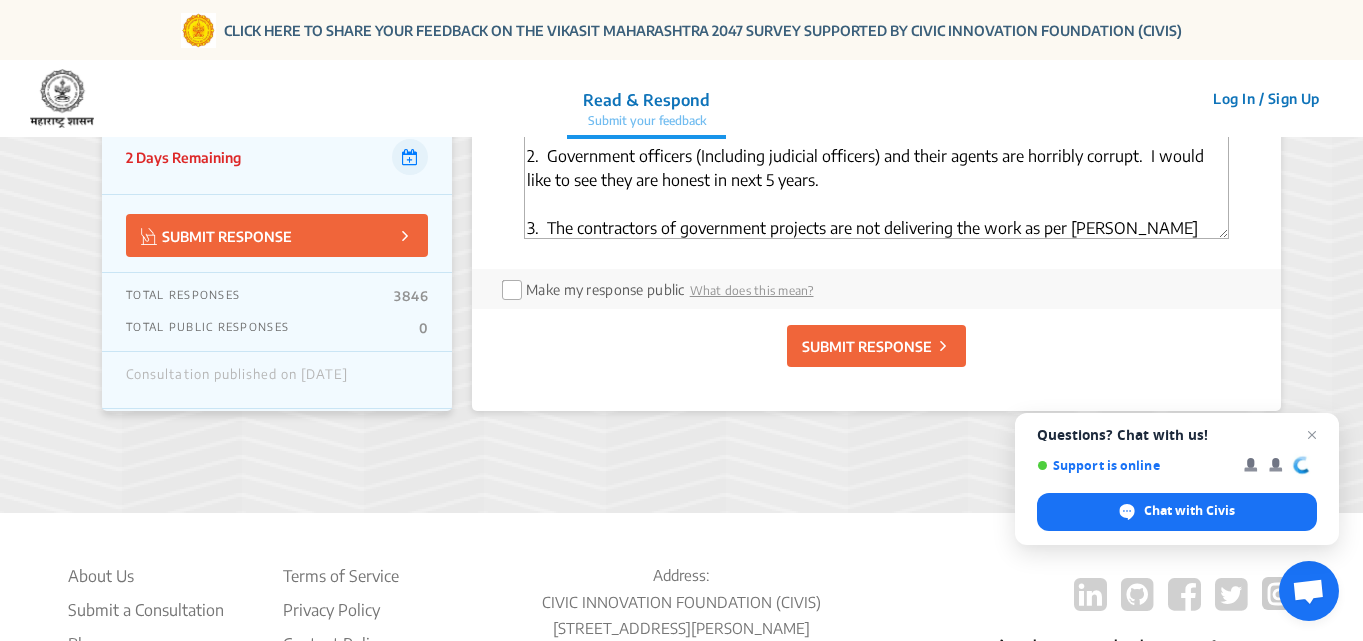 click on "1.  Education quality is required to be improved. The schools / teachers are not giving education to create a good human or person, they are creating the clerks.
2.  Government officers (Including judicial officers) and their agents are horribly corrupt.  I would like to see they are honest in next 5 years.
3.  The contractors of government projects are not delivering the work as per [PERSON_NAME]" at bounding box center [876, 184] 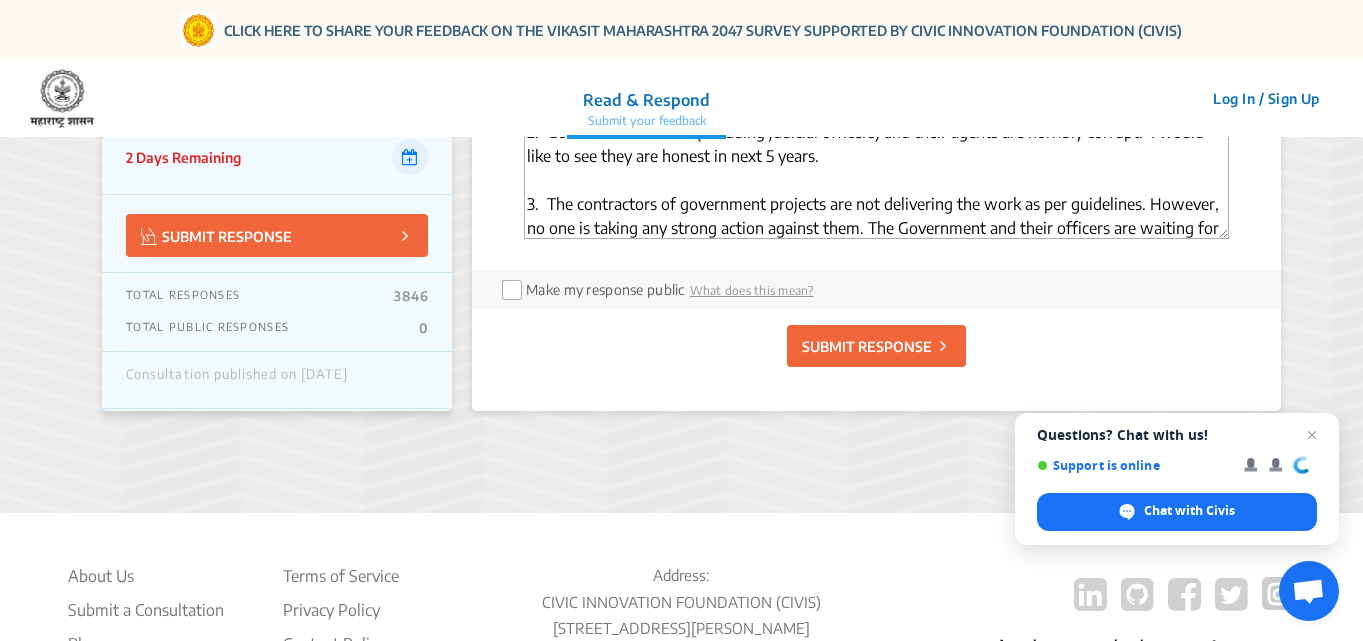 scroll, scrollTop: 108, scrollLeft: 0, axis: vertical 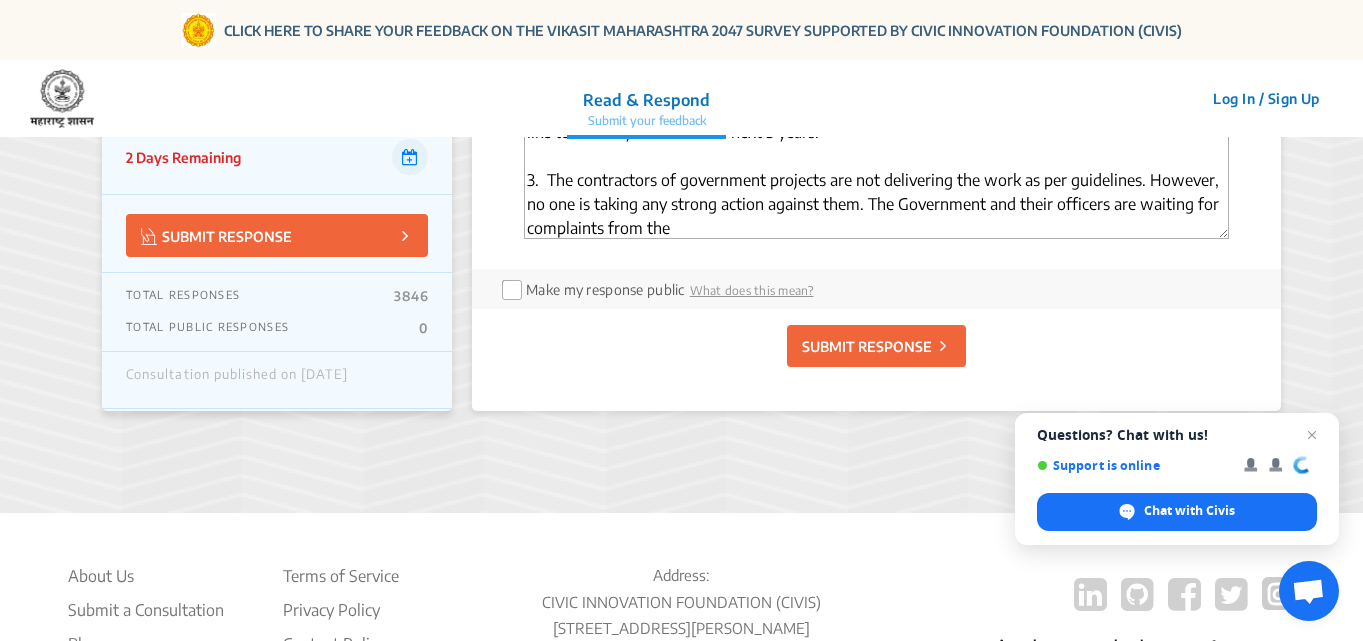 click on "1.  Education quality is required to be improved. The schools / teachers are not giving education to create a good human or person, they are creating the clerks.
2.  Government officers (Including judicial officers) and their agents are horribly corrupt.  I would like to see they are honest in next 5 years.
3.  The contractors of government projects are not delivering the work as per guidelines. However, no one is taking any strong action against them. The Government and their officers are waiting for complaints from the" at bounding box center (876, 184) 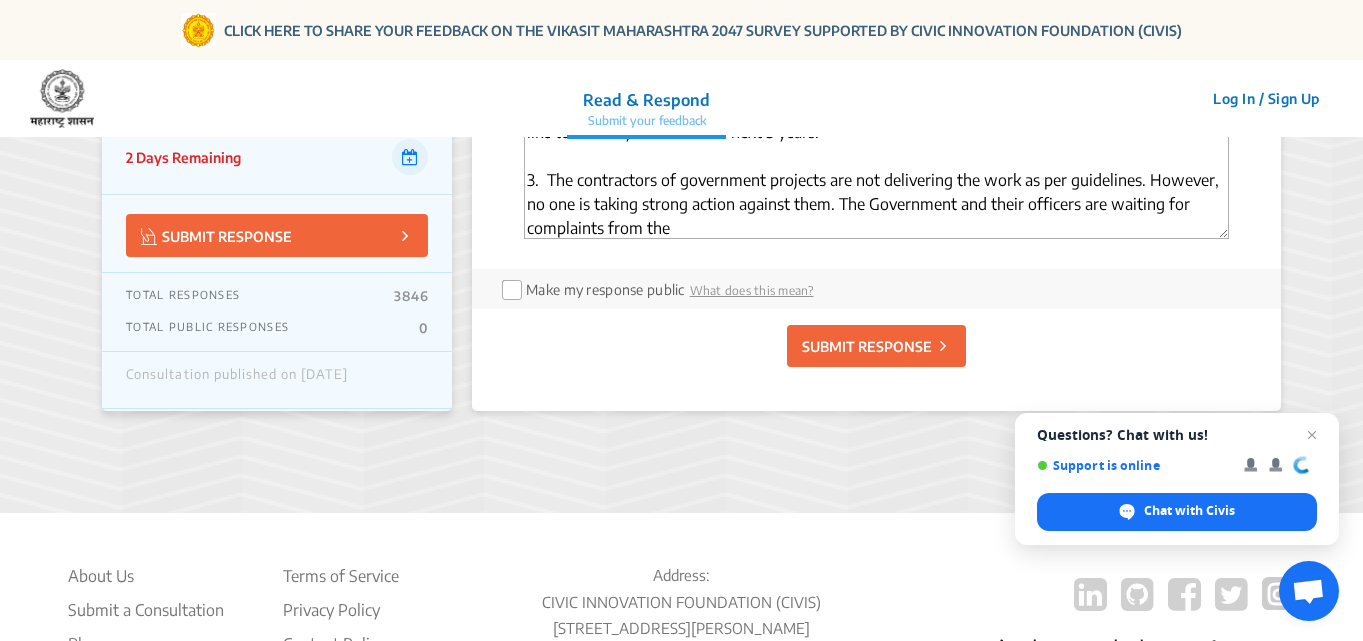 click on "1.  Education quality is required to be improved. The schools / teachers are not giving education to create a good human or person, they are creating the clerks.
2.  Government officers (Including judicial officers) and their agents are horribly corrupt.  I would like to see they are honest in next 5 years.
3.  The contractors of government projects are not delivering the work as per guidelines. However, no one is taking strong action against them. The Government and their officers are waiting for complaints from the" at bounding box center (876, 184) 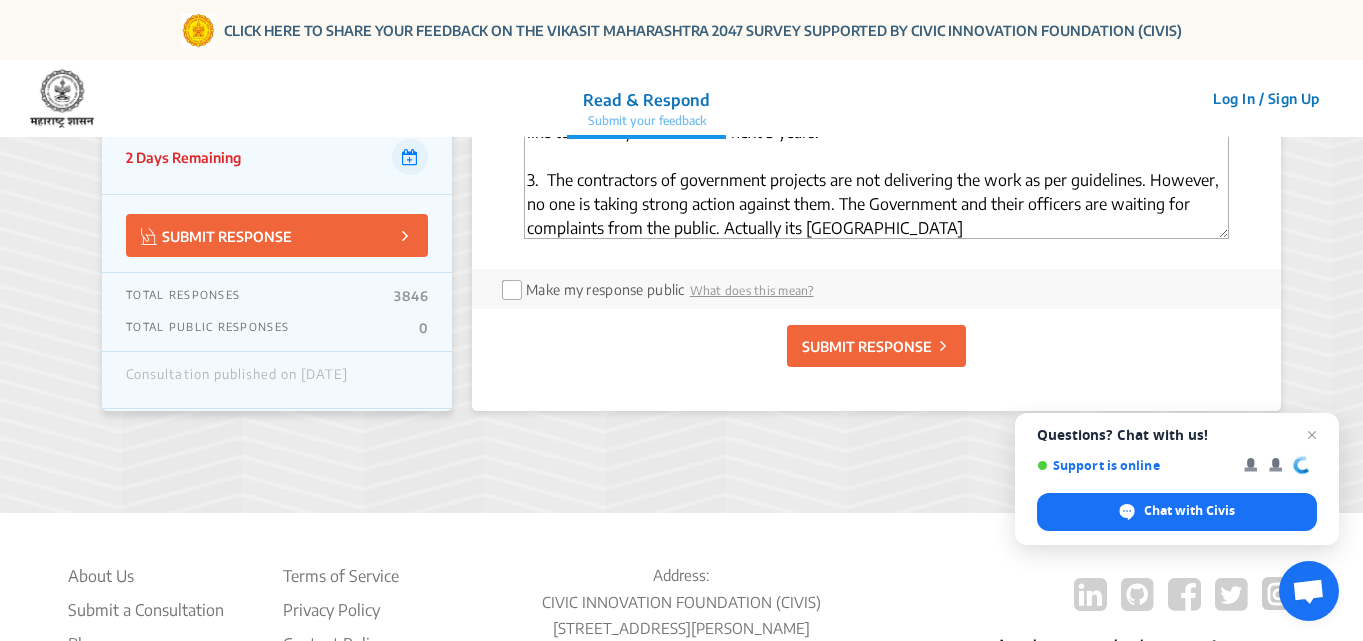 click on "1.  Education quality is required to be improved. The schools / teachers are not giving education to create a good human or person, they are creating the clerks.
2.  Government officers (Including judicial officers) and their agents are horribly corrupt.  I would like to see they are honest in next 5 years.
3.  The contractors of government projects are not delivering the work as per guidelines. However, no one is taking strong action against them. The Government and their officers are waiting for complaints from the public. Actually its [GEOGRAPHIC_DATA]" at bounding box center [876, 184] 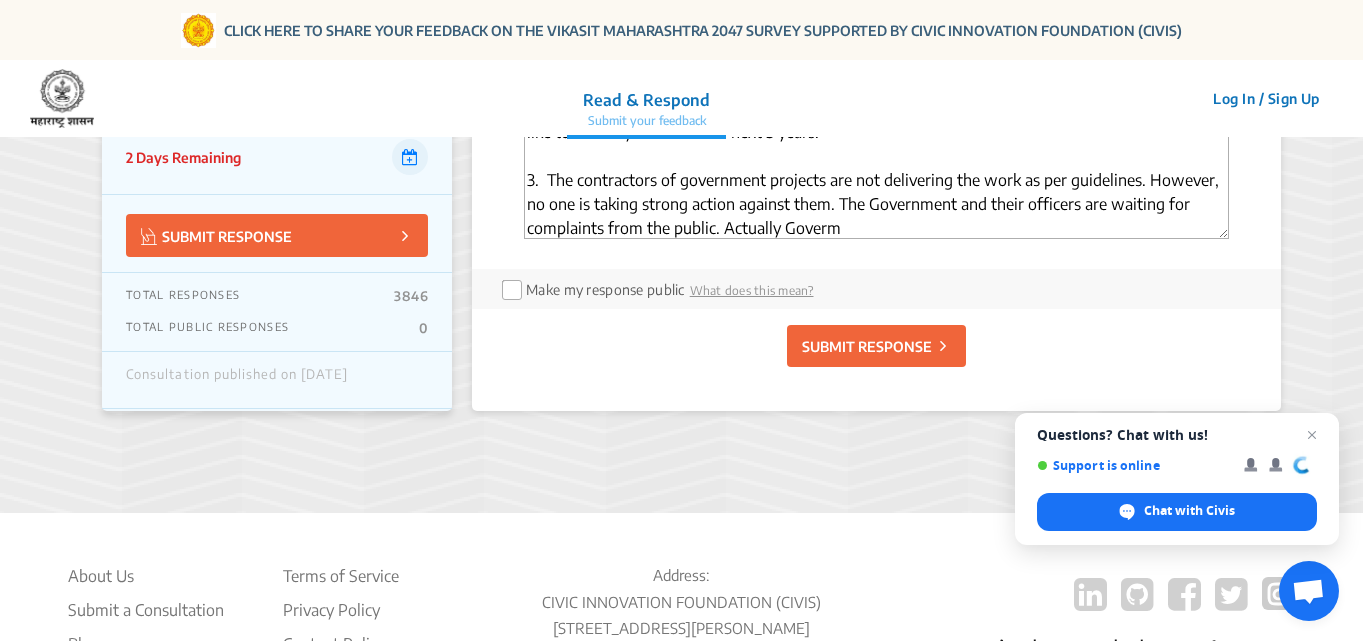 click on "1.  Education quality is required to be improved. The schools / teachers are not giving education to create a good human or person, they are creating the clerks.
2.  Government officers (Including judicial officers) and their agents are horribly corrupt.  I would like to see they are honest in next 5 years.
3.  The contractors of government projects are not delivering the work as per guidelines. However, no one is taking strong action against them. The Government and their officers are waiting for complaints from the public. Actually Goverm" at bounding box center [876, 184] 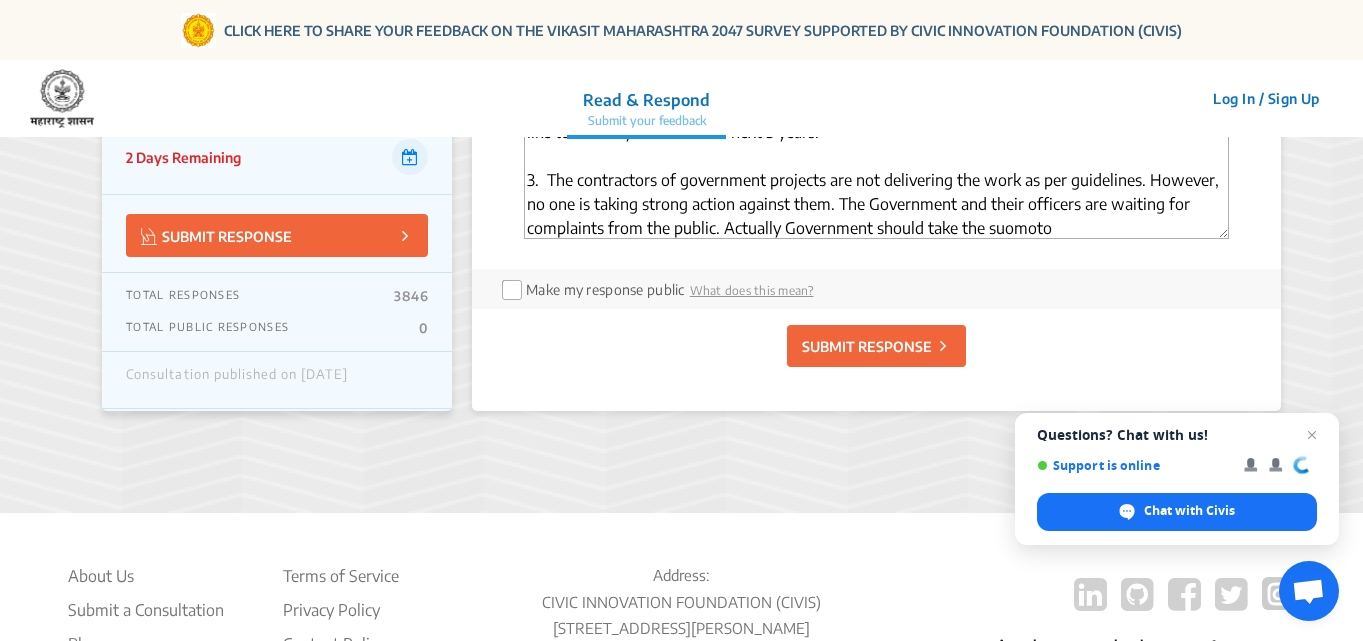 click on "1.  Education quality is required to be improved. The schools / teachers are not giving education to create a good human or person, they are creating the clerks.
2.  Government officers (Including judicial officers) and their agents are horribly corrupt.  I would like to see they are honest in next 5 years.
3.  The contractors of government projects are not delivering the work as per guidelines. However, no one is taking strong action against them. The Government and their officers are waiting for complaints from the public. Actually Government should take the suomoto" at bounding box center (876, 184) 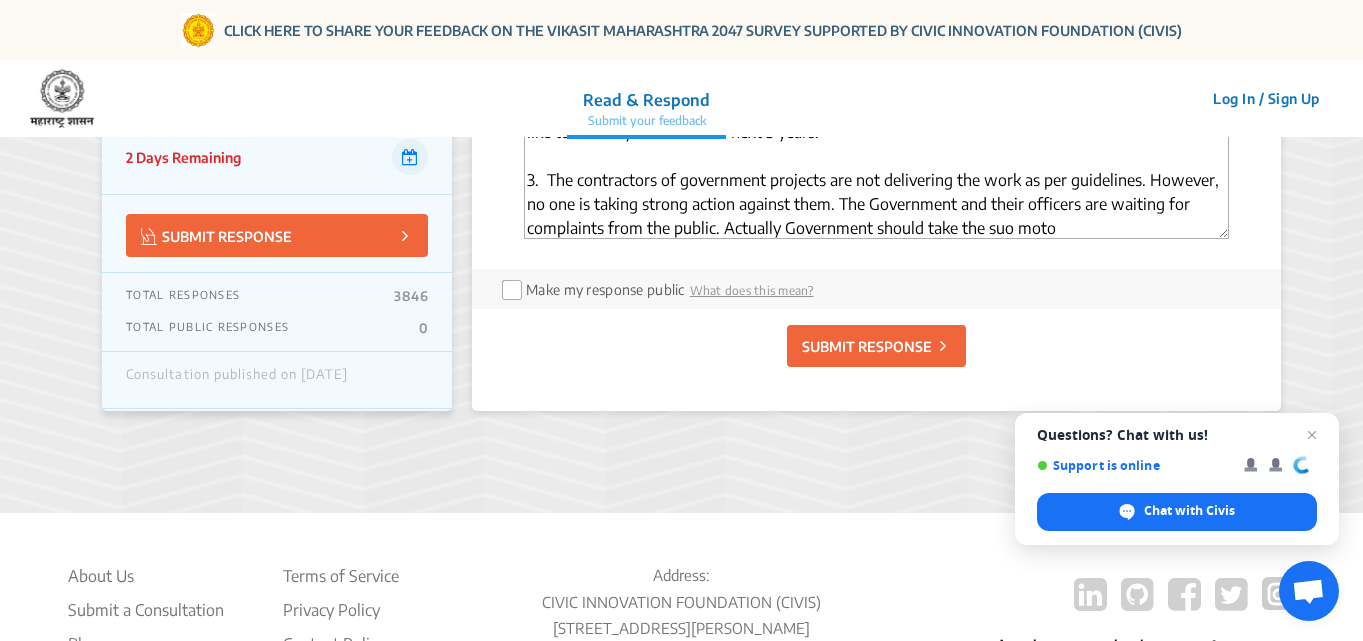 click on "1.  Education quality is required to be improved. The schools / teachers are not giving education to create a good human or person, they are creating the clerks.
2.  Government officers (Including judicial officers) and their agents are horribly corrupt.  I would like to see they are honest in next 5 years.
3.  The contractors of government projects are not delivering the work as per guidelines. However, no one is taking strong action against them. The Government and their officers are waiting for complaints from the public. Actually Government should take the suo moto" at bounding box center [876, 184] 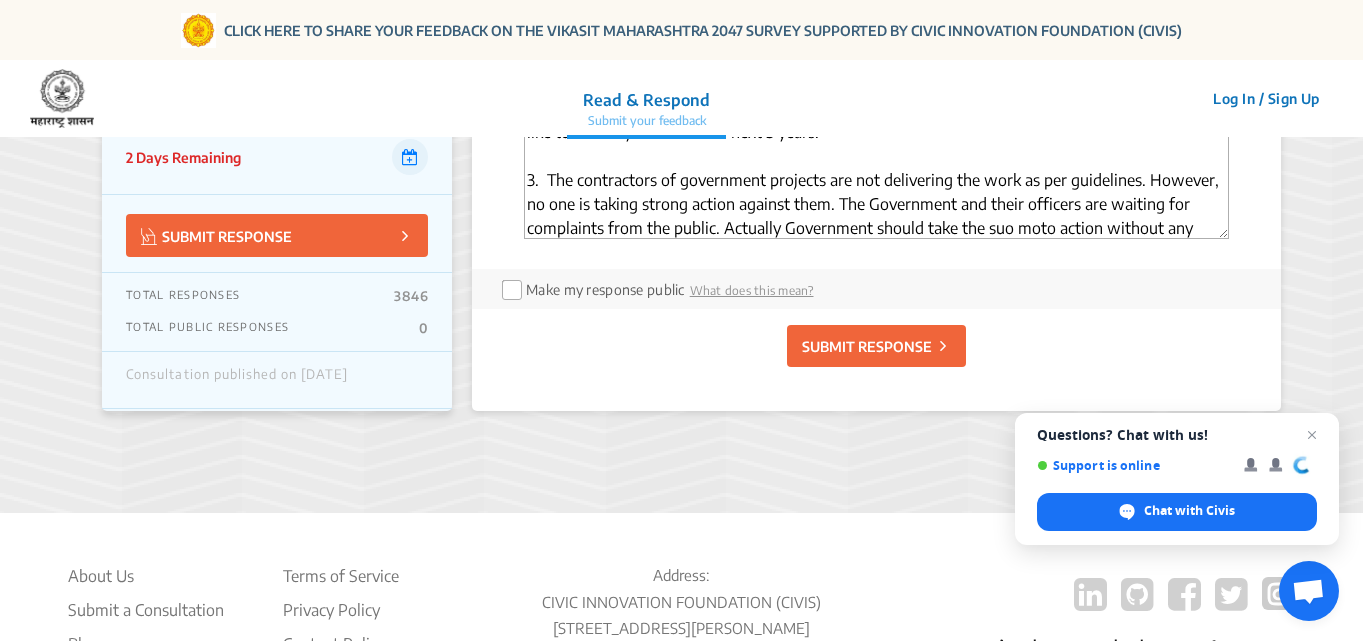 scroll, scrollTop: 132, scrollLeft: 0, axis: vertical 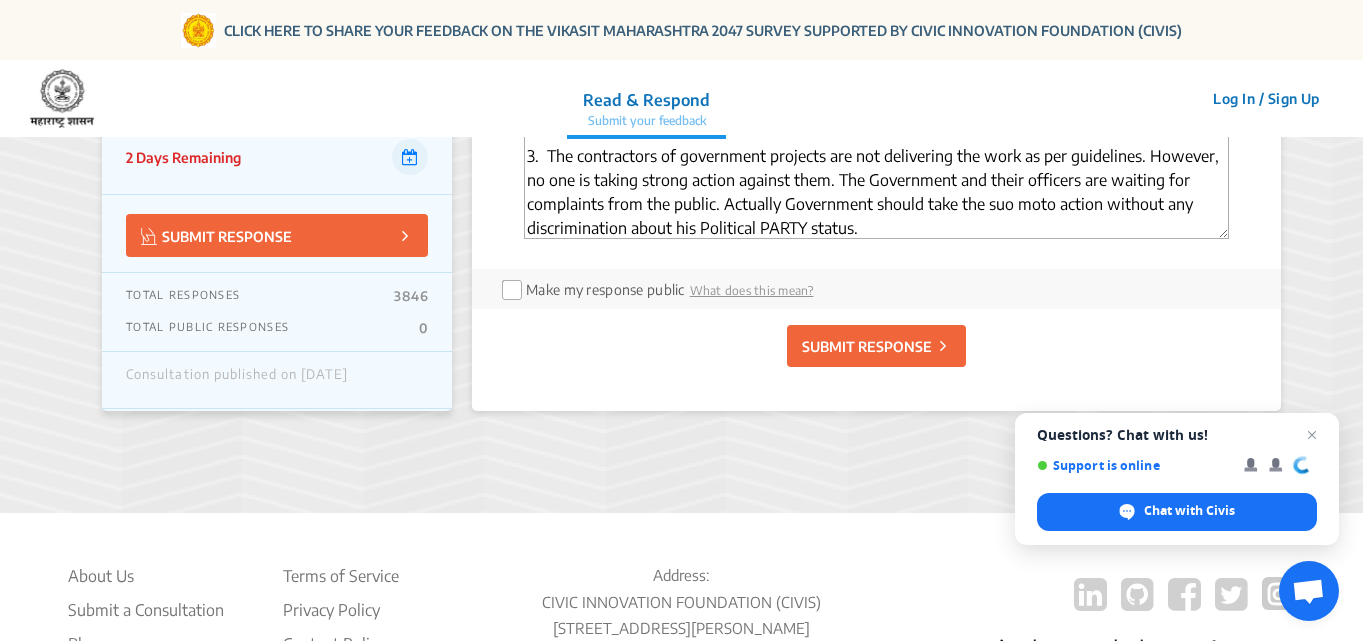 click on "1.  Education quality is required to be improved. The schools / teachers are not giving education to create a good human or person, they are creating the clerks.
2.  Government officers (Including judicial officers) and their agents are horribly corrupt.  I would like to see they are honest in next 5 years.
3.  The contractors of government projects are not delivering the work as per guidelines. However, no one is taking strong action against them. The Government and their officers are waiting for complaints from the public. Actually Government should take the suo moto action without any discrimination about his Political PARTY status." at bounding box center [876, 184] 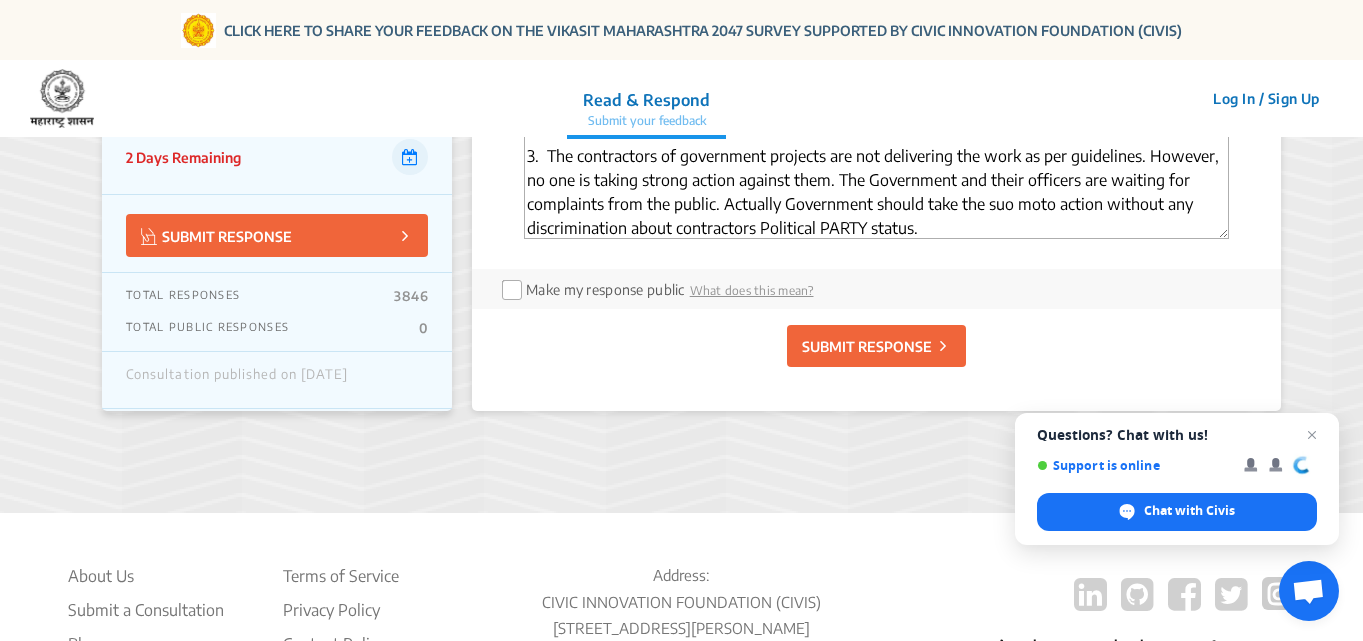 click on "1.  Education quality is required to be improved. The schools / teachers are not giving education to create a good human or person, they are creating the clerks.
2.  Government officers (Including judicial officers) and their agents are horribly corrupt.  I would like to see they are honest in next 5 years.
3.  The contractors of government projects are not delivering the work as per guidelines. However, no one is taking strong action against them. The Government and their officers are waiting for complaints from the public. Actually Government should take the suo moto action without any discrimination about contractors Political PARTY status." at bounding box center (876, 184) 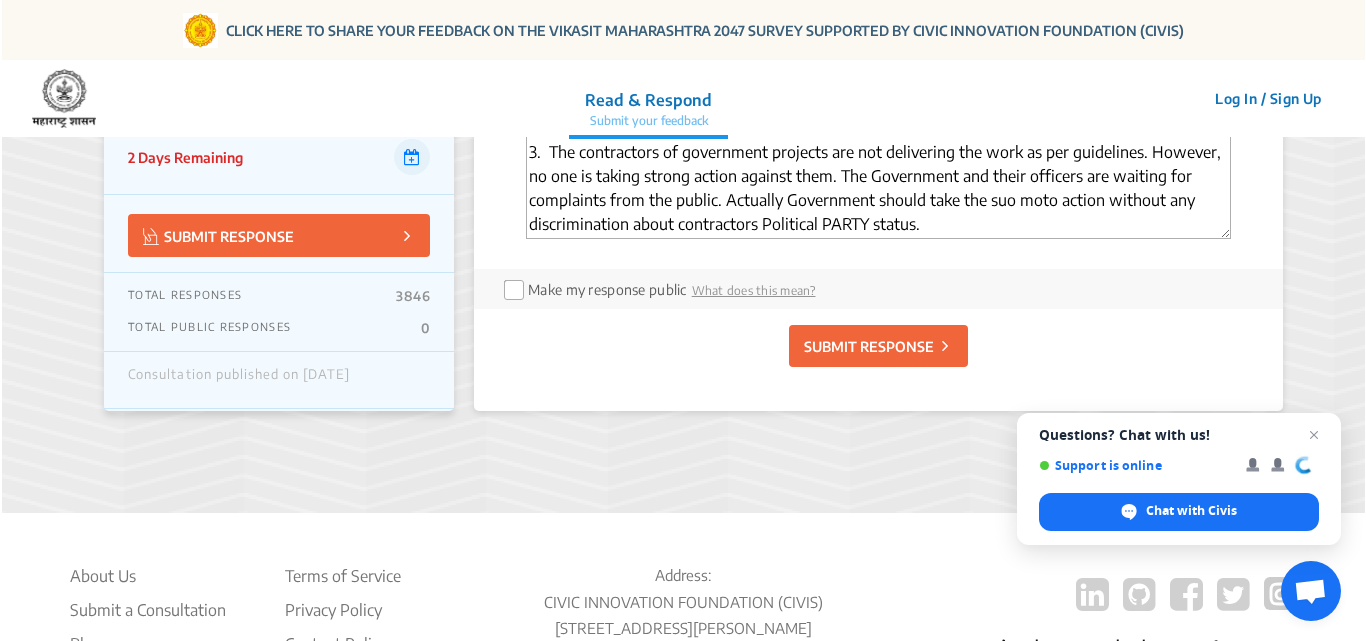 scroll, scrollTop: 180, scrollLeft: 0, axis: vertical 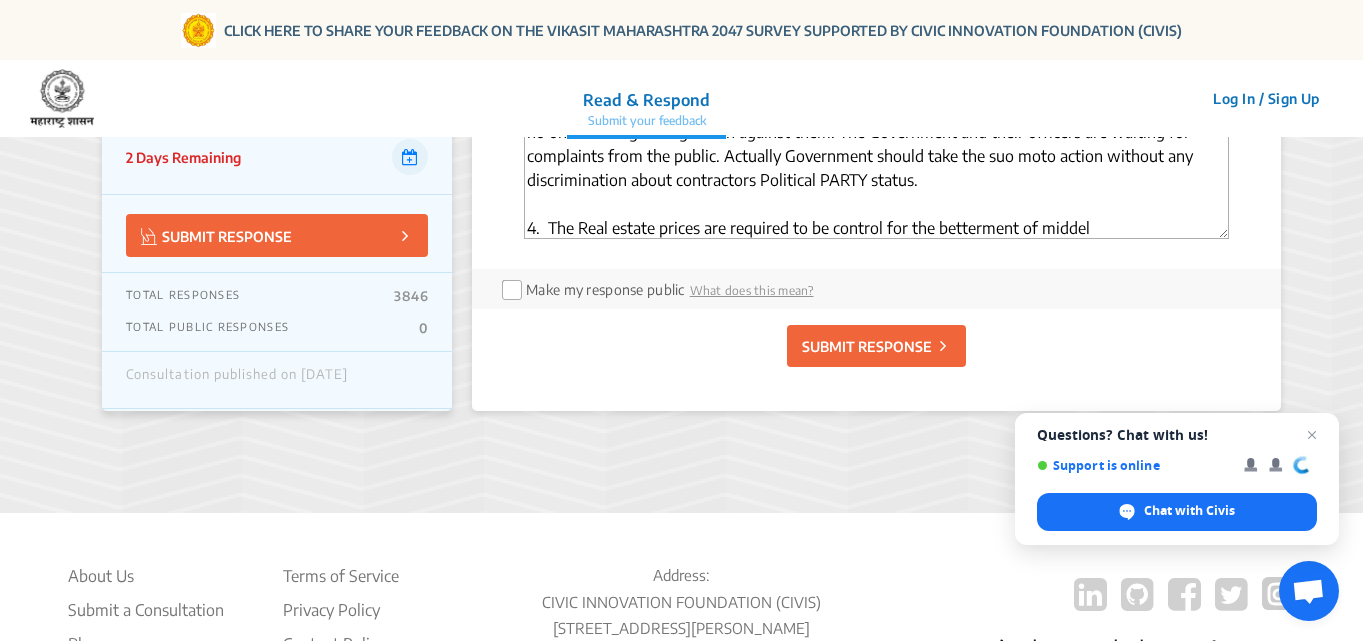 click on "1.  Education quality is required to be improved. The schools / teachers are not giving education to create a good human or person, they are creating the clerks.
2.  Government officers (Including judicial officers) and their agents are horribly corrupt.  I would like to see they are honest in next 5 years.
3.  The contractors of government projects are not delivering the work as per guidelines. However, no one is taking strong action against them. The Government and their officers are waiting for complaints from the public. Actually Government should take the suo moto action without any discrimination about contractors Political PARTY status.
4.  The Real estate prices are required to be control for the betterment of middel" at bounding box center (876, 184) 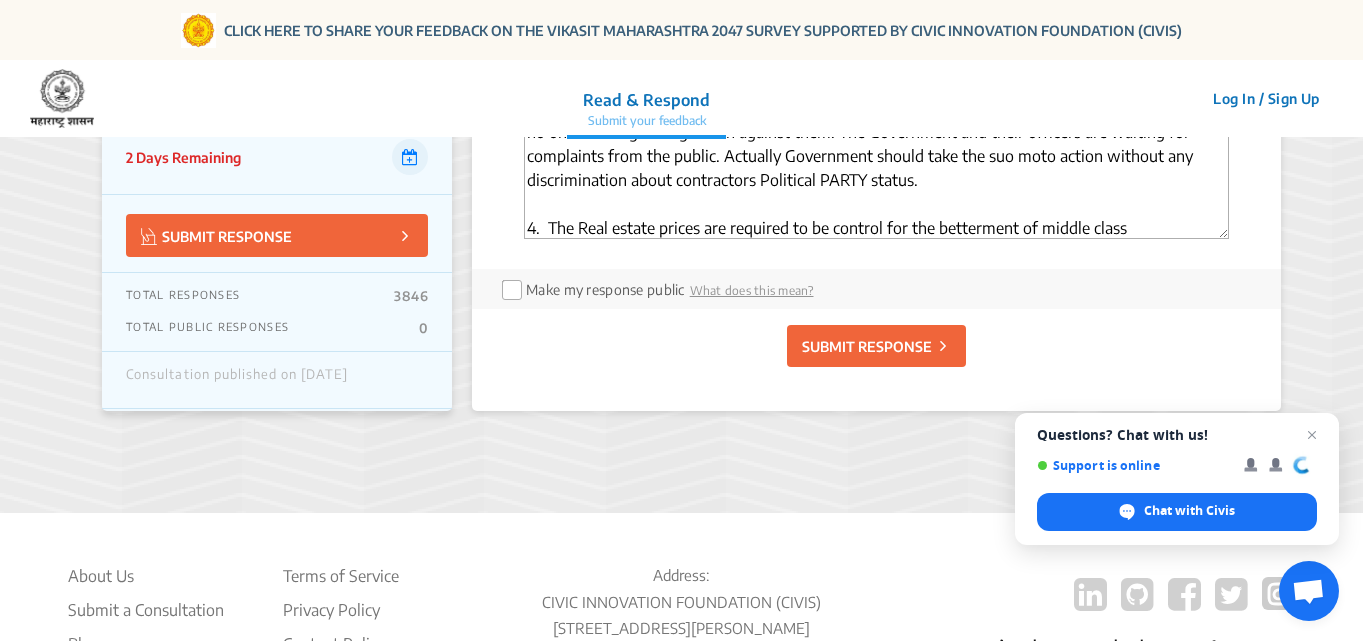 click on "1.  Education quality is required to be improved. The schools / teachers are not giving education to create a good human or person, they are creating the clerks.
2.  Government officers (Including judicial officers) and their agents are horribly corrupt.  I would like to see they are honest in next 5 years.
3.  The contractors of government projects are not delivering the work as per guidelines. However, no one is taking strong action against them. The Government and their officers are waiting for complaints from the public. Actually Government should take the suo moto action without any discrimination about contractors Political PARTY status.
4.  The Real estate prices are required to be control for the betterment of middle class" at bounding box center (876, 184) 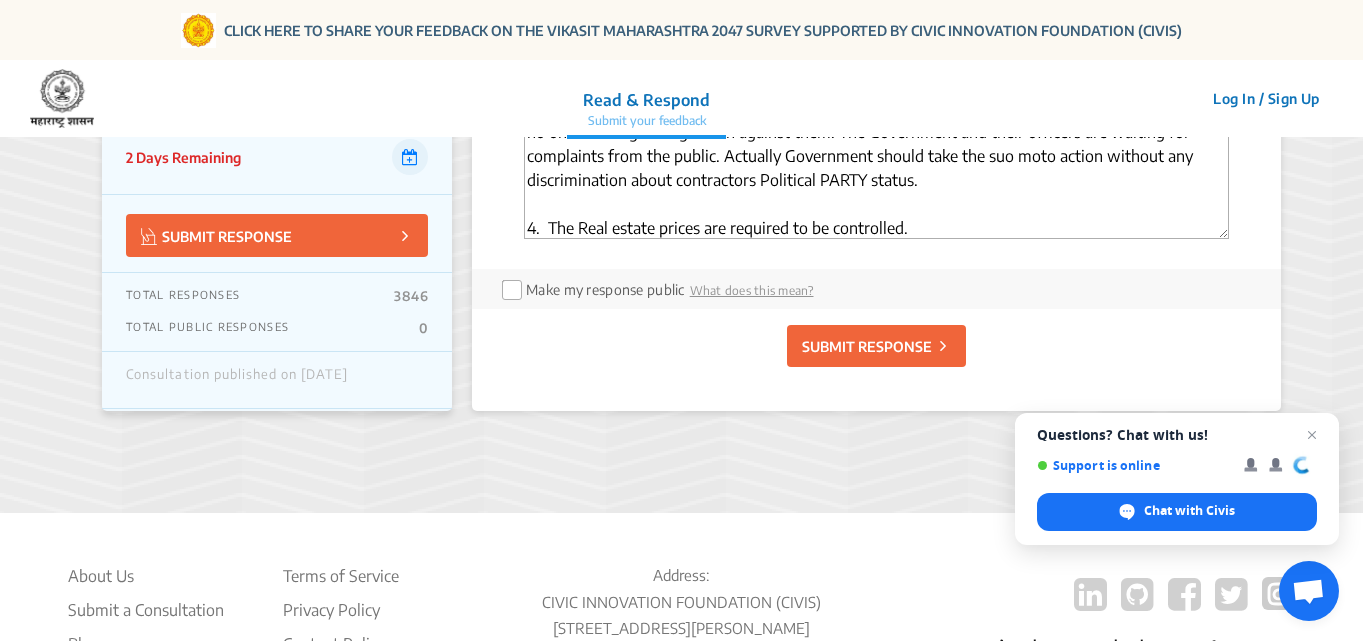 type on "1.  Education quality is required to be improved. The schools / teachers are not giving education to create a good human or person, they are creating the clerks.
2.  Government officers (Including judicial officers) and their agents are horribly corrupt.  I would like to see they are honest in next 5 years.
3.  The contractors of government projects are not delivering the work as per guidelines. However, no one is taking strong action against them. The Government and their officers are waiting for complaints from the public. Actually Government should take the suo moto action without any discrimination about contractors Political PARTY status.
4.  The Real estate prices are required to be controlled." 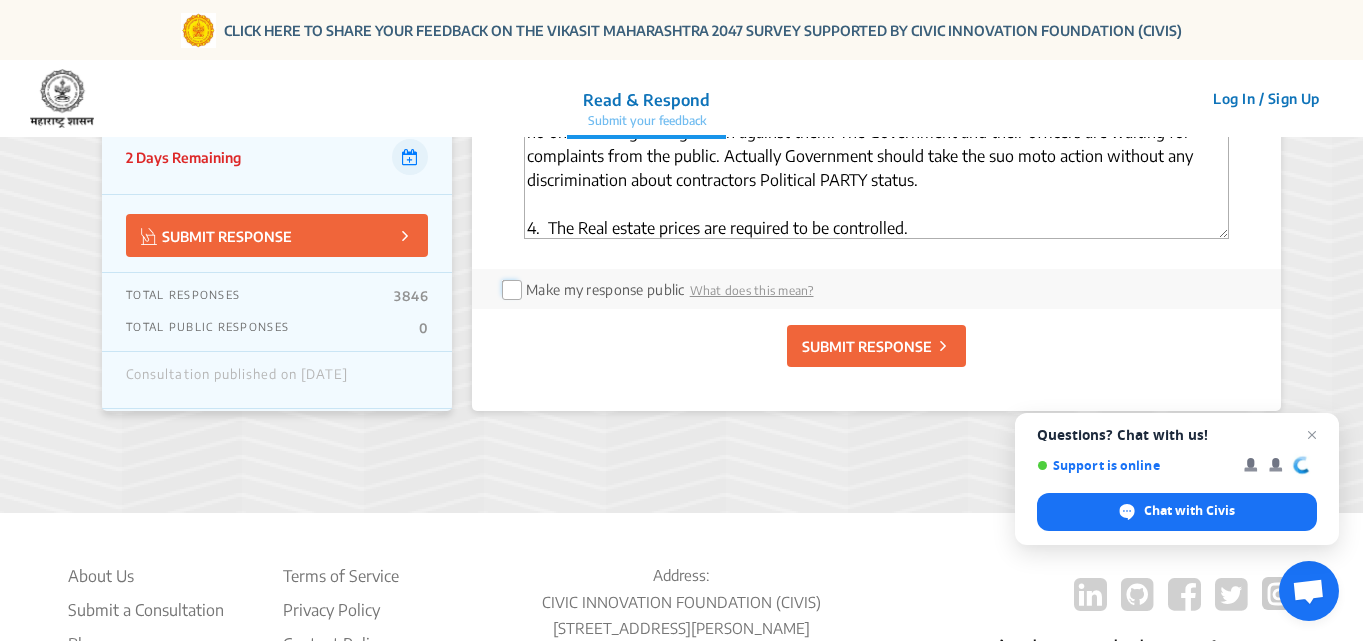 click 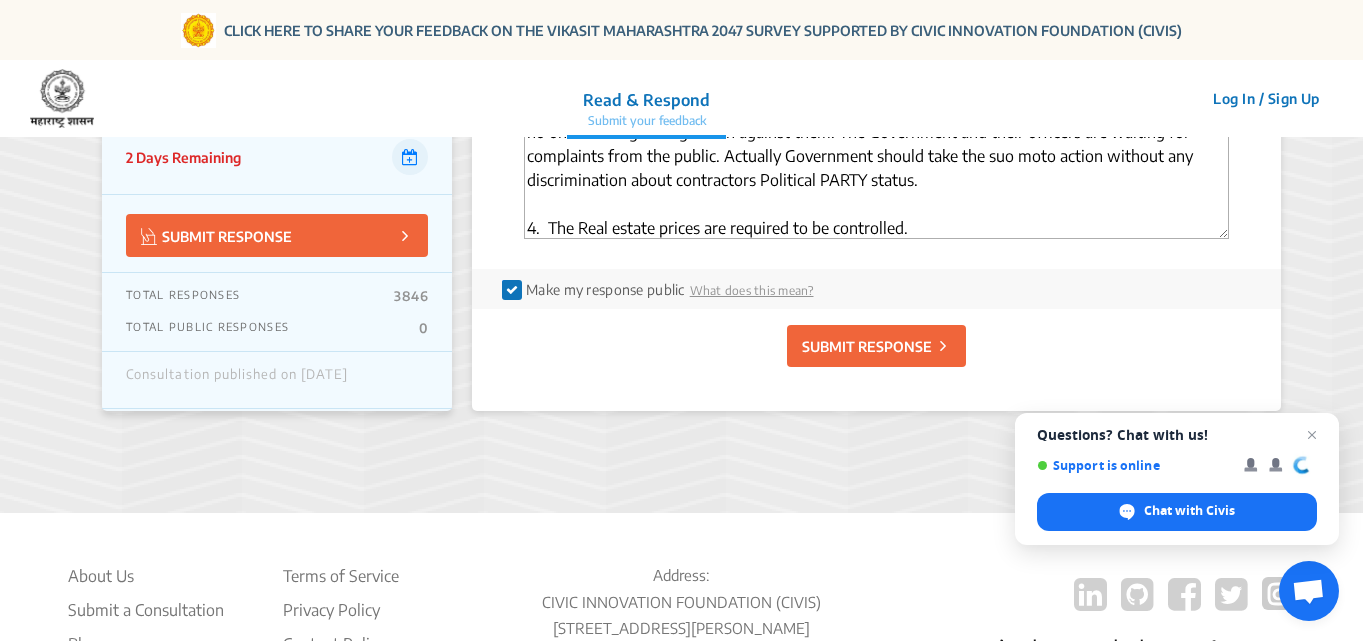click on "SUBMIT RESPONSE" 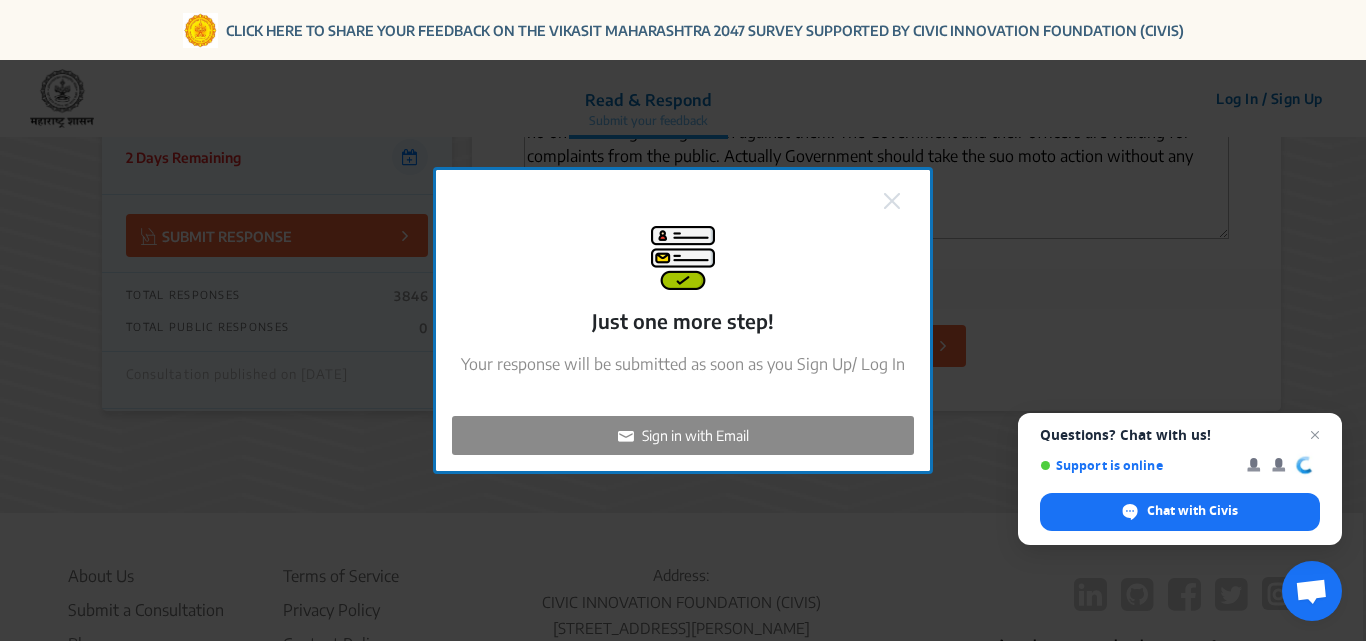 click on "Sign in with Email" 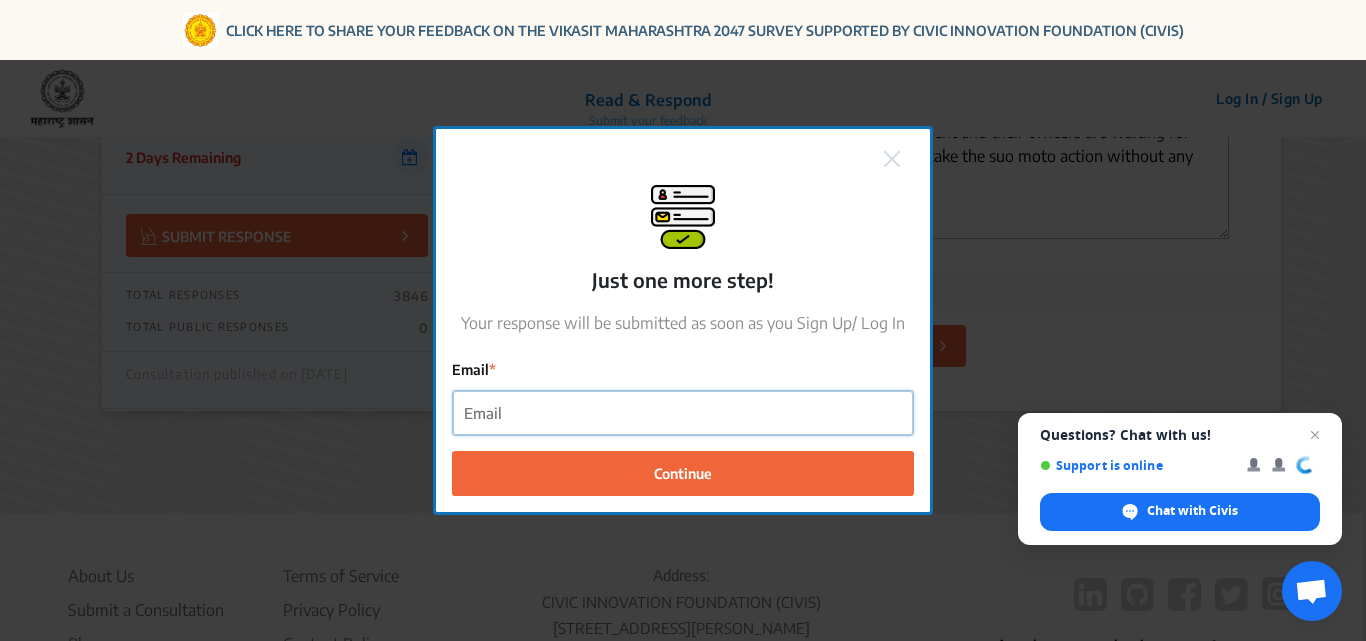 click on "Email" at bounding box center [683, 413] 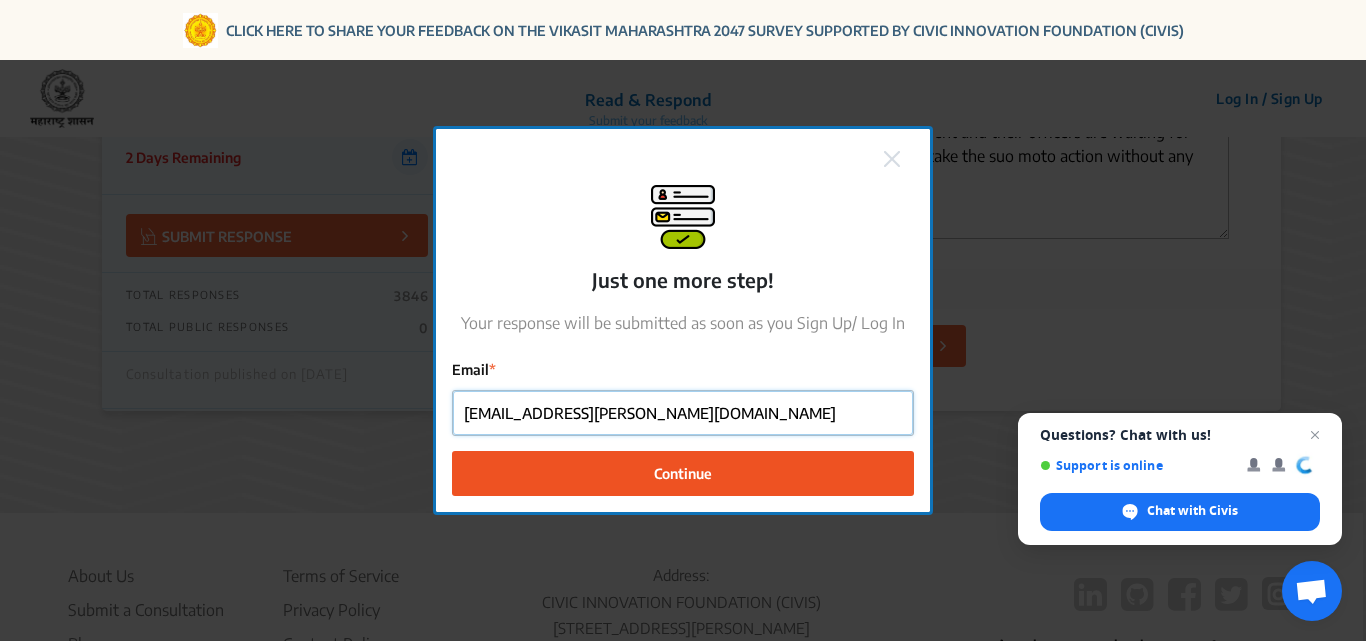 type on "[EMAIL_ADDRESS][PERSON_NAME][DOMAIN_NAME]" 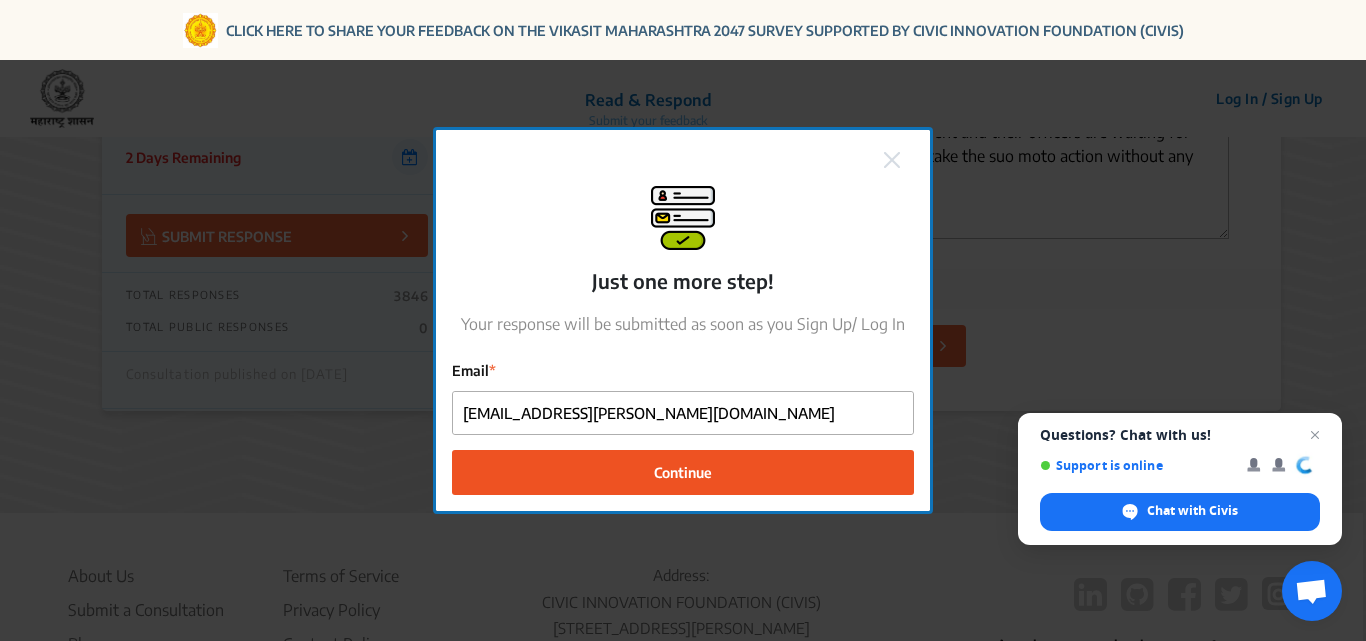 click on "Continue" 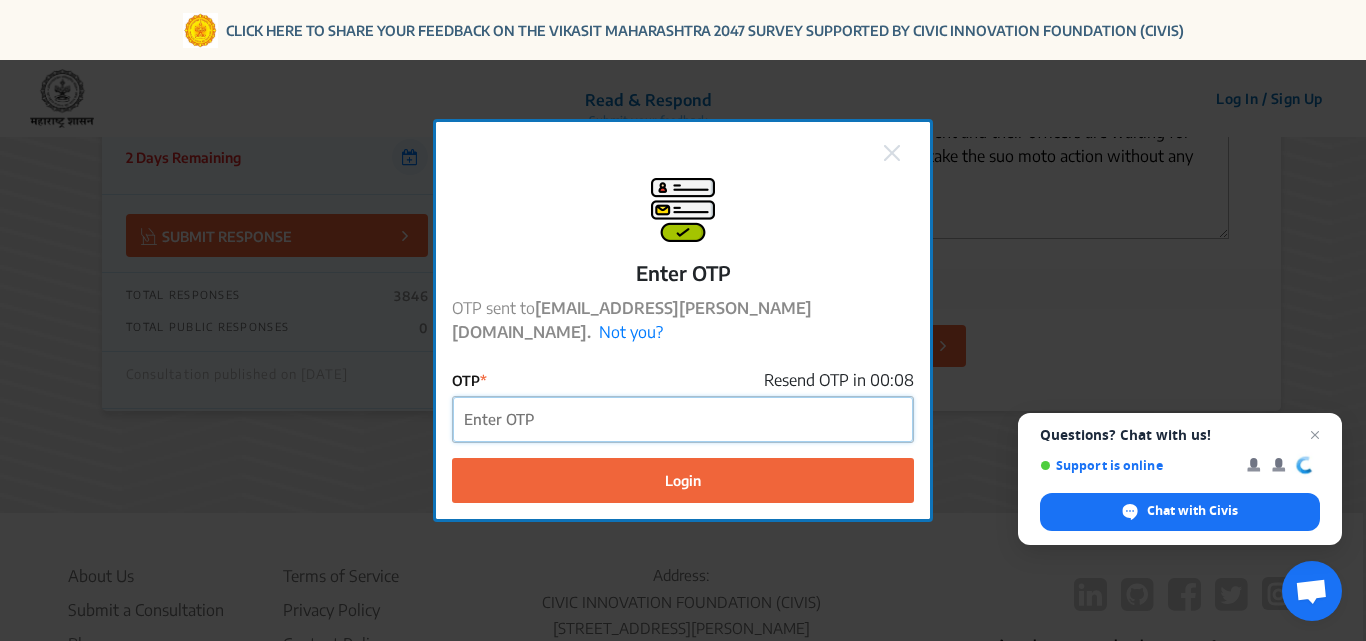 click on "OTP" at bounding box center [683, 419] 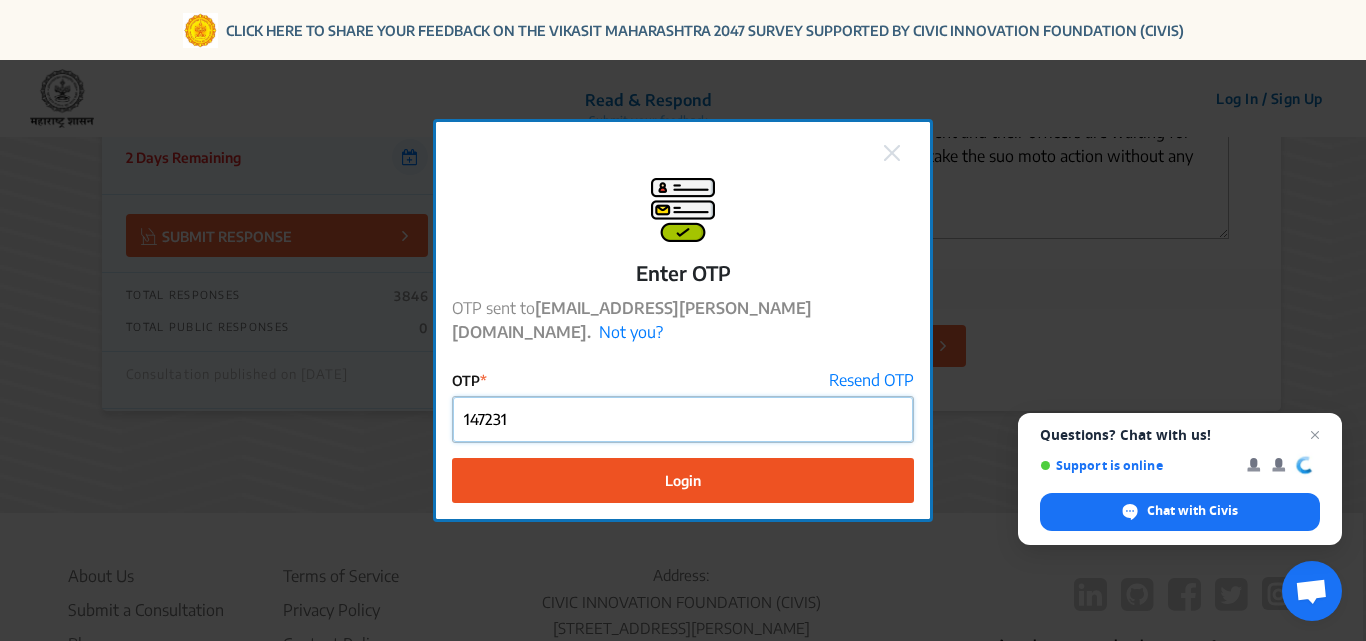 type on "147231" 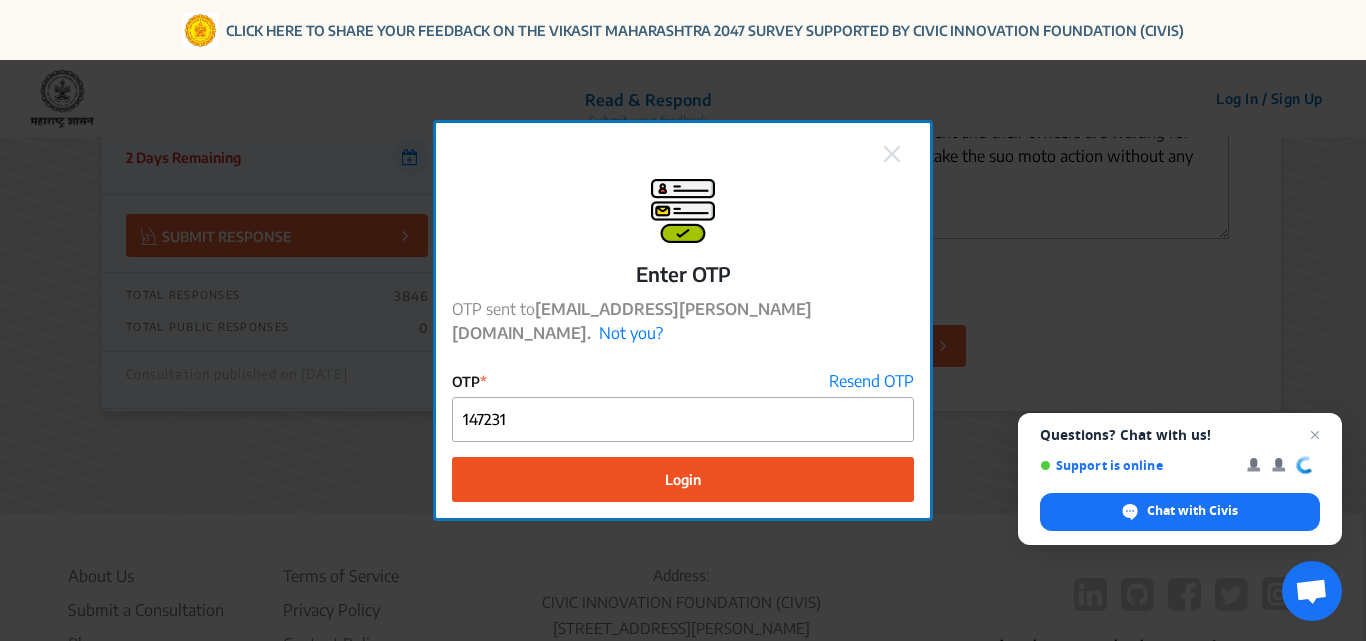 click on "Login" 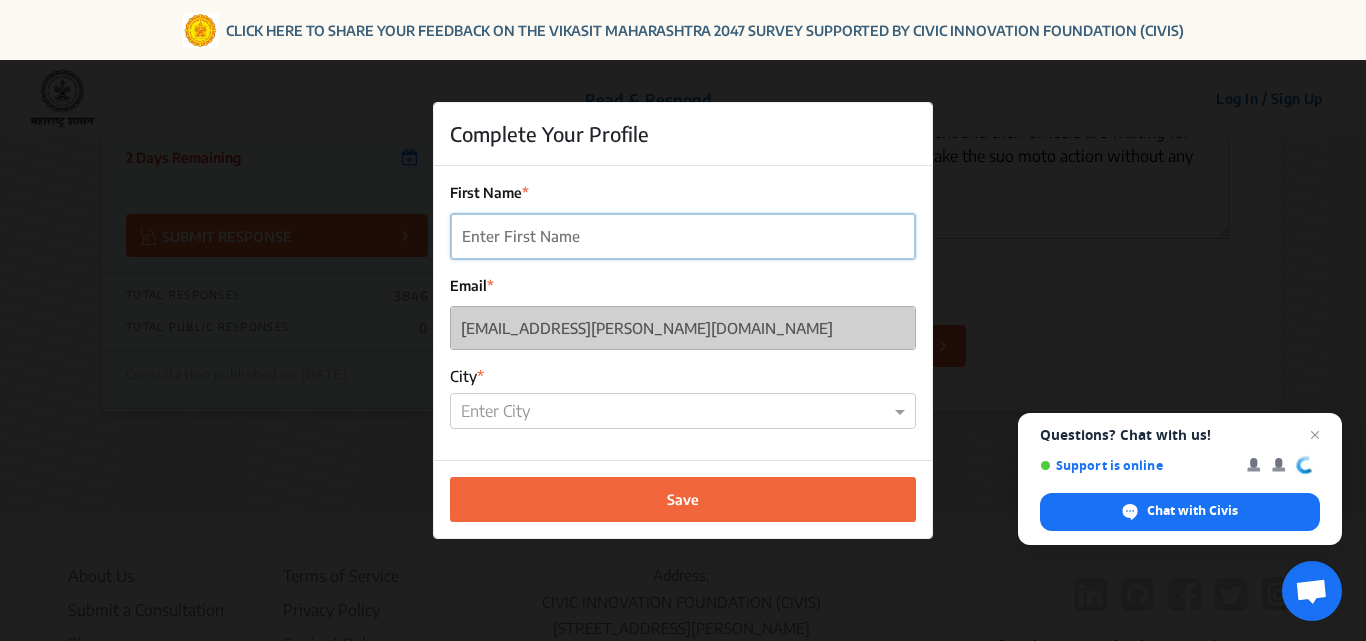 click on "First Name" at bounding box center (683, 236) 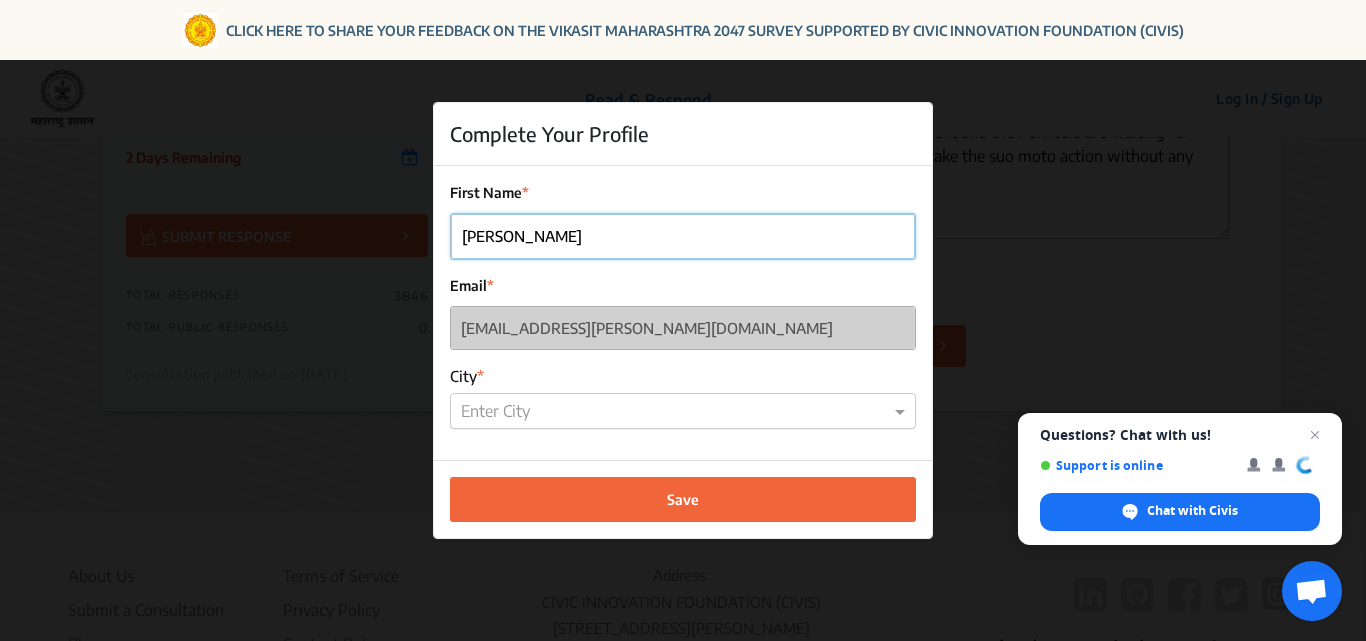 type on "[PERSON_NAME]" 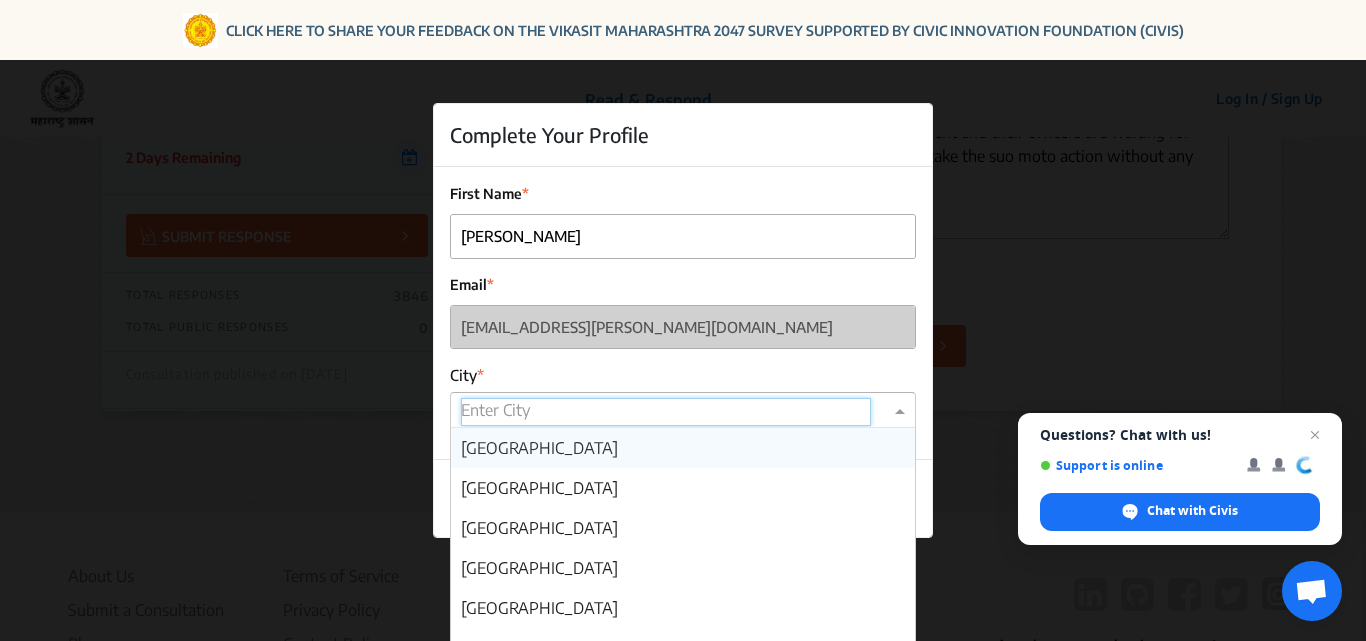 click at bounding box center (666, 412) 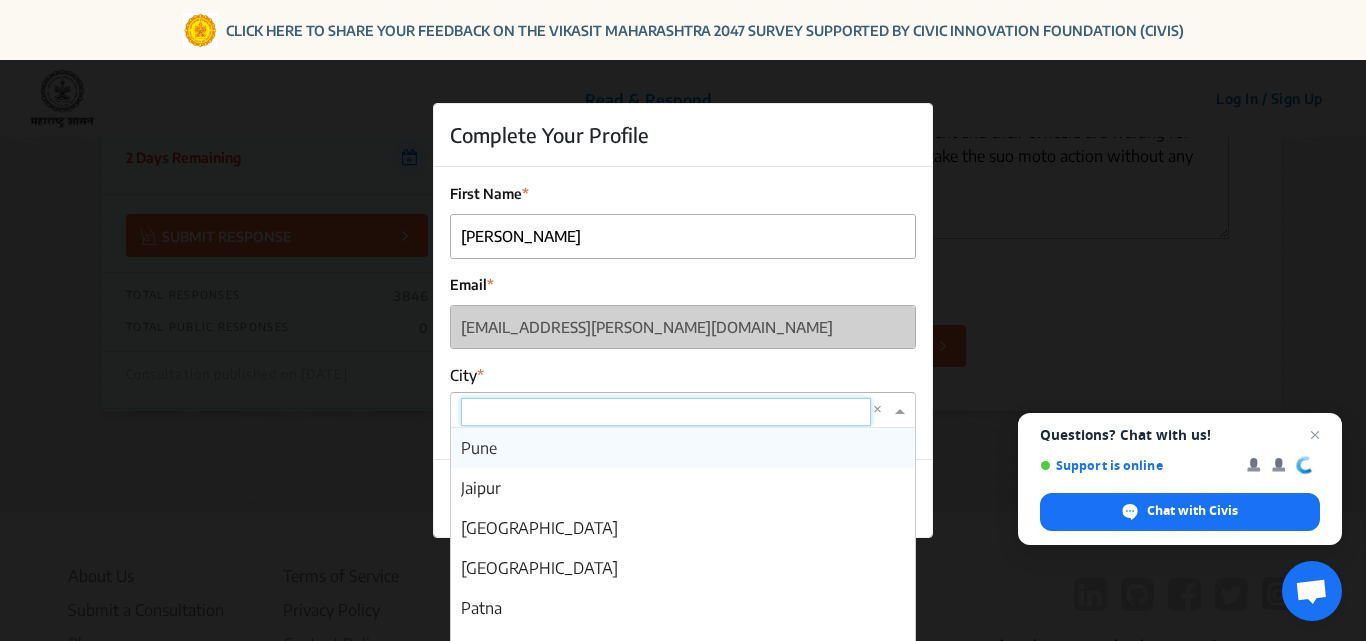 type on "p" 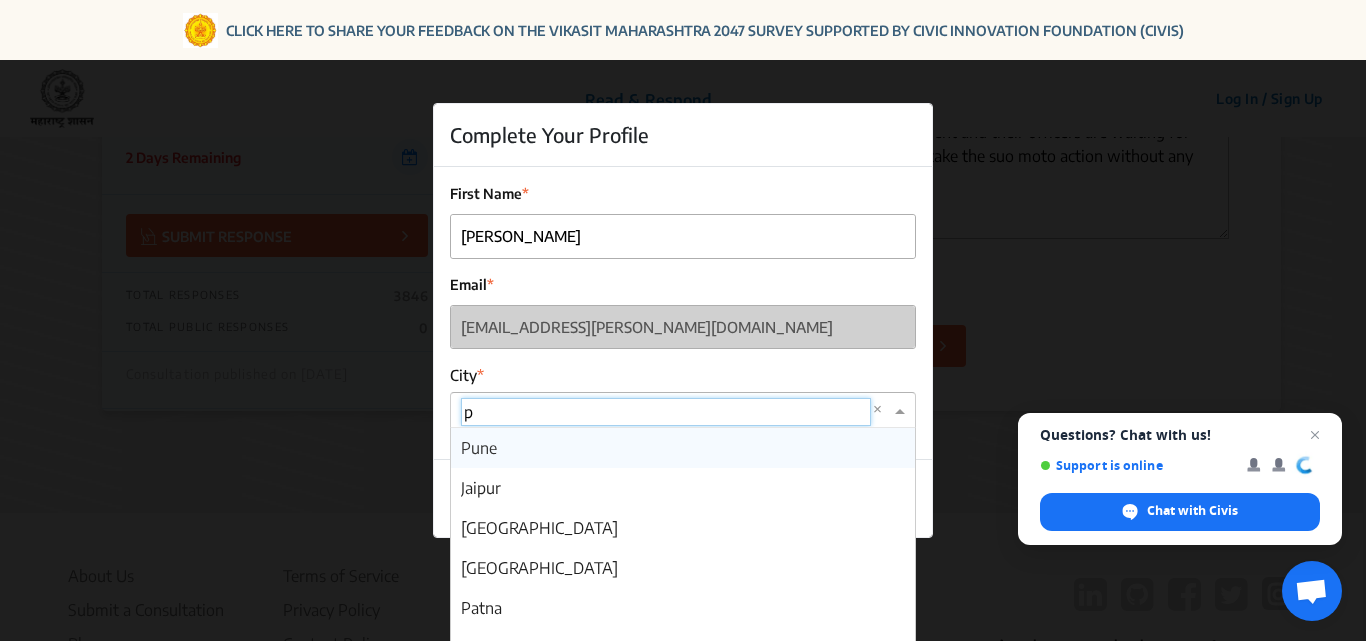 click on "Pune" at bounding box center (479, 448) 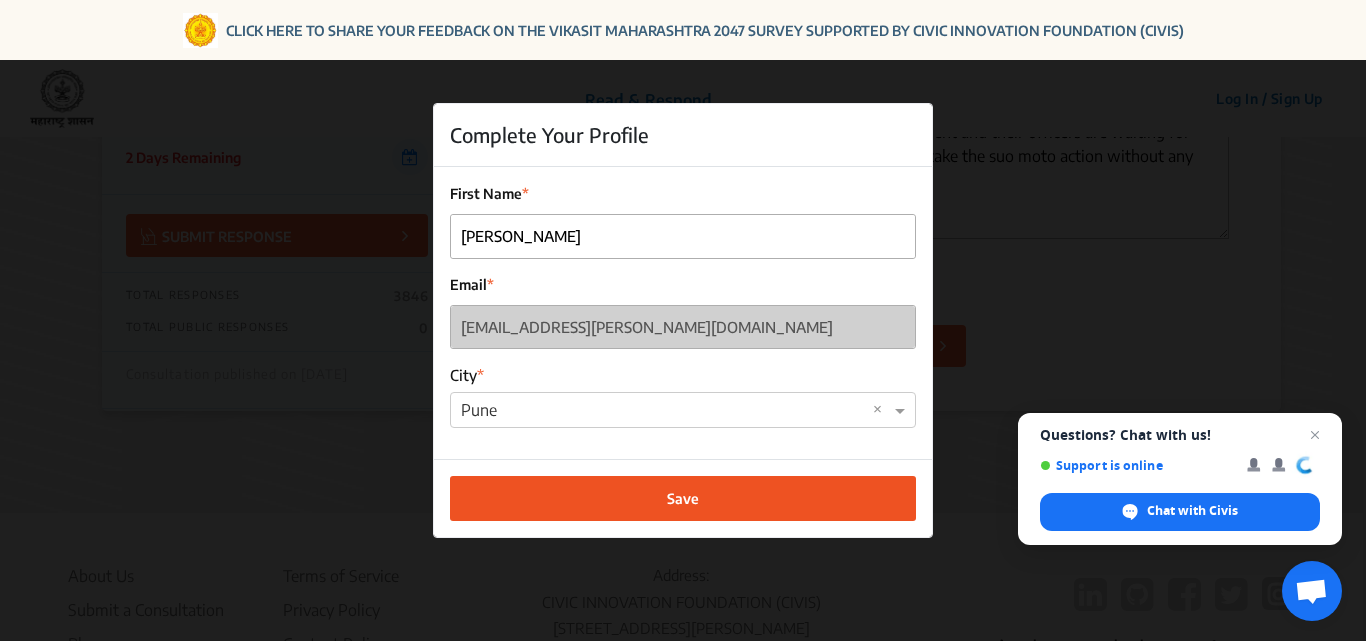 click on "Save" 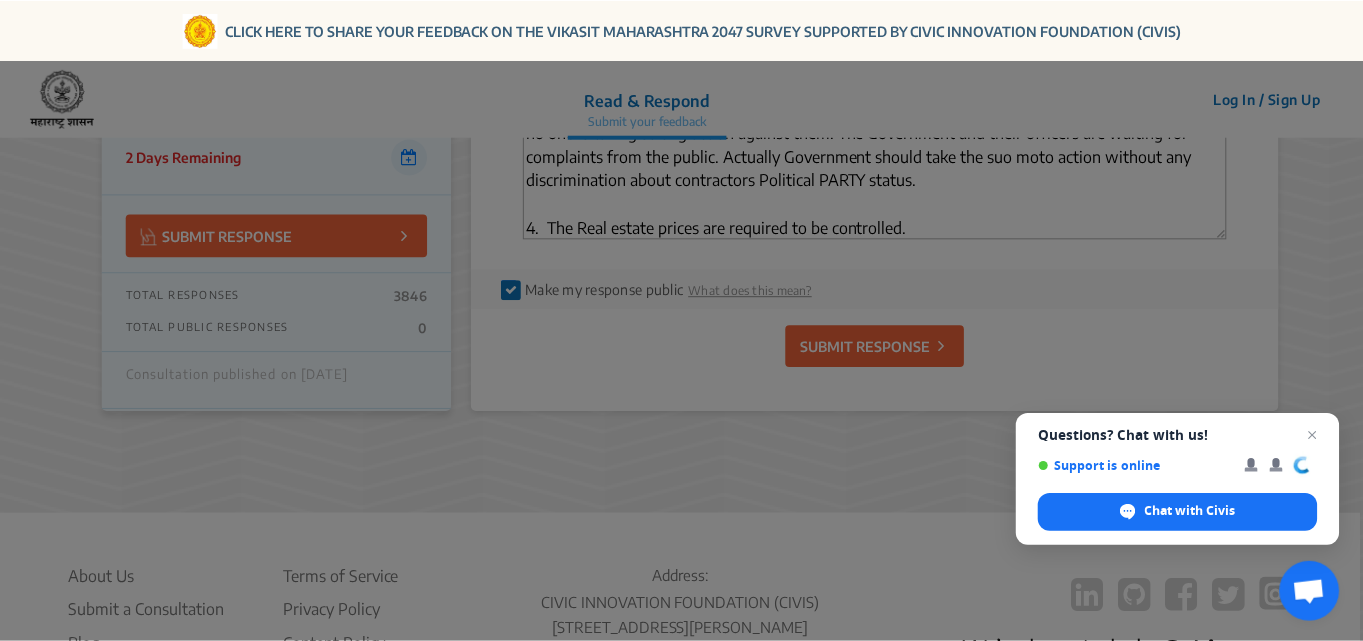 scroll, scrollTop: 573, scrollLeft: 0, axis: vertical 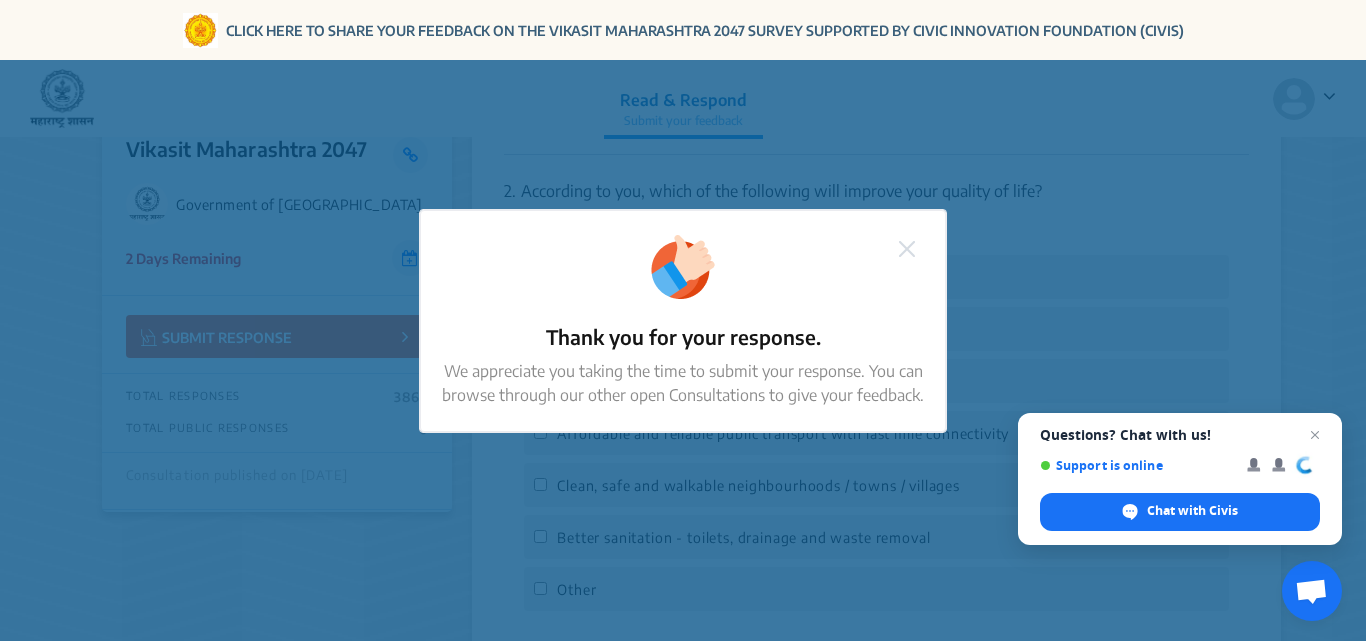 click 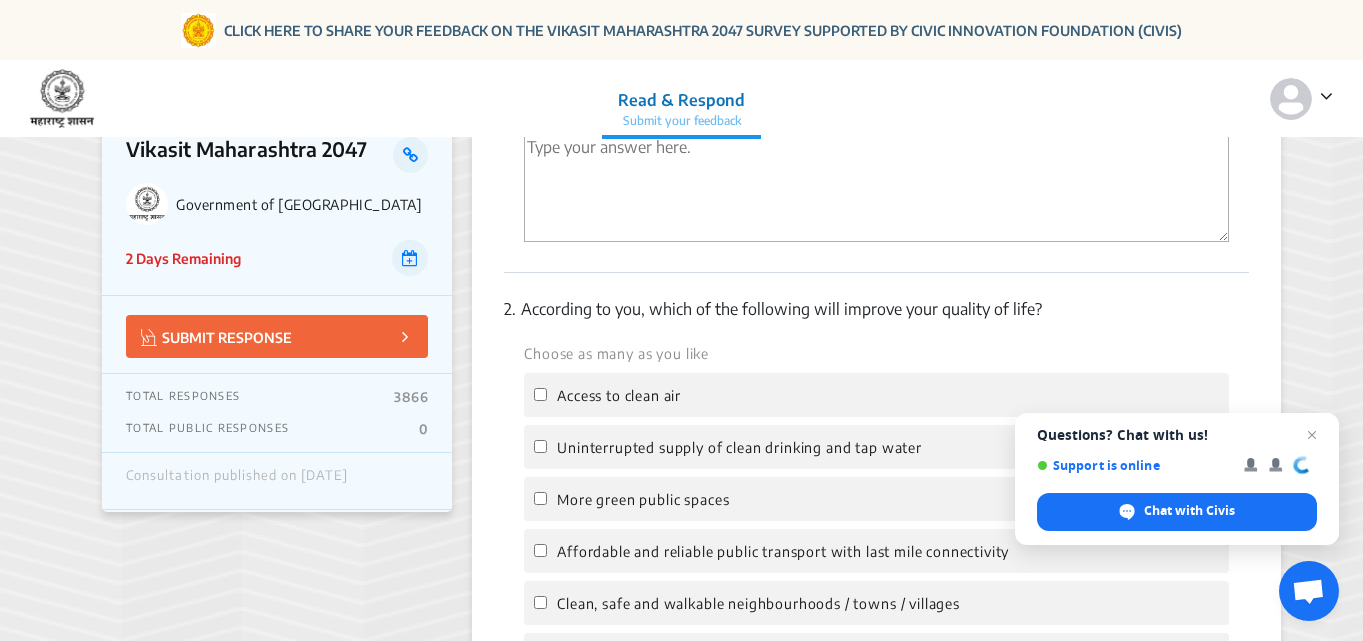 scroll, scrollTop: 453, scrollLeft: 0, axis: vertical 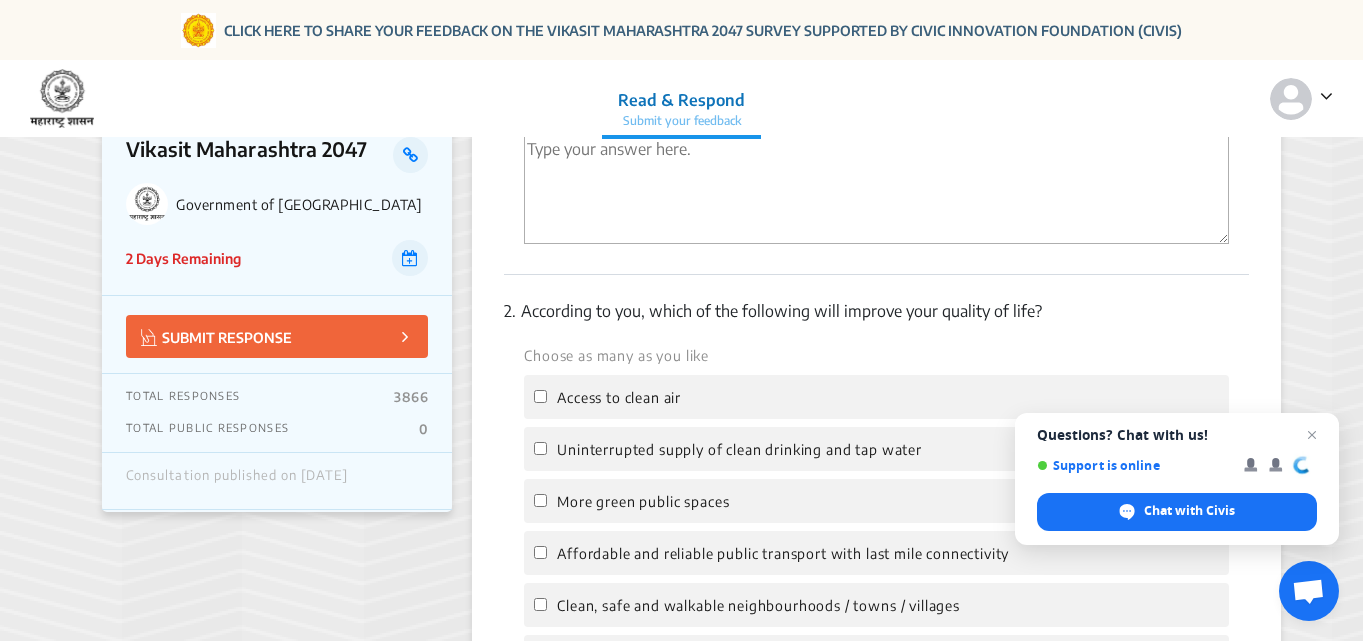 click on "SUBMIT RESPONSE" 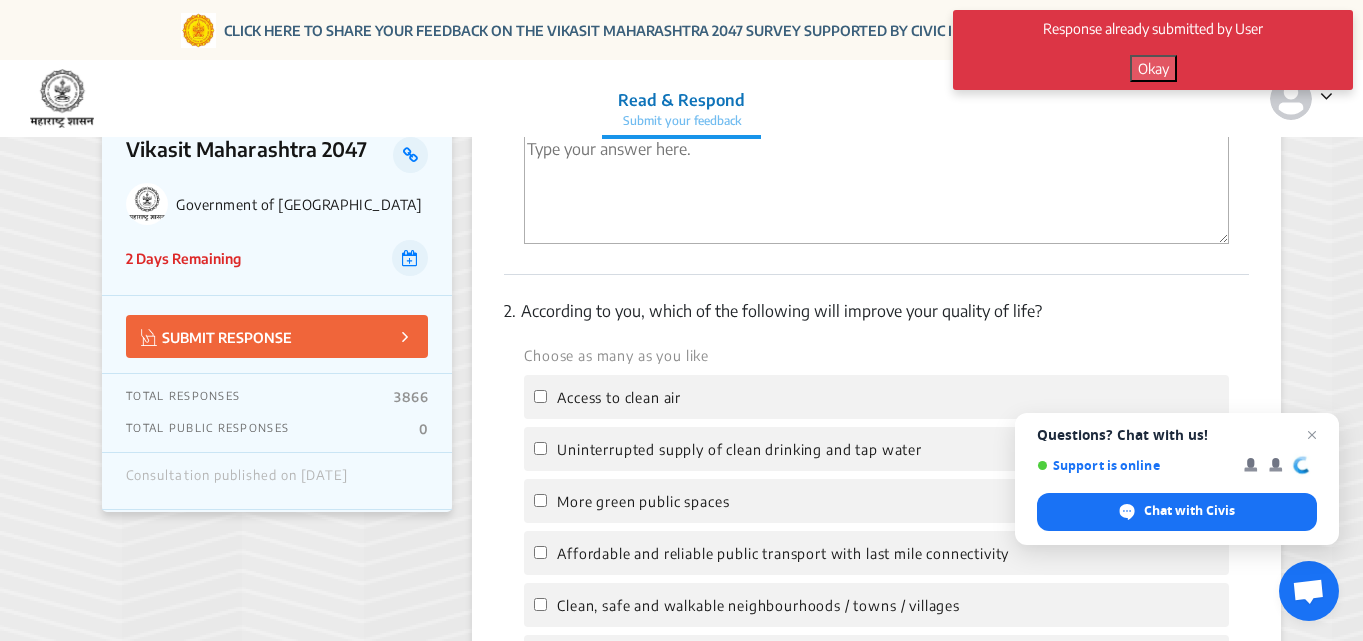 click on "Read & Respond Submit your feedback Read & Respond Submit your feedback" 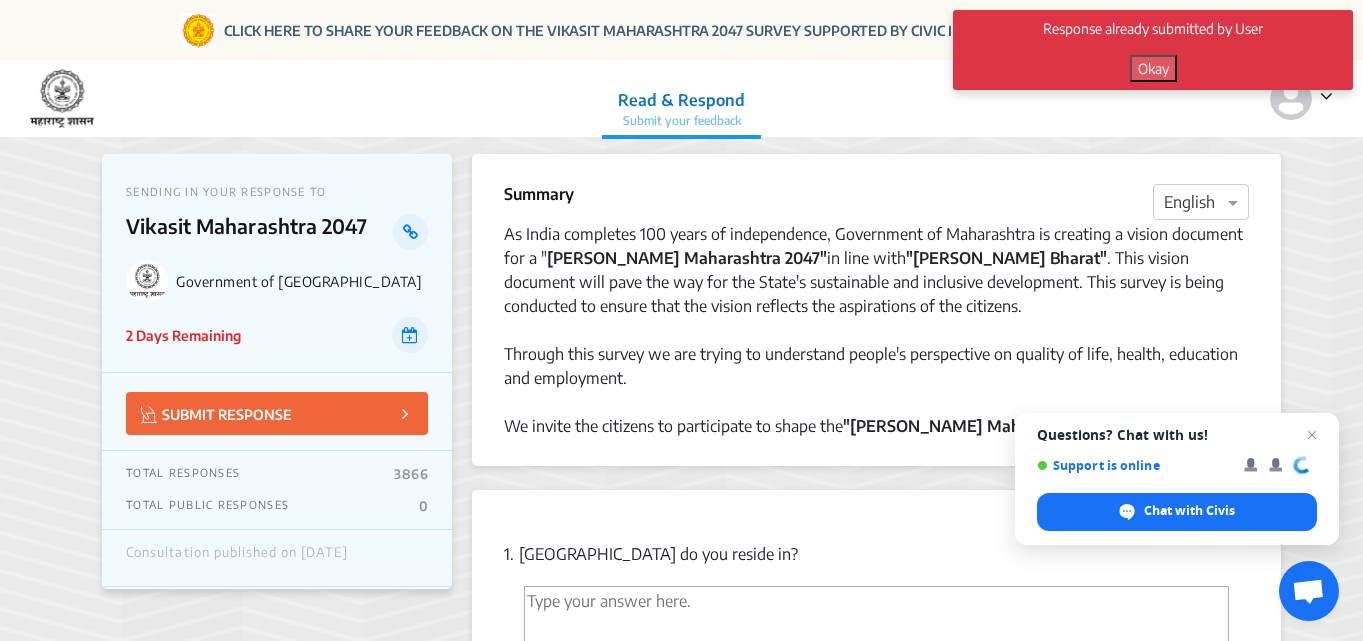scroll, scrollTop: 0, scrollLeft: 0, axis: both 